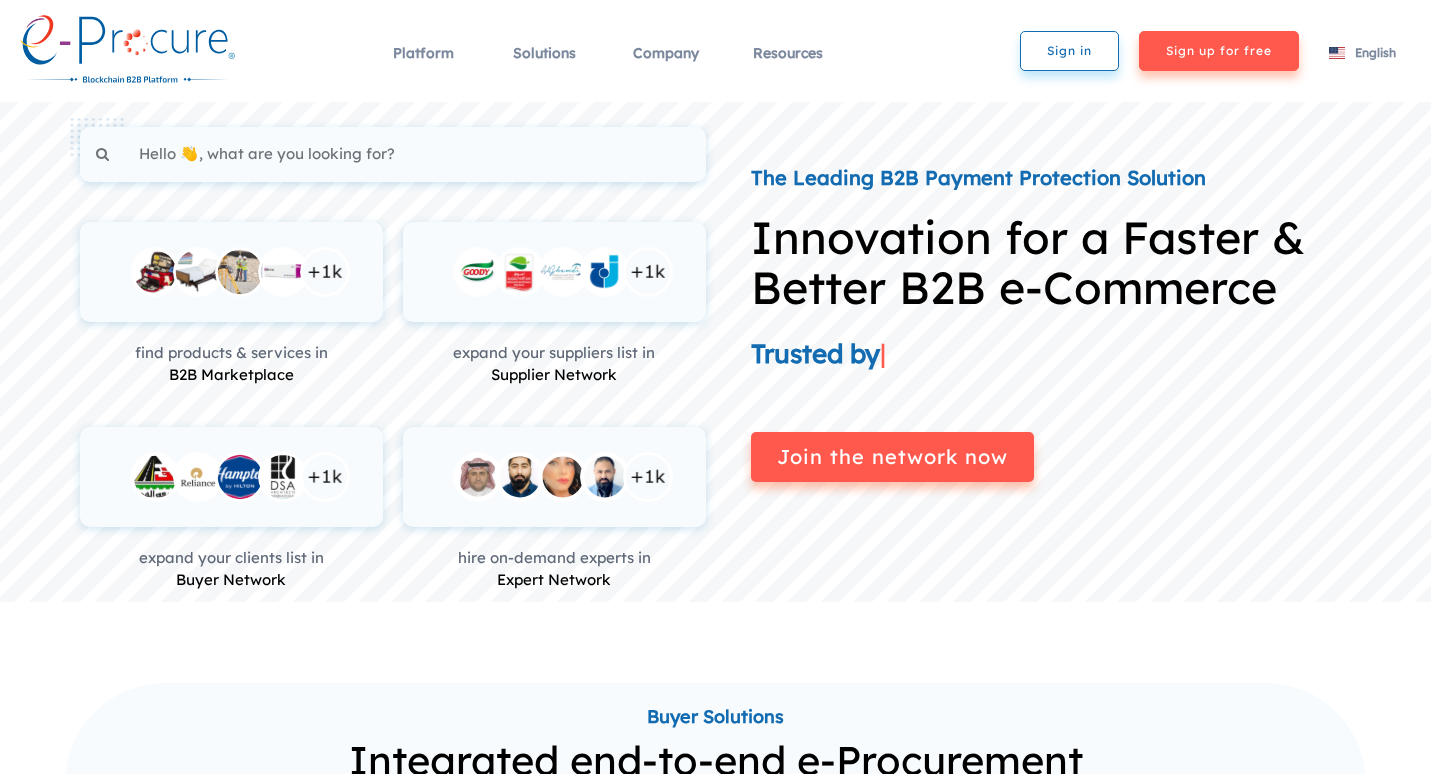 scroll, scrollTop: 0, scrollLeft: 0, axis: both 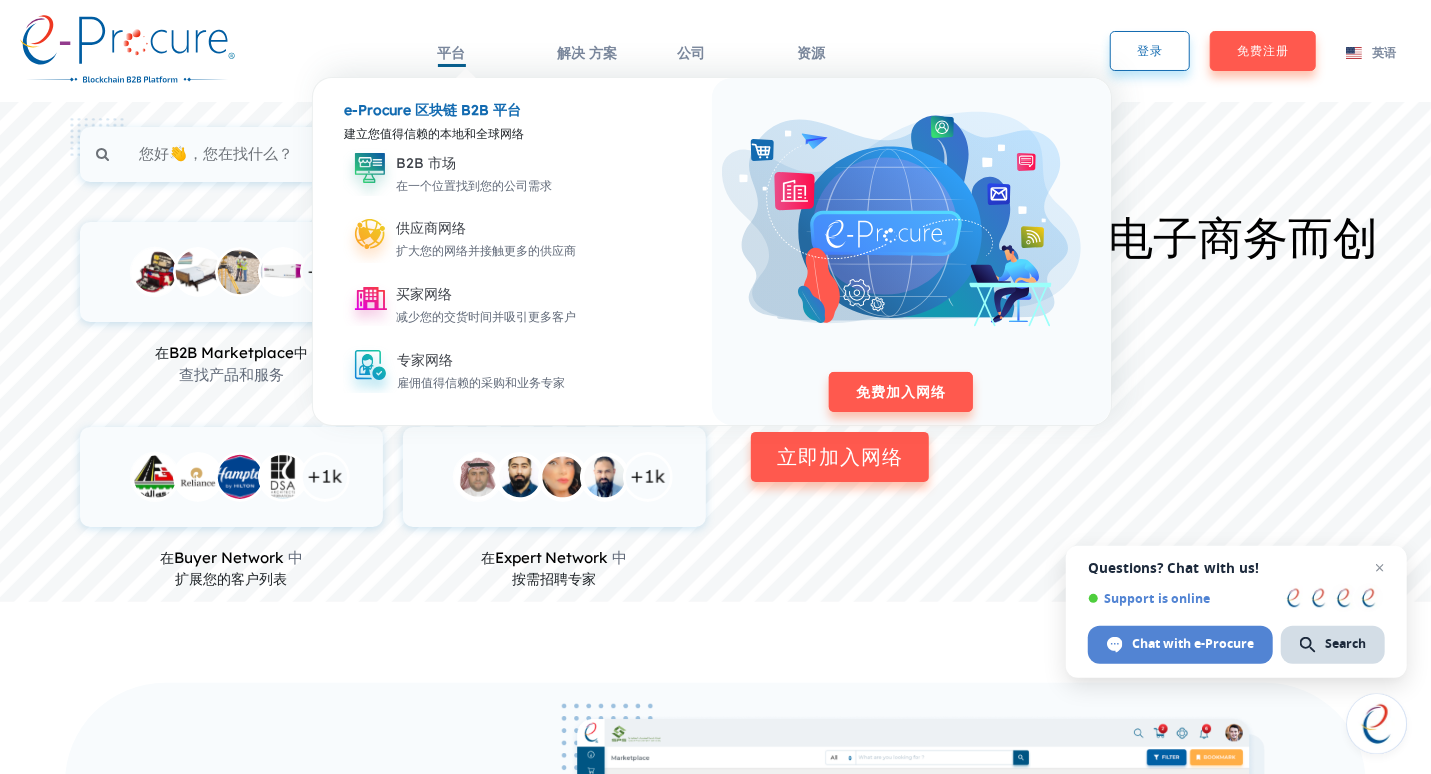 click on "平台" at bounding box center (452, 65) 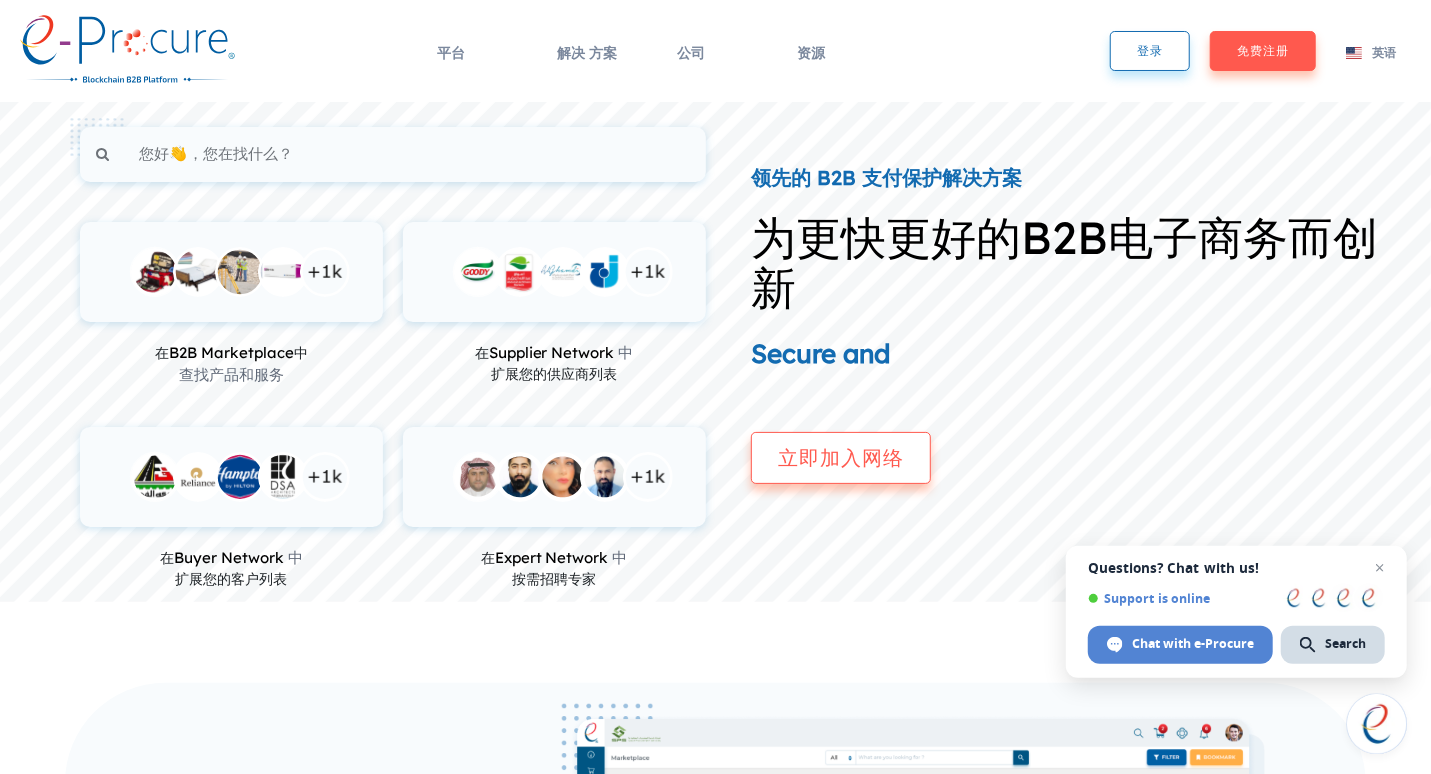 click on "立即加入网络" at bounding box center [841, 458] 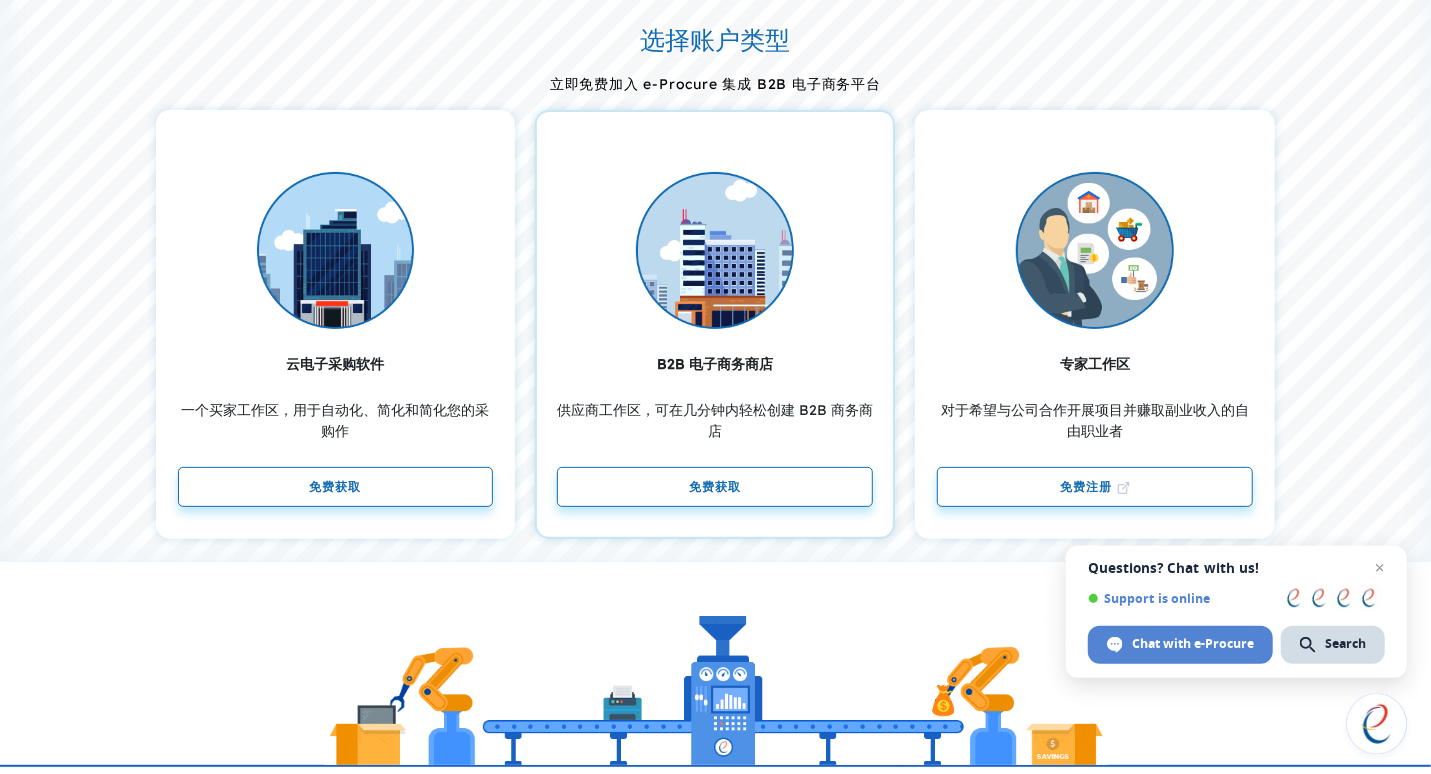 scroll, scrollTop: 200, scrollLeft: 0, axis: vertical 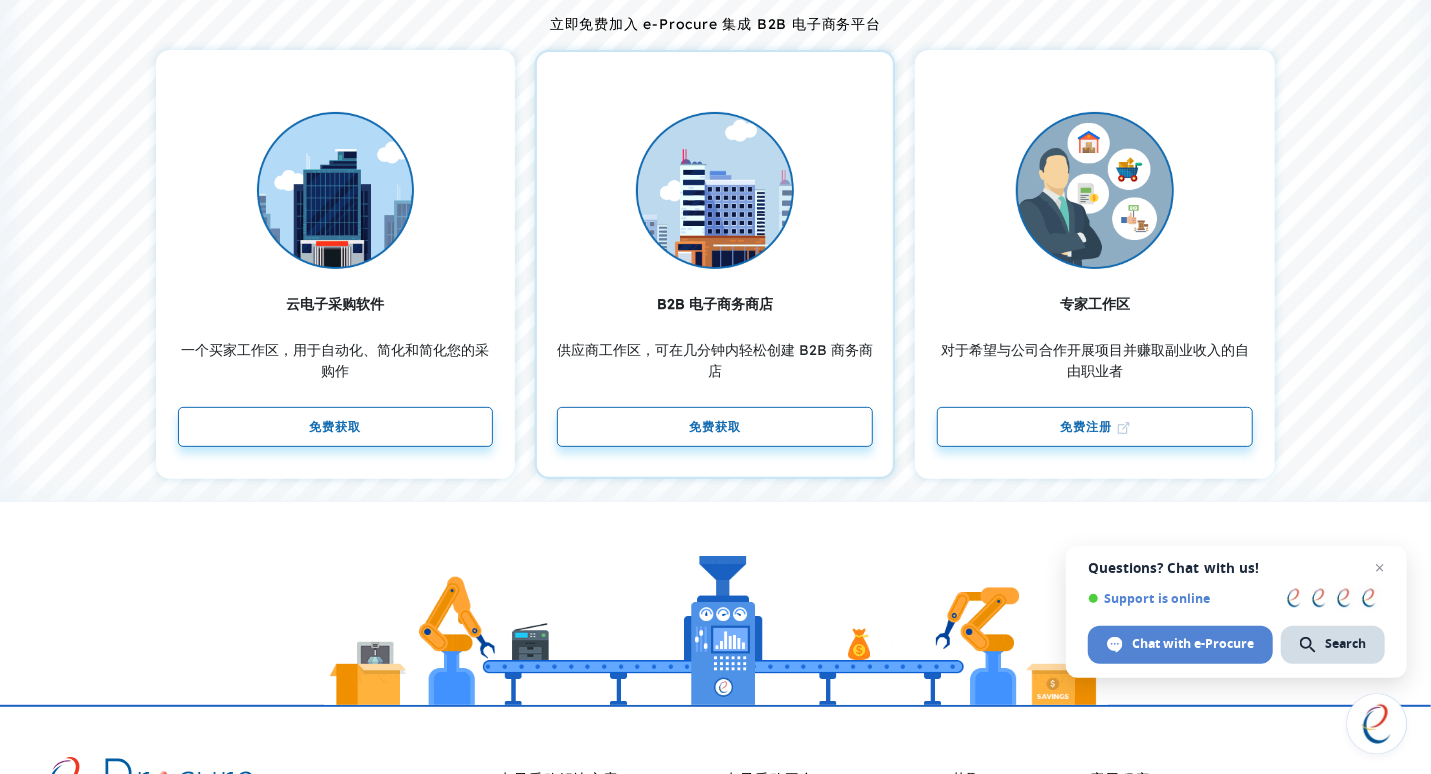 click on "免费获取" at bounding box center (715, 427) 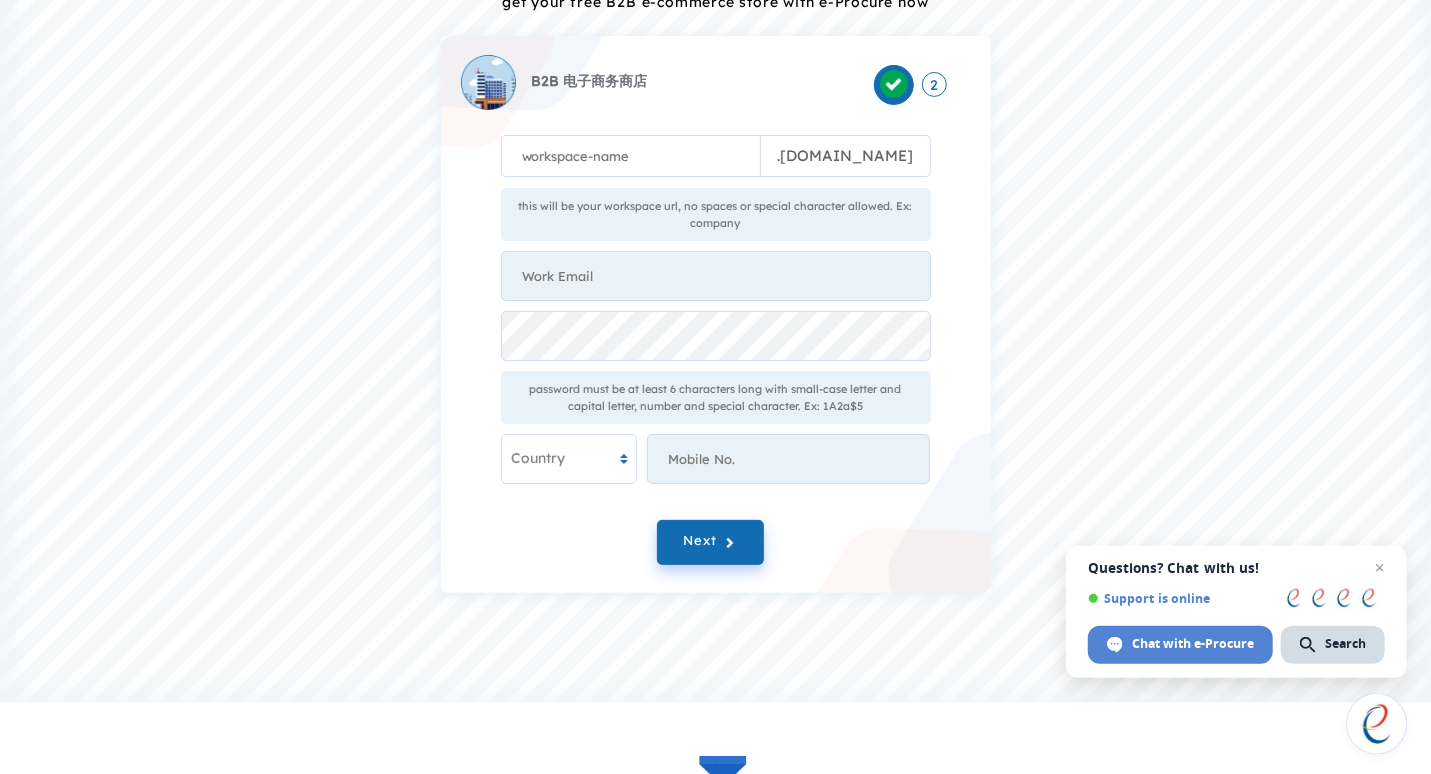scroll, scrollTop: 0, scrollLeft: 0, axis: both 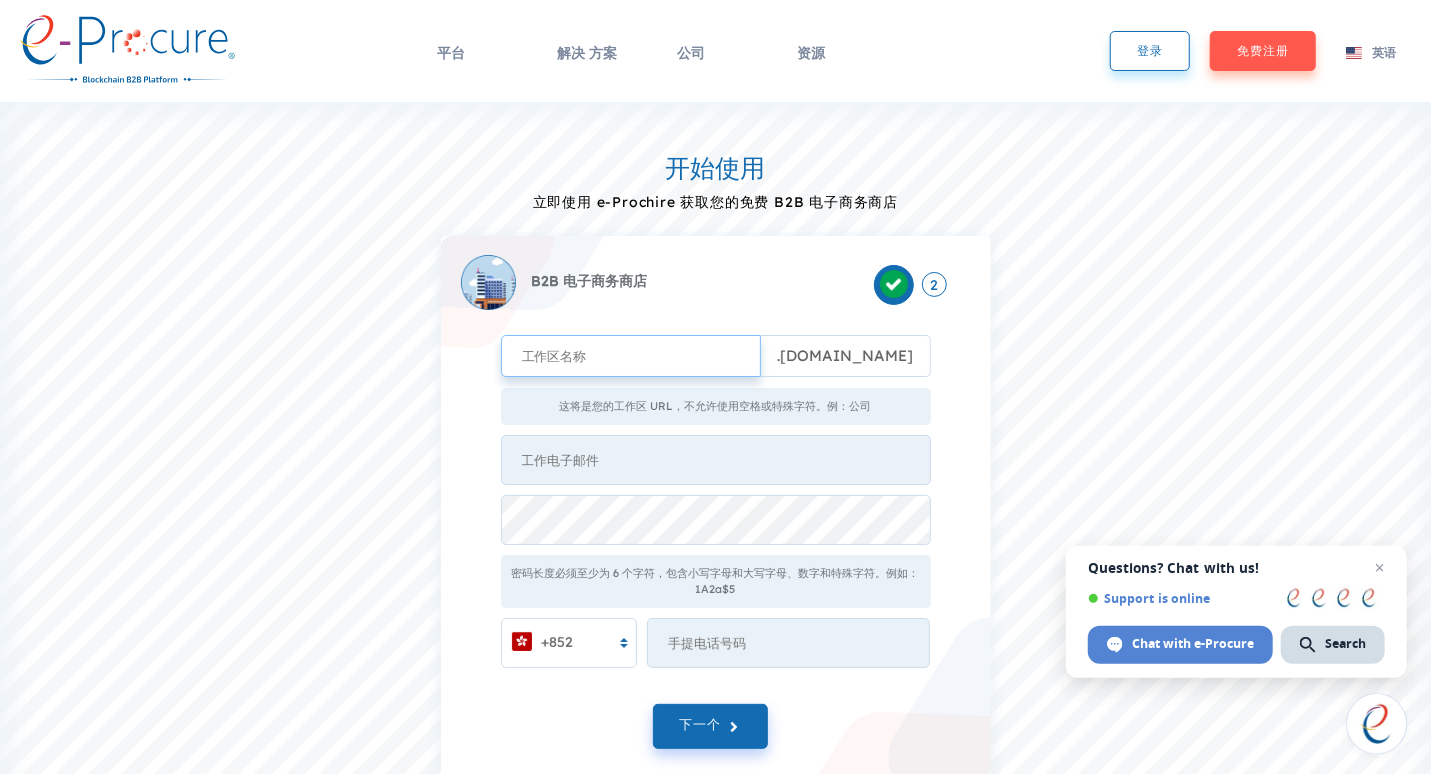 click at bounding box center (631, 356) 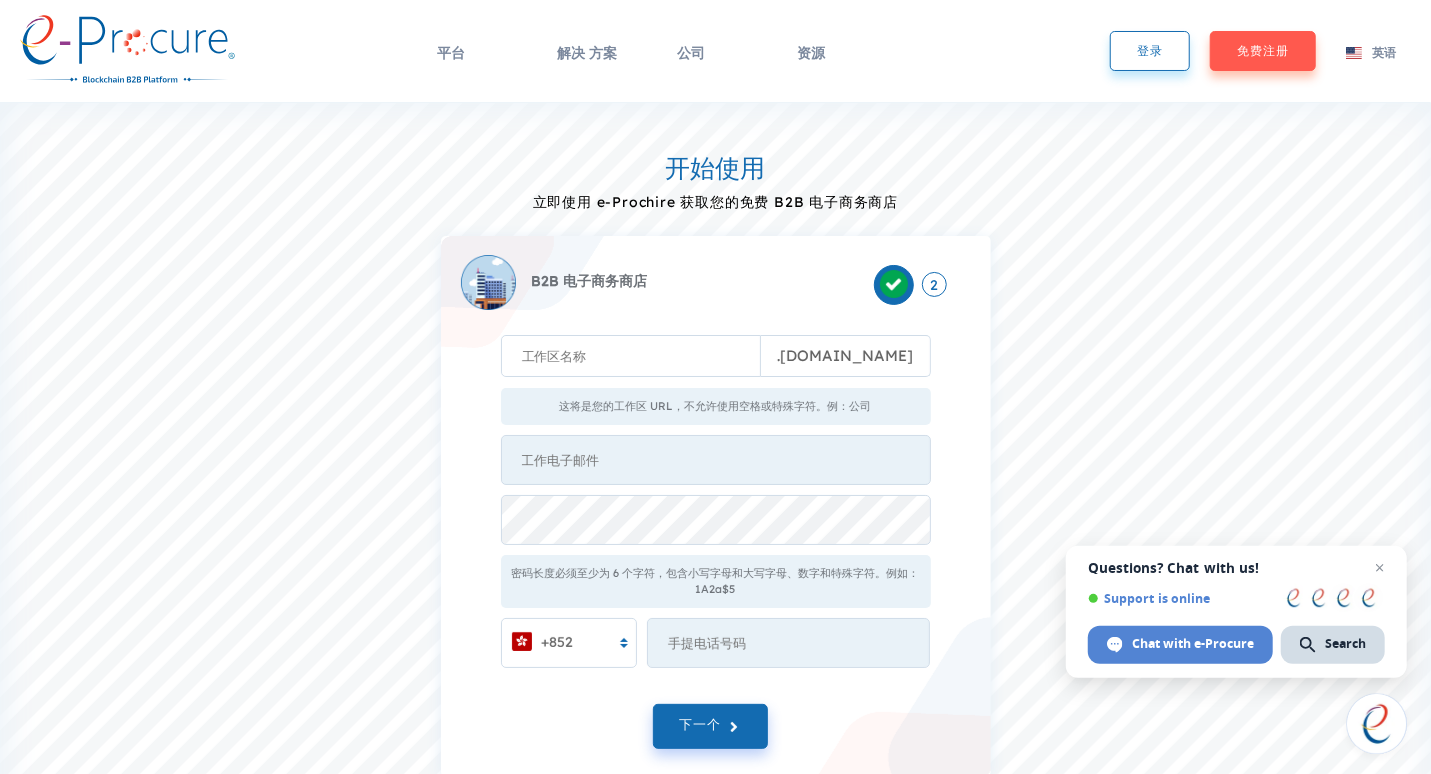 click on "开始使用 立即使用 e-Prochire 获取您的免费 B2B 电子商务商店 B2B 电子商务商店 2 . e-procure.net 这将是您的工作区 URL，不允许使用空格或特殊字符。例：公司 密码长度必须至少为 6 个字符，包含小写字母和大写字母、数字和特殊字符。例如：1A2a$5 +852 Something went wrong from server side! 下一个" at bounding box center (715, 455) 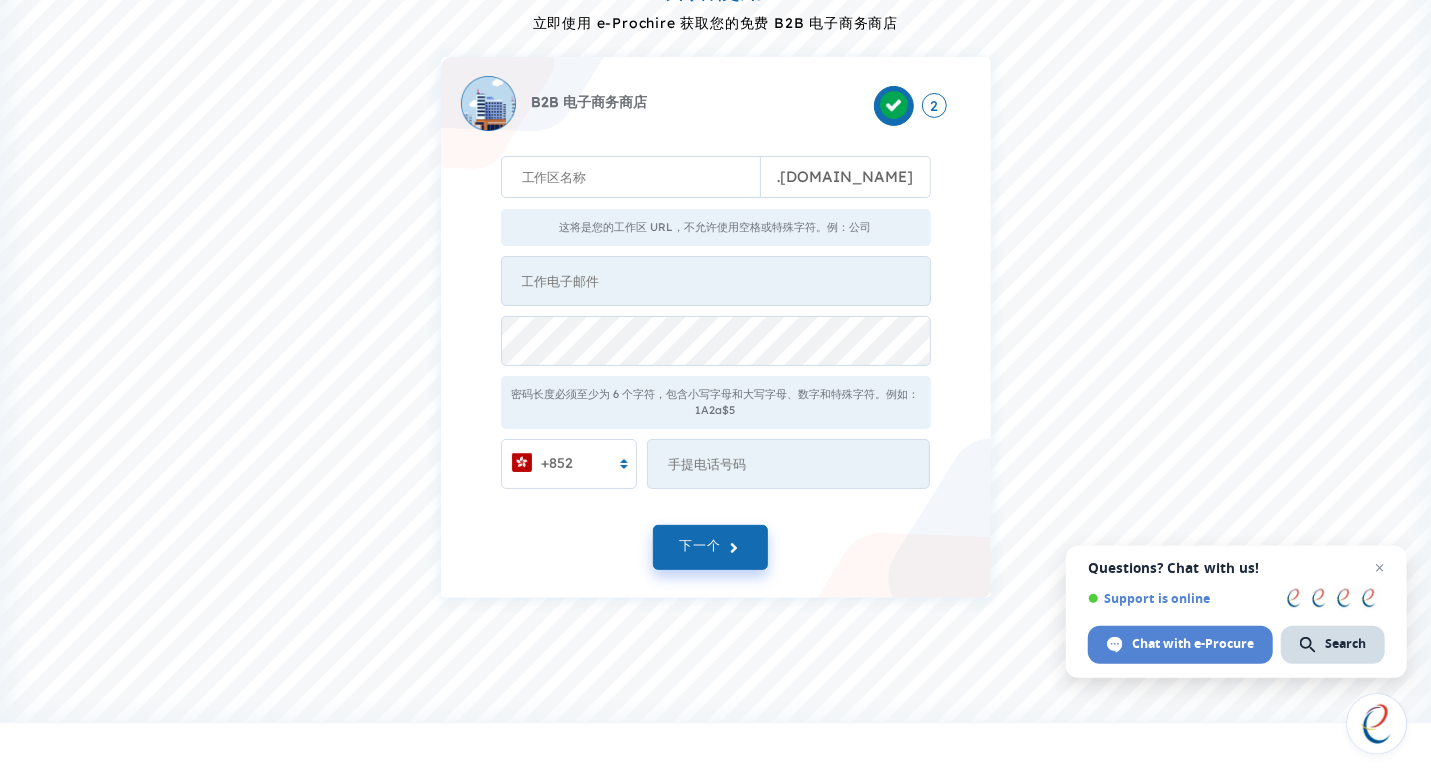 scroll, scrollTop: 0, scrollLeft: 0, axis: both 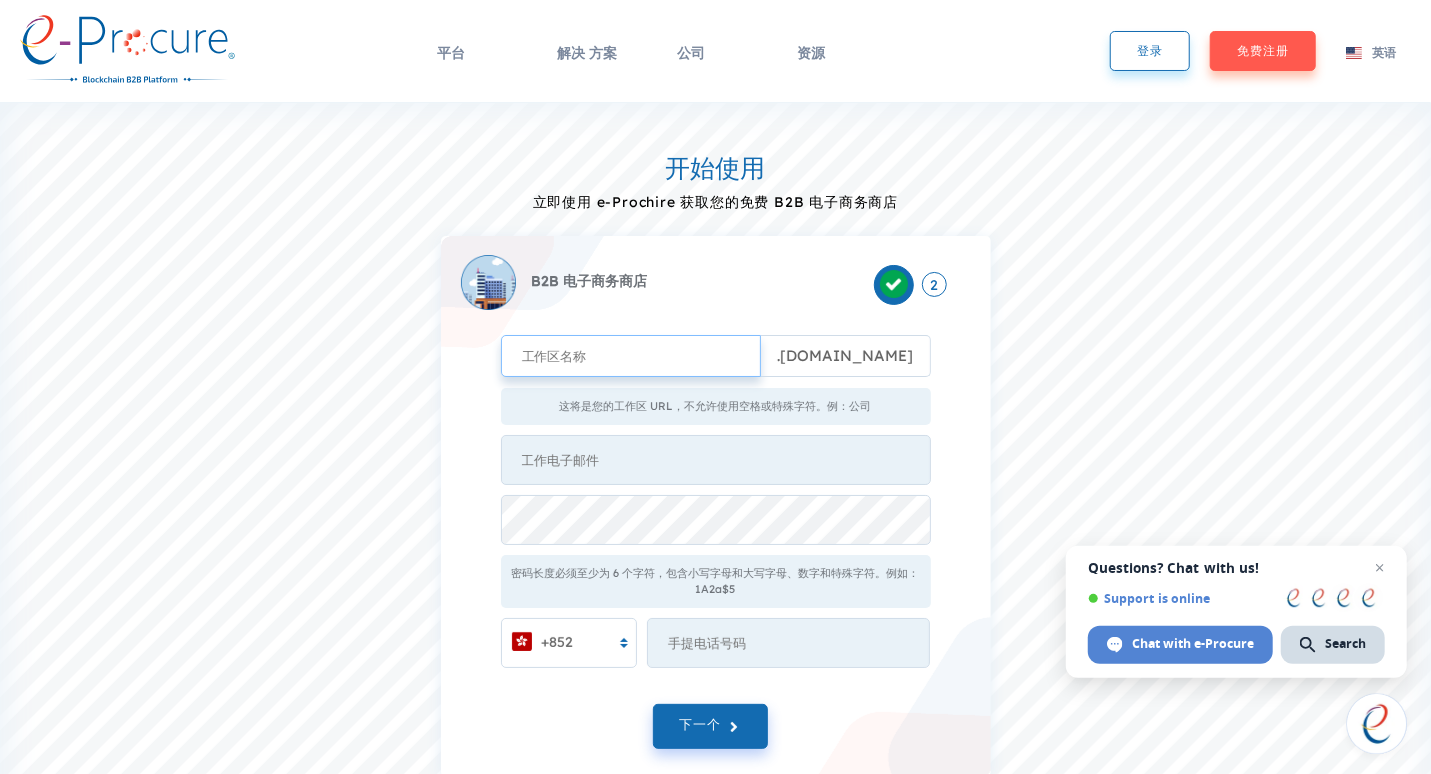 click at bounding box center (631, 356) 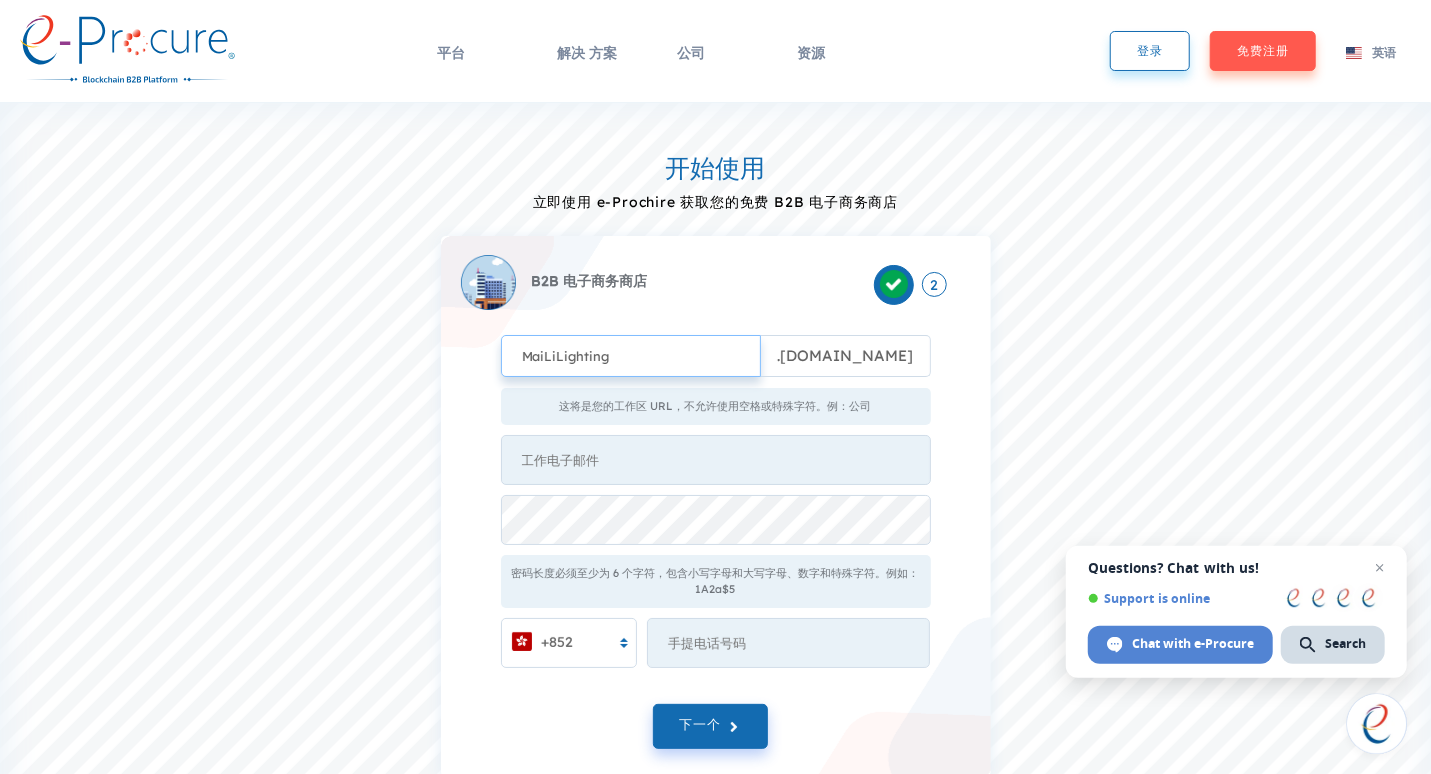 type on "MaiLiLighting" 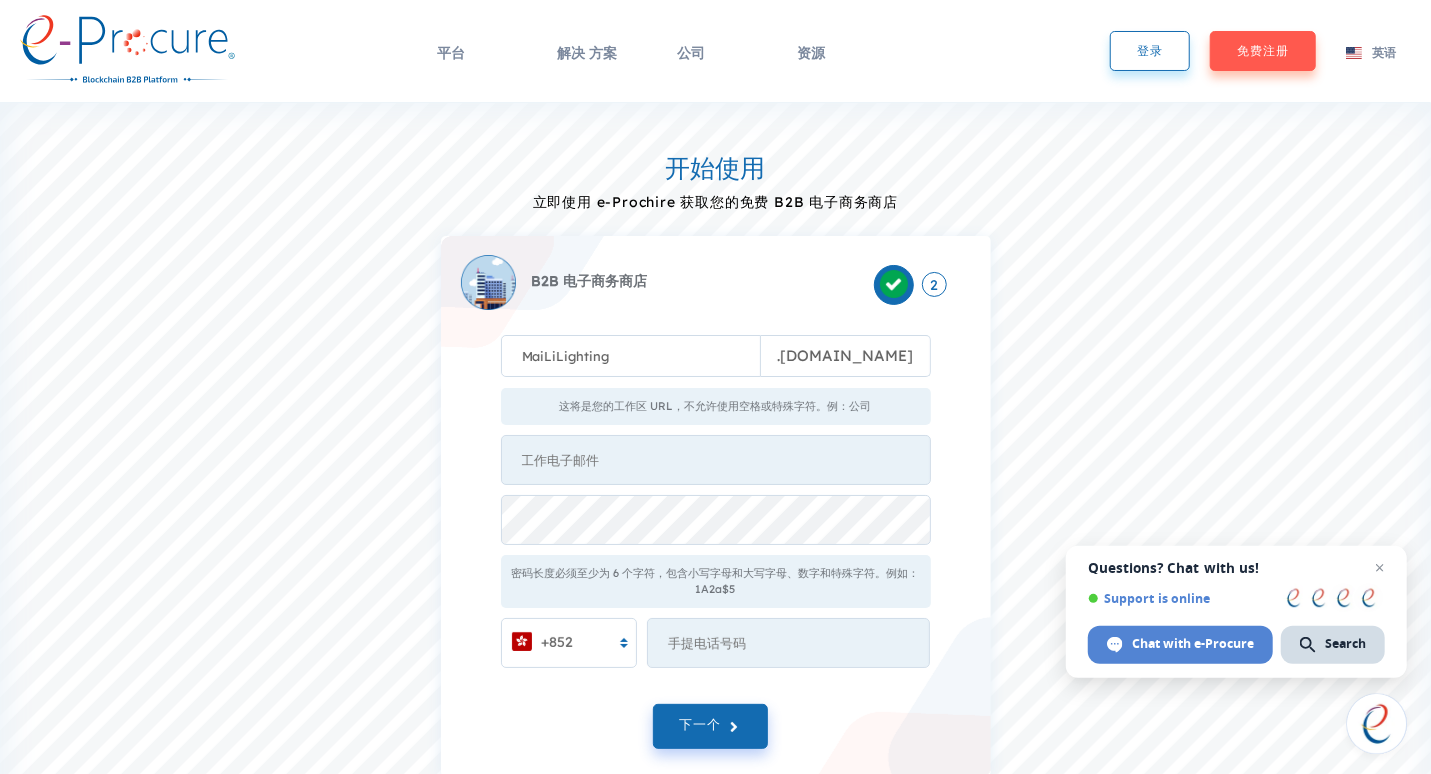 click on "MaiLiLighting . e-procure.net 这将是您的工作区 URL，不允许使用空格或特殊字符。例：公司 密码长度必须至少为 6 个字符，包含小写字母和大写字母、数字和特殊字符。例如：1A2a$5 +852 Something went wrong from server side!" at bounding box center [716, 481] 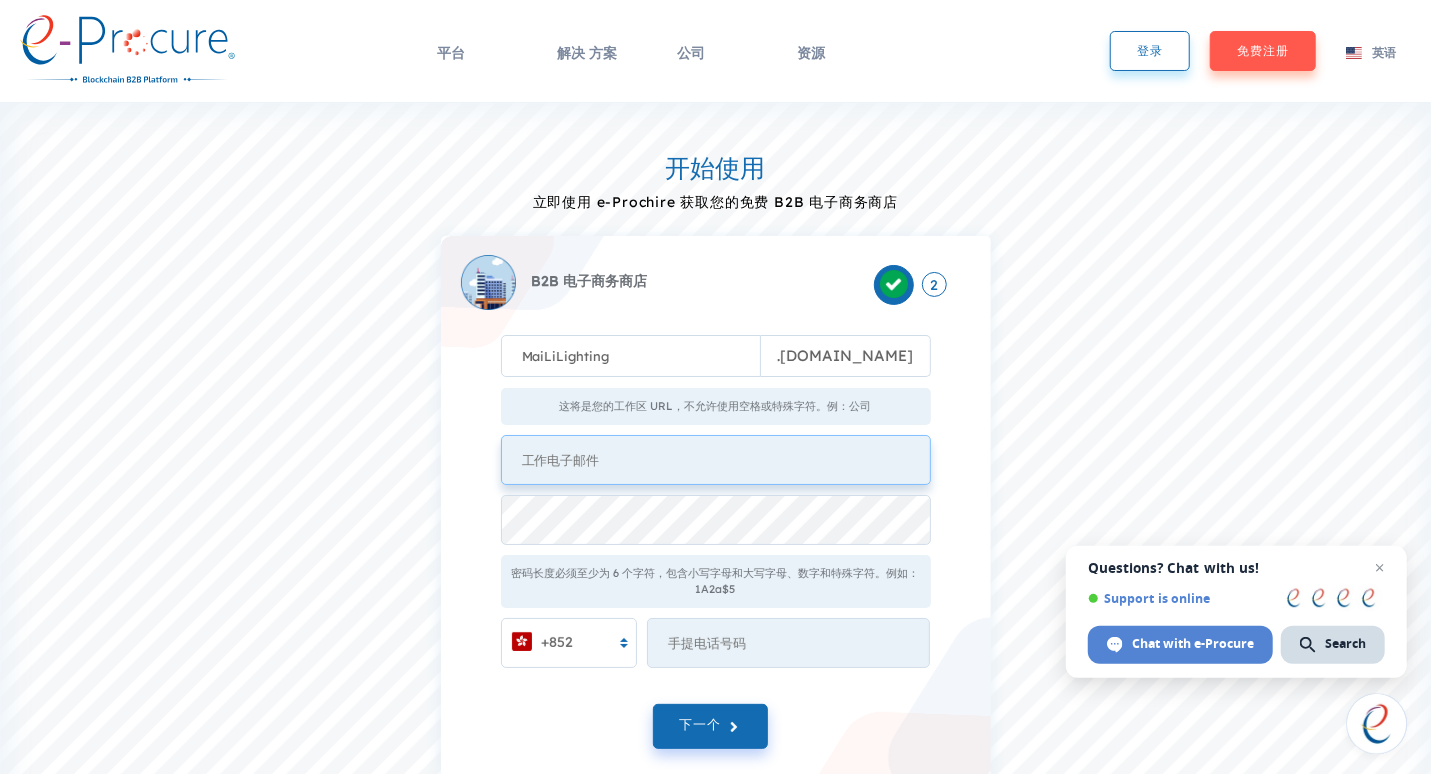 click at bounding box center (716, 460) 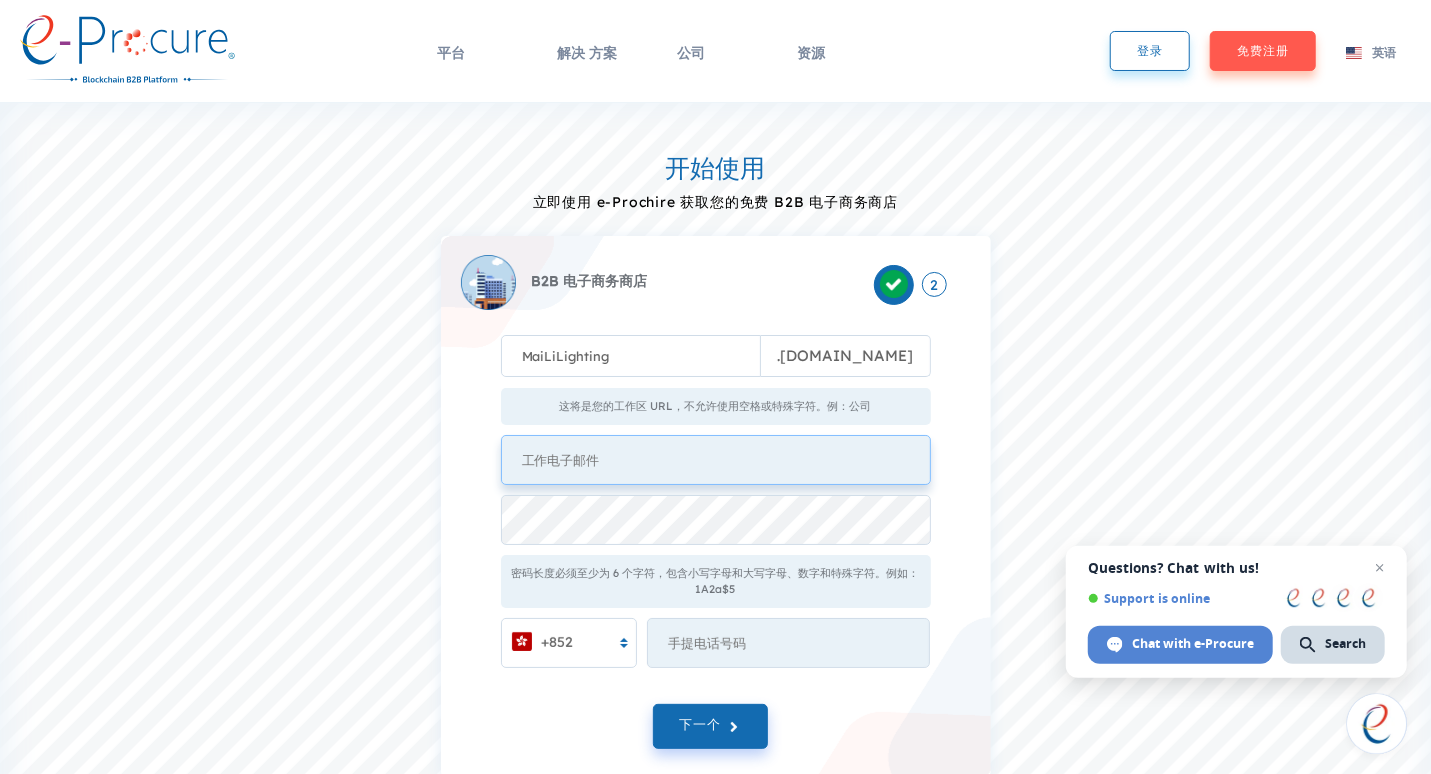 type on "chanqijun0523@gmail.com" 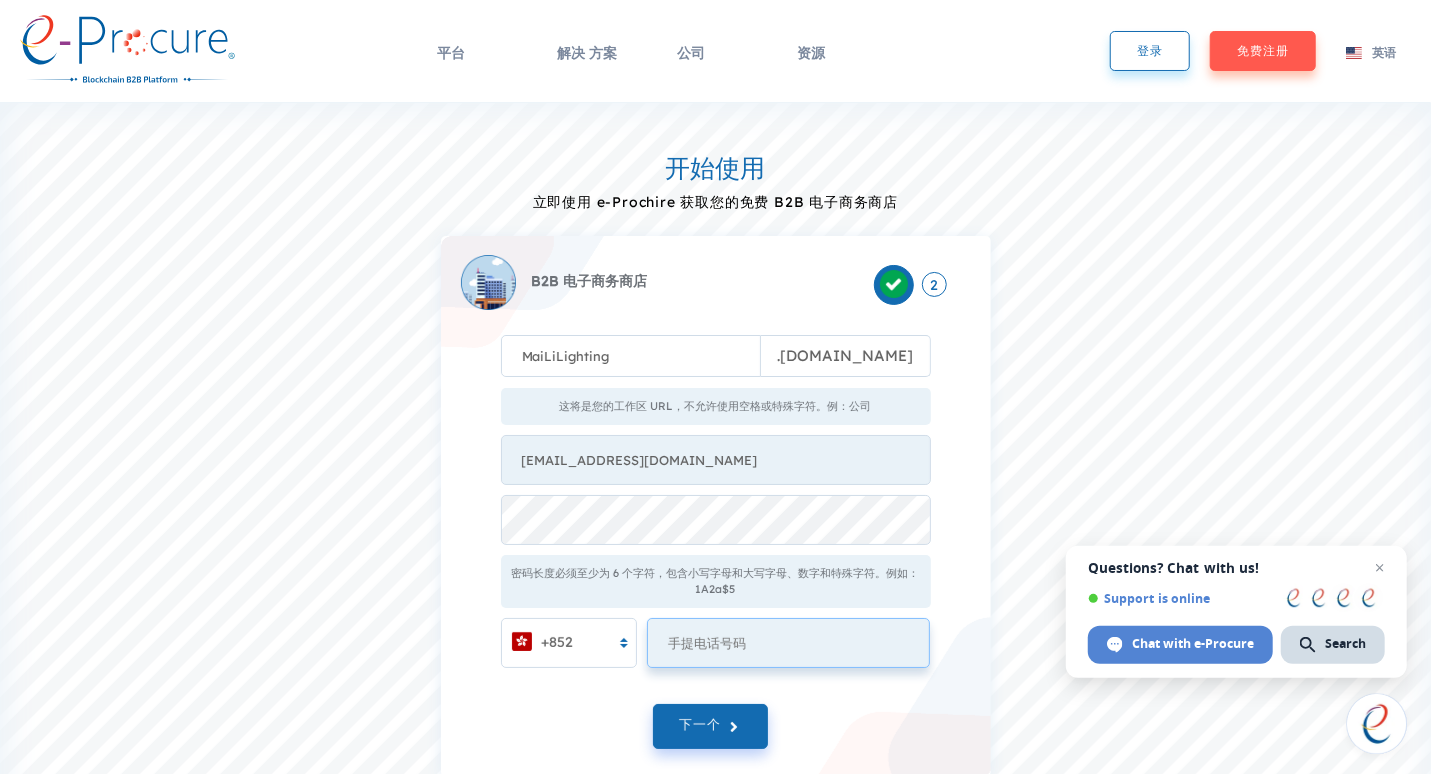 type on "16607607723" 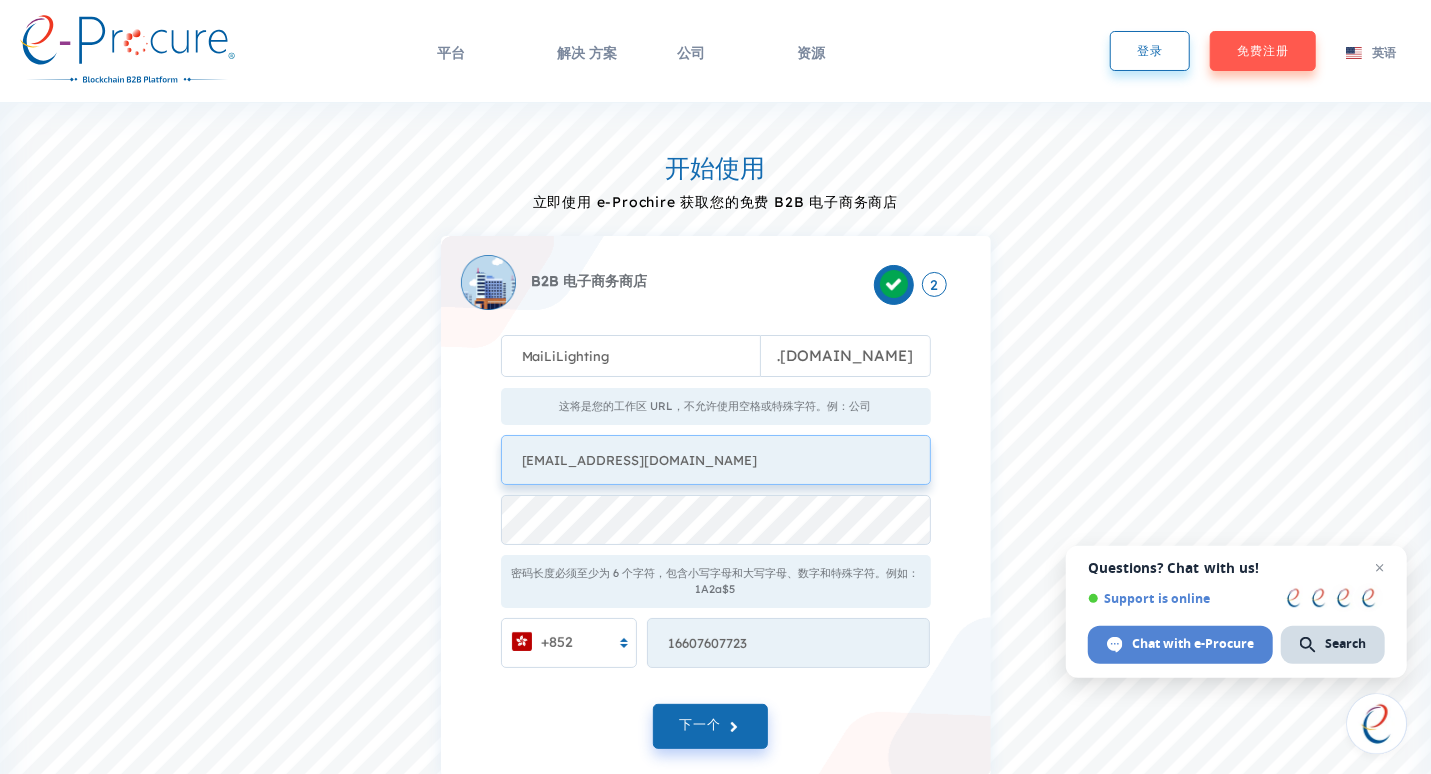 click on "chanqijun0523@gmail.com" at bounding box center [716, 460] 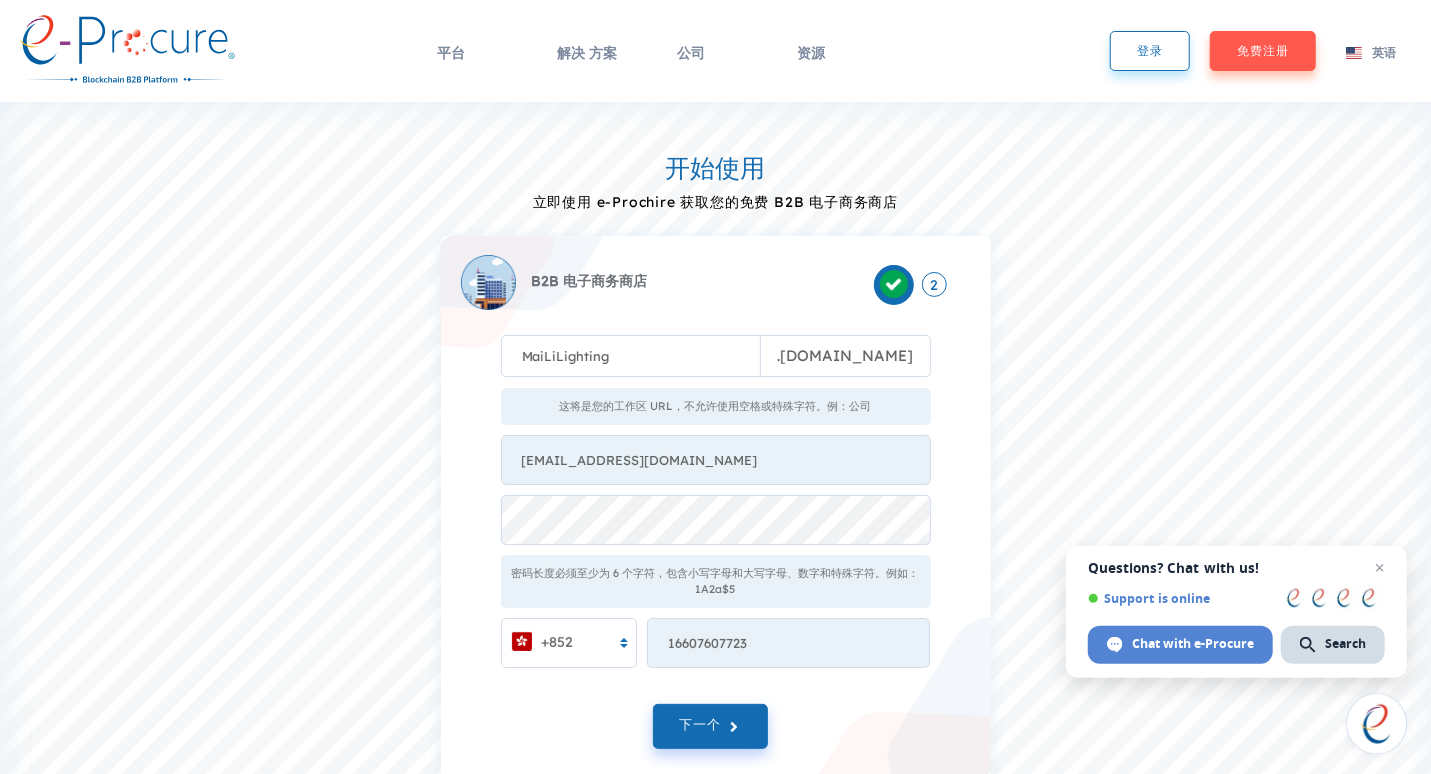 click on "开始使用 立即使用 e-Prochire 获取您的免费 B2B 电子商务商店 B2B 电子商务商店 2 MaiLiLighting . e-procure.net 这将是您的工作区 URL，不允许使用空格或特殊字符。例：公司 chanqijun0523@gmail.com 密码长度必须至少为 6 个字符，包含小写字母和大写字母、数字和特殊字符。例如：1A2a$5 +852 16607607723 Something went wrong from server side! 下一个" at bounding box center [715, 455] 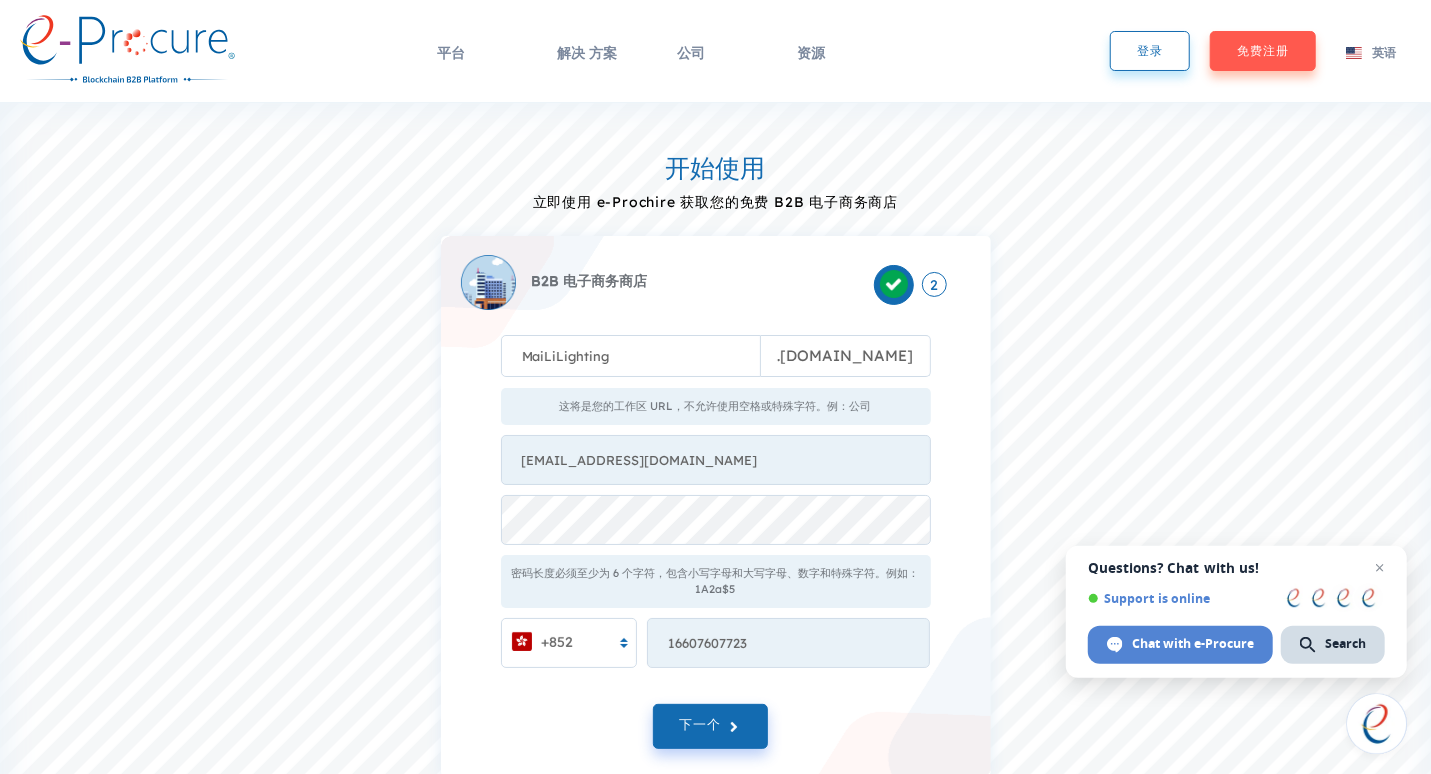 click on "+852" at bounding box center (569, 643) 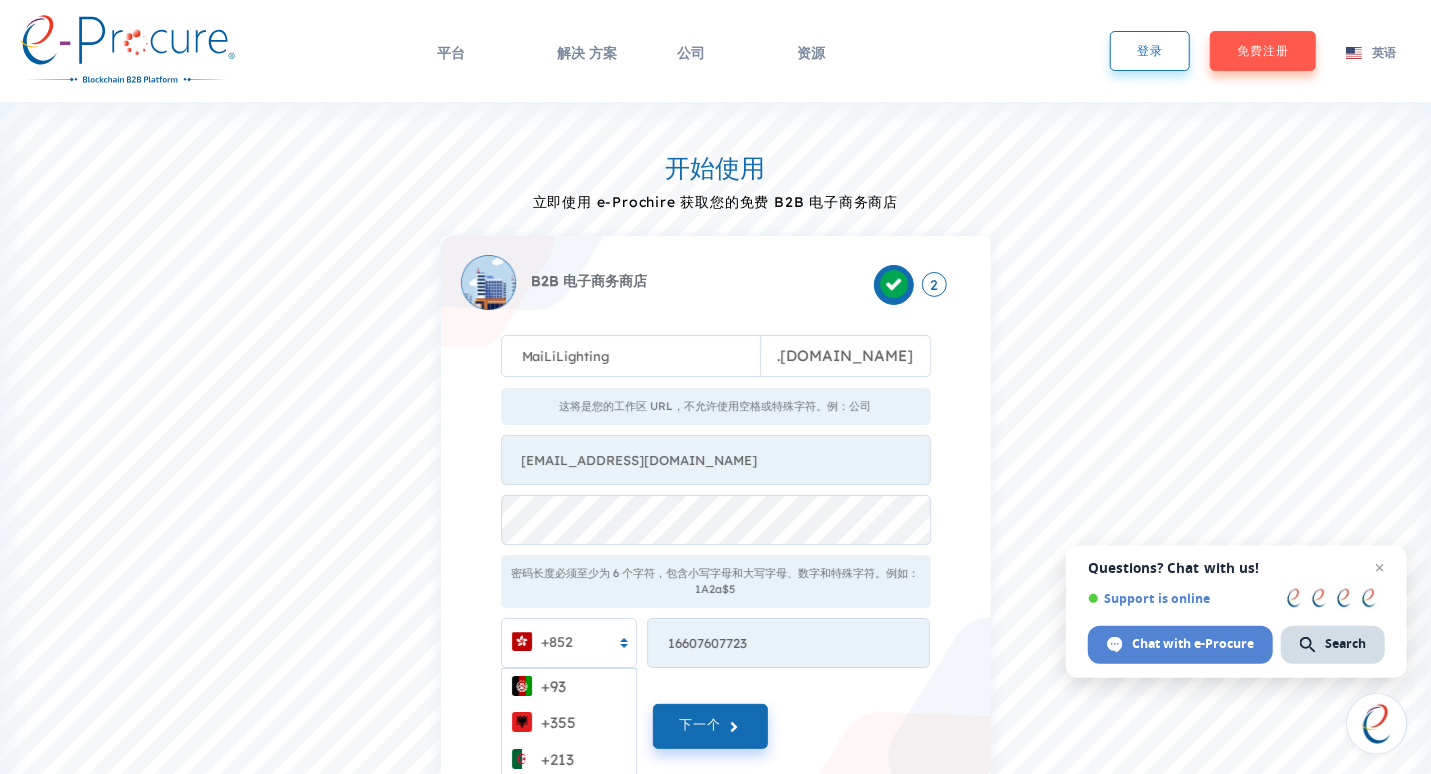 scroll, scrollTop: 192, scrollLeft: 0, axis: vertical 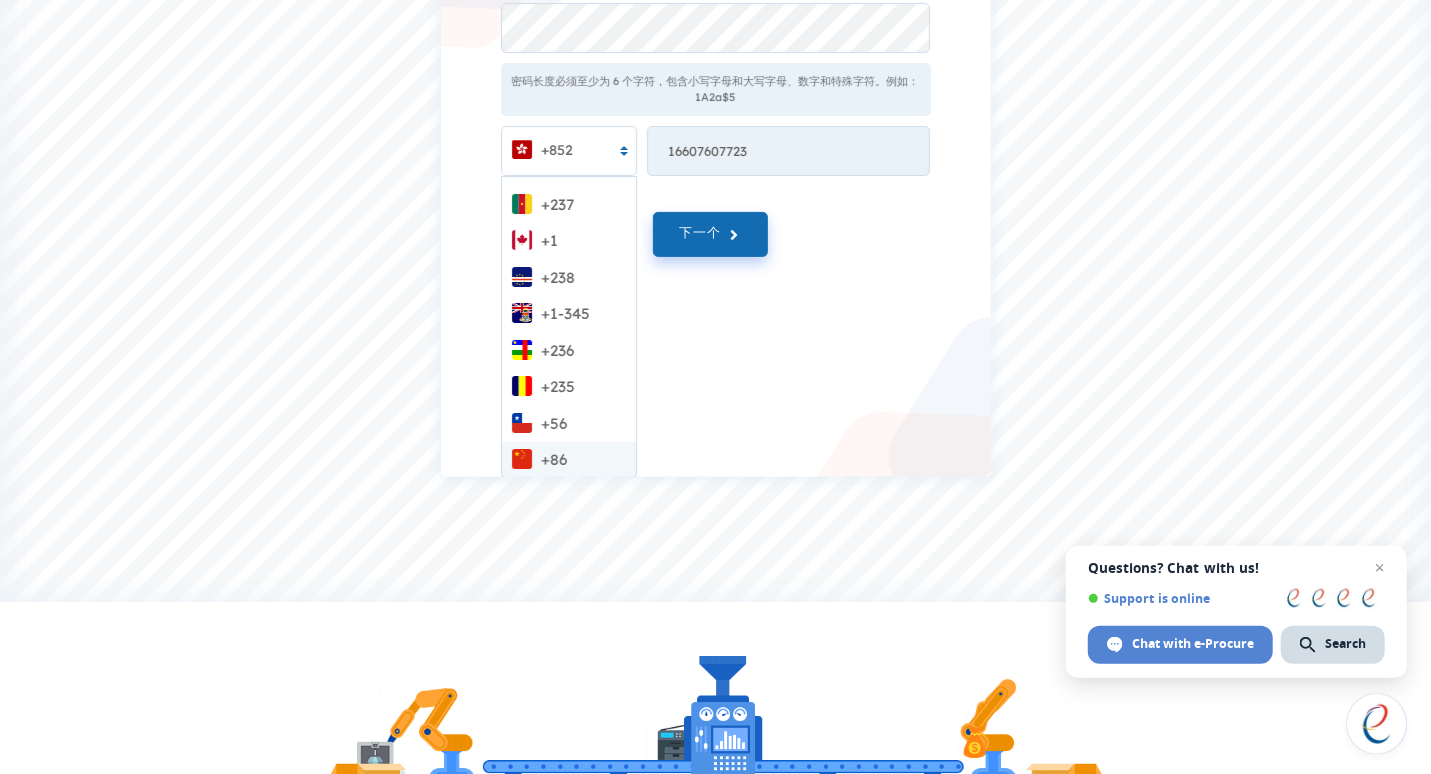 click on "+86" at bounding box center (569, 460) 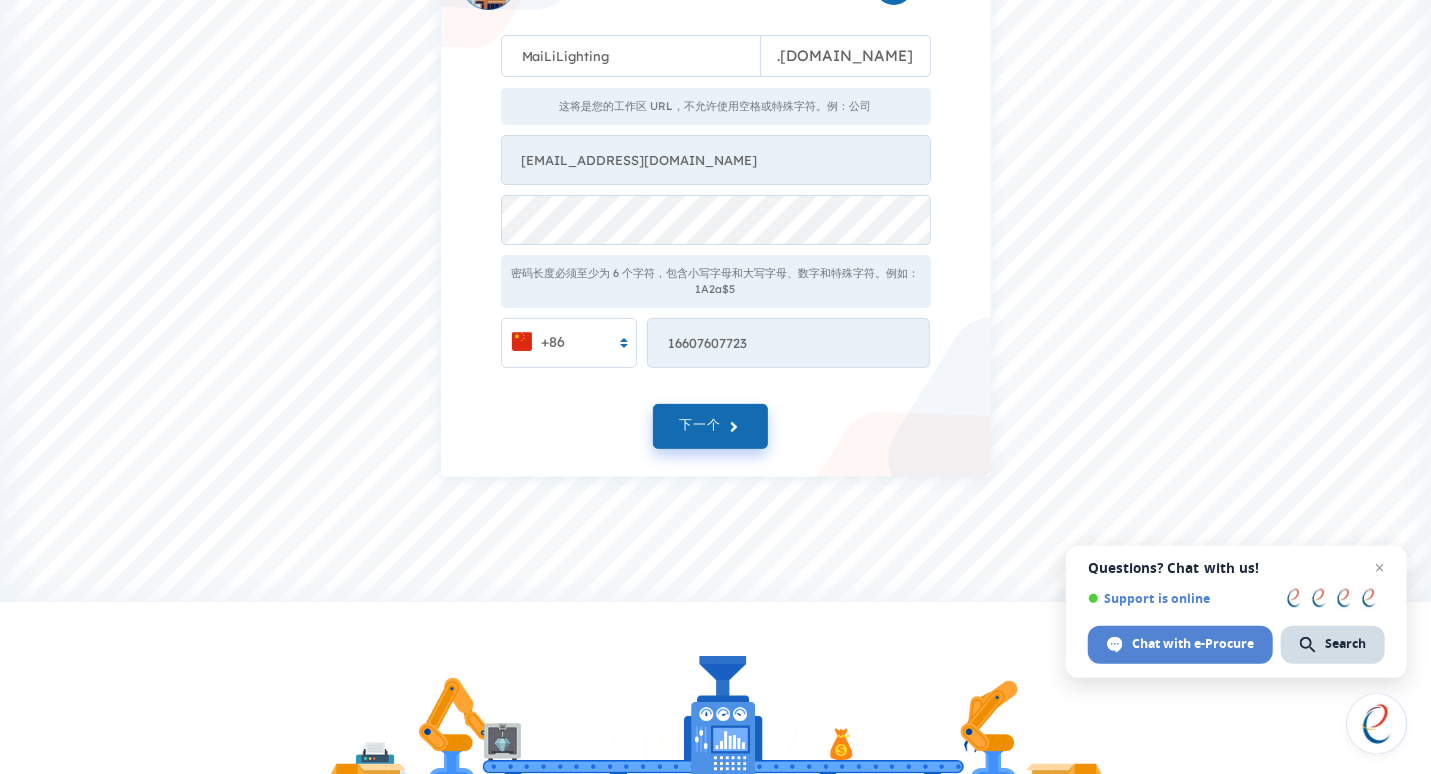 scroll, scrollTop: 0, scrollLeft: 0, axis: both 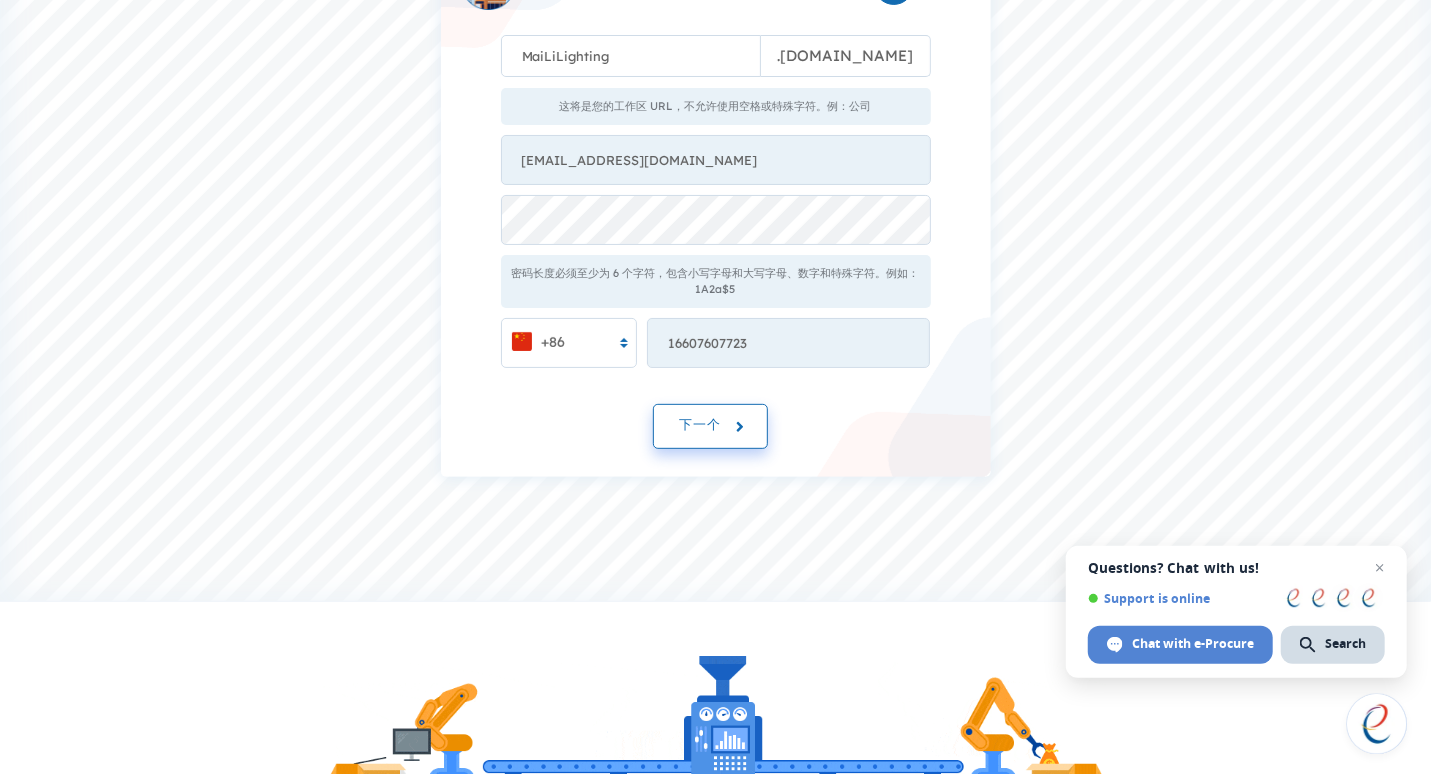 click on "下一个" at bounding box center [710, 426] 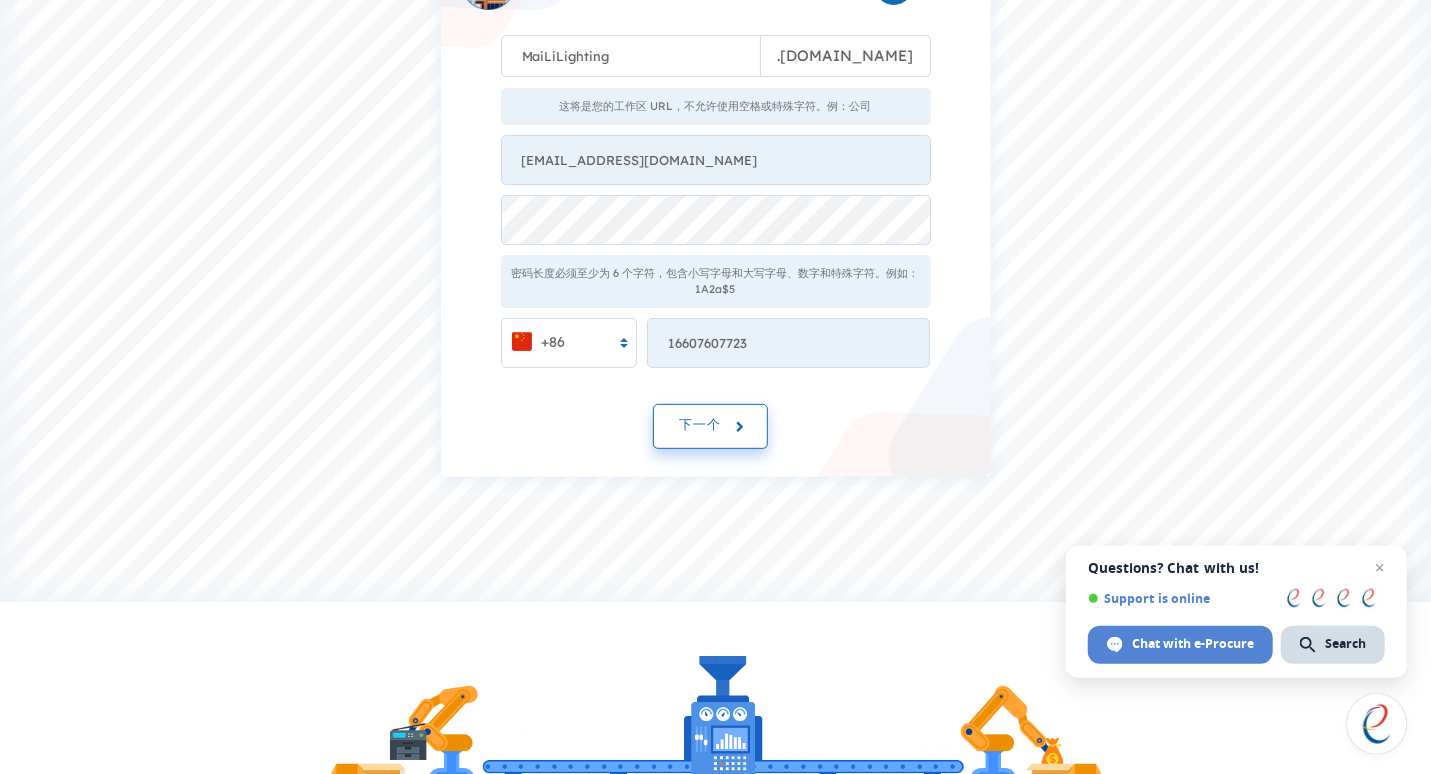 click on "下一个" at bounding box center (700, 424) 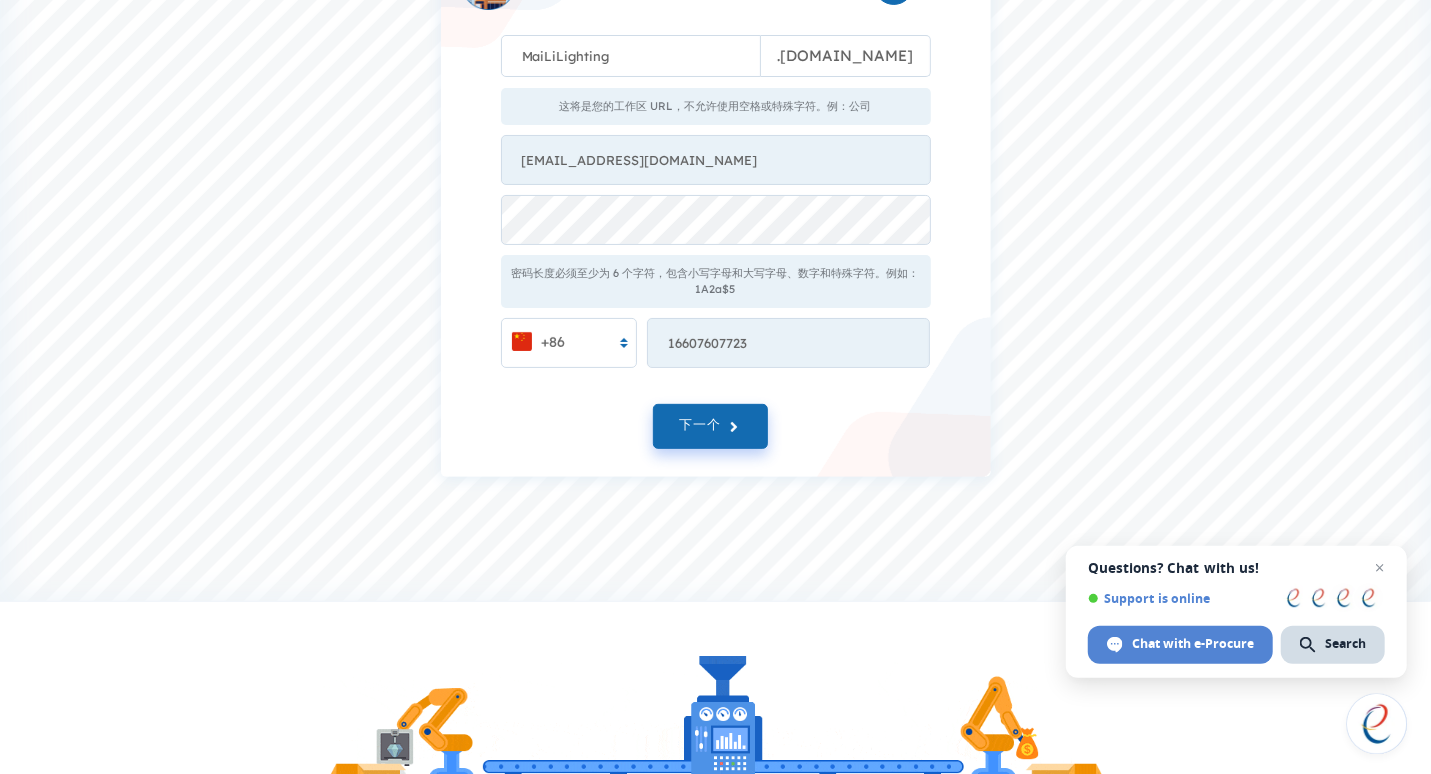click on "下一个" at bounding box center (716, 431) 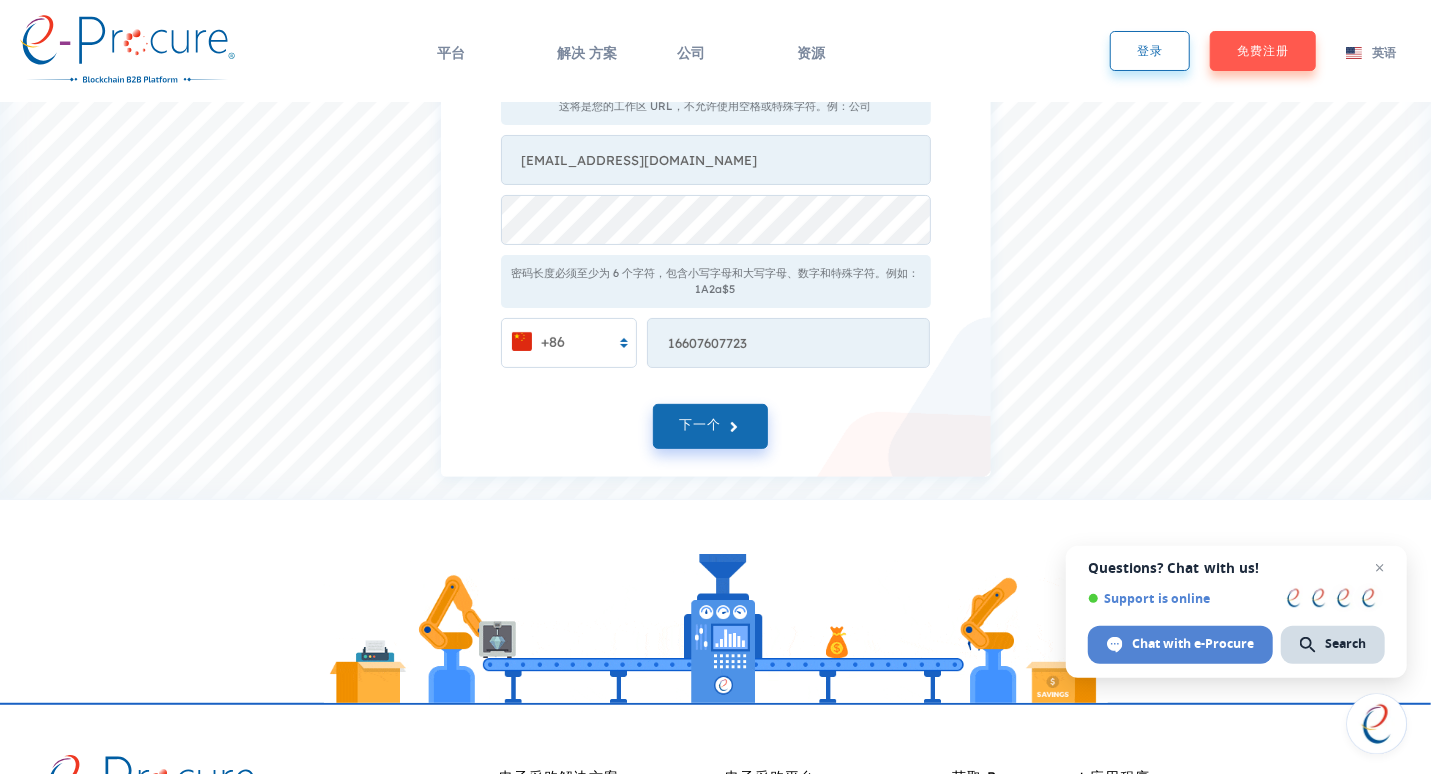 scroll, scrollTop: 100, scrollLeft: 0, axis: vertical 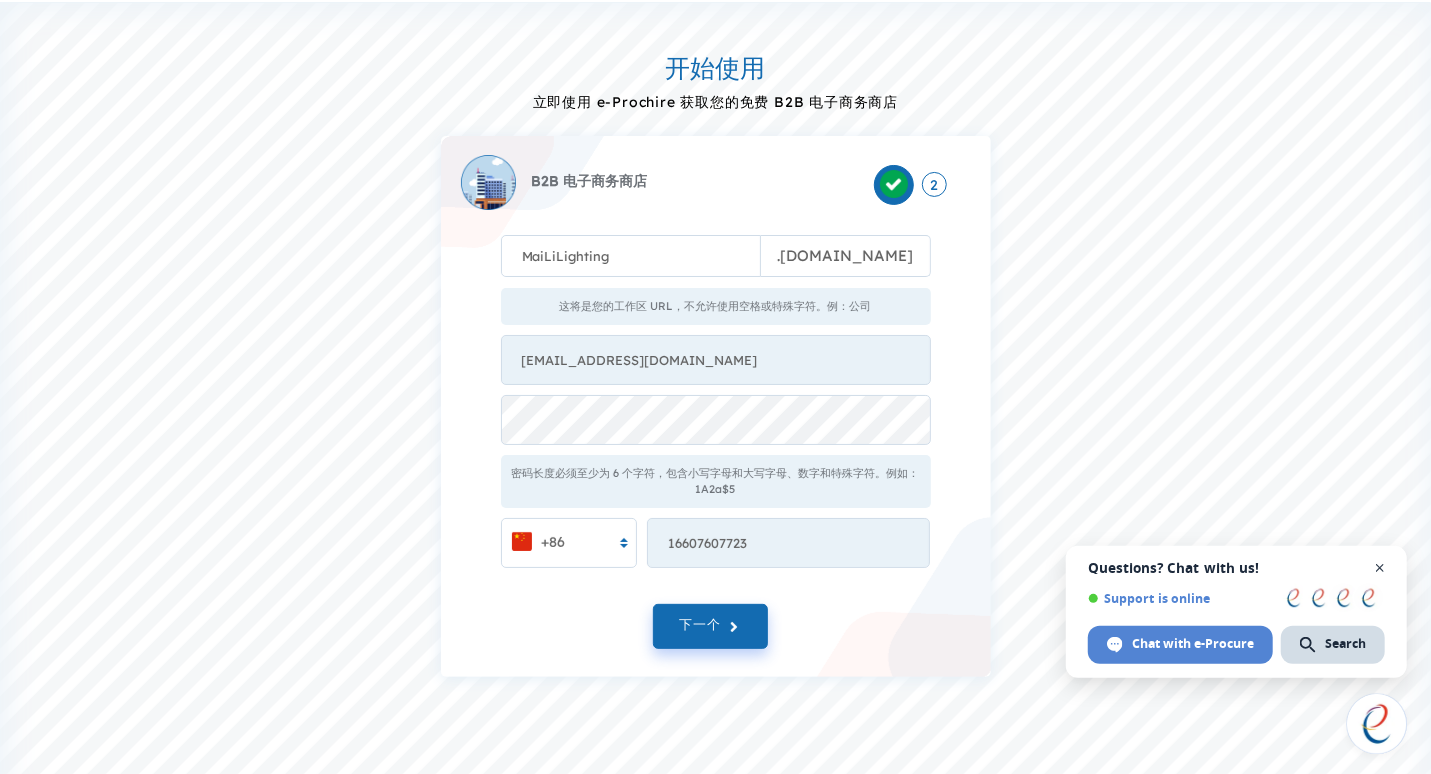 click at bounding box center [1380, 568] 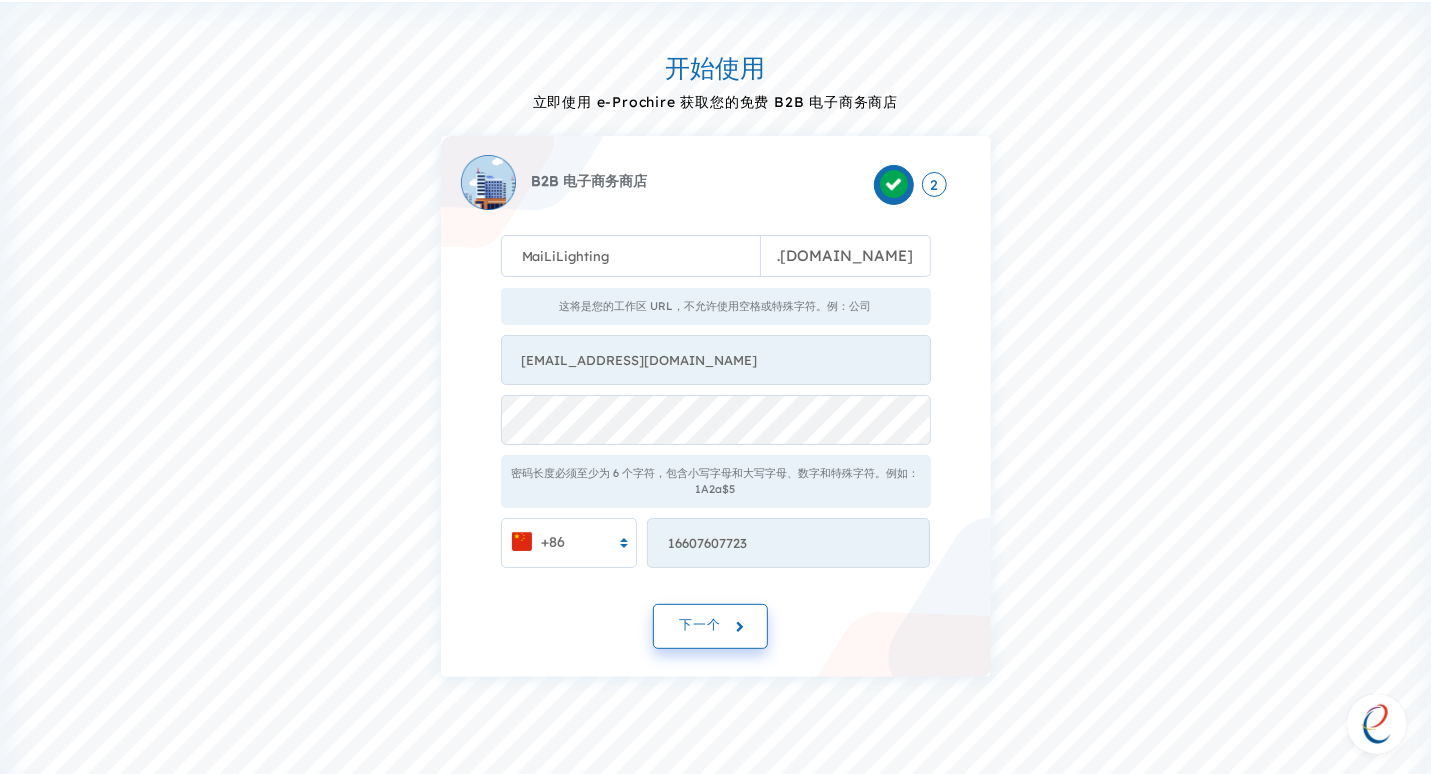 click on "下一个" at bounding box center (700, 624) 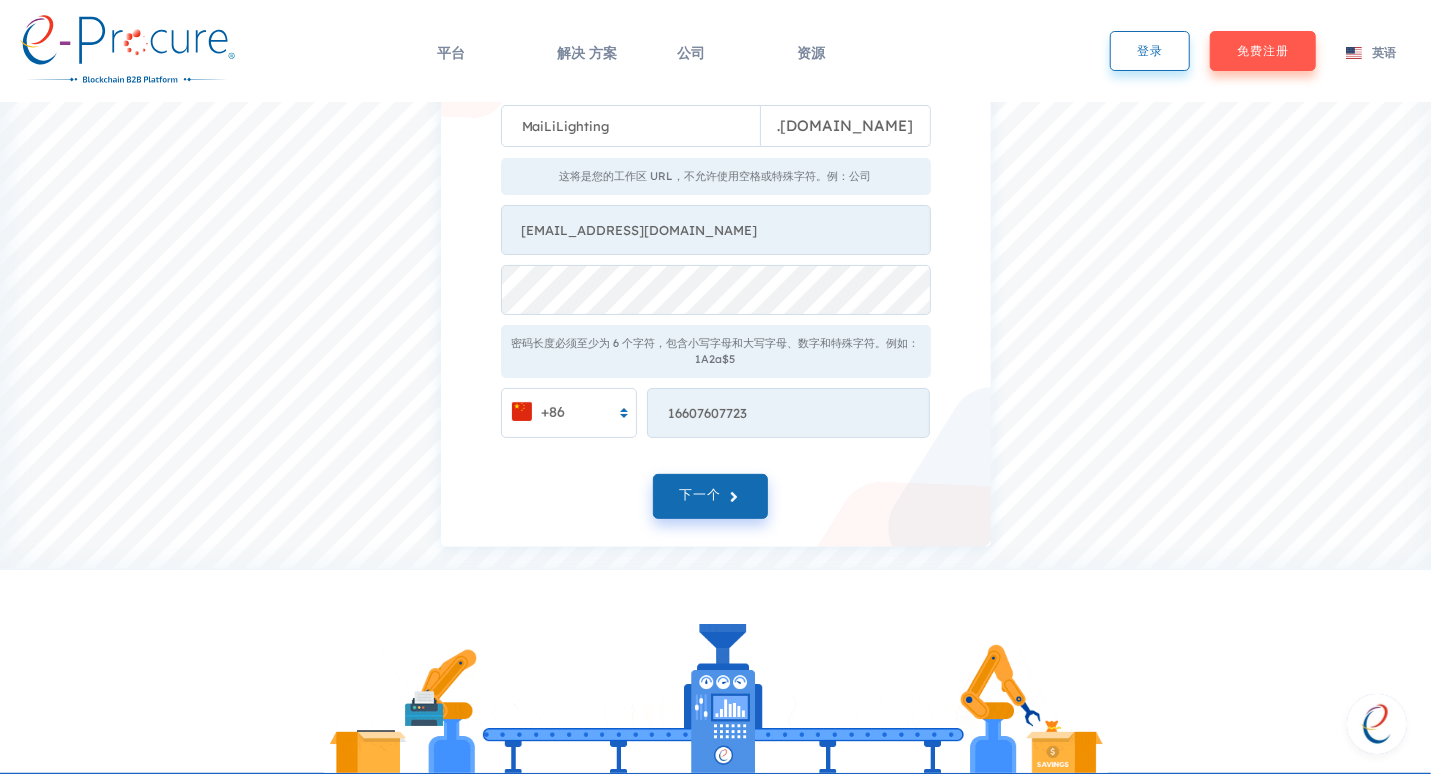 scroll, scrollTop: 200, scrollLeft: 0, axis: vertical 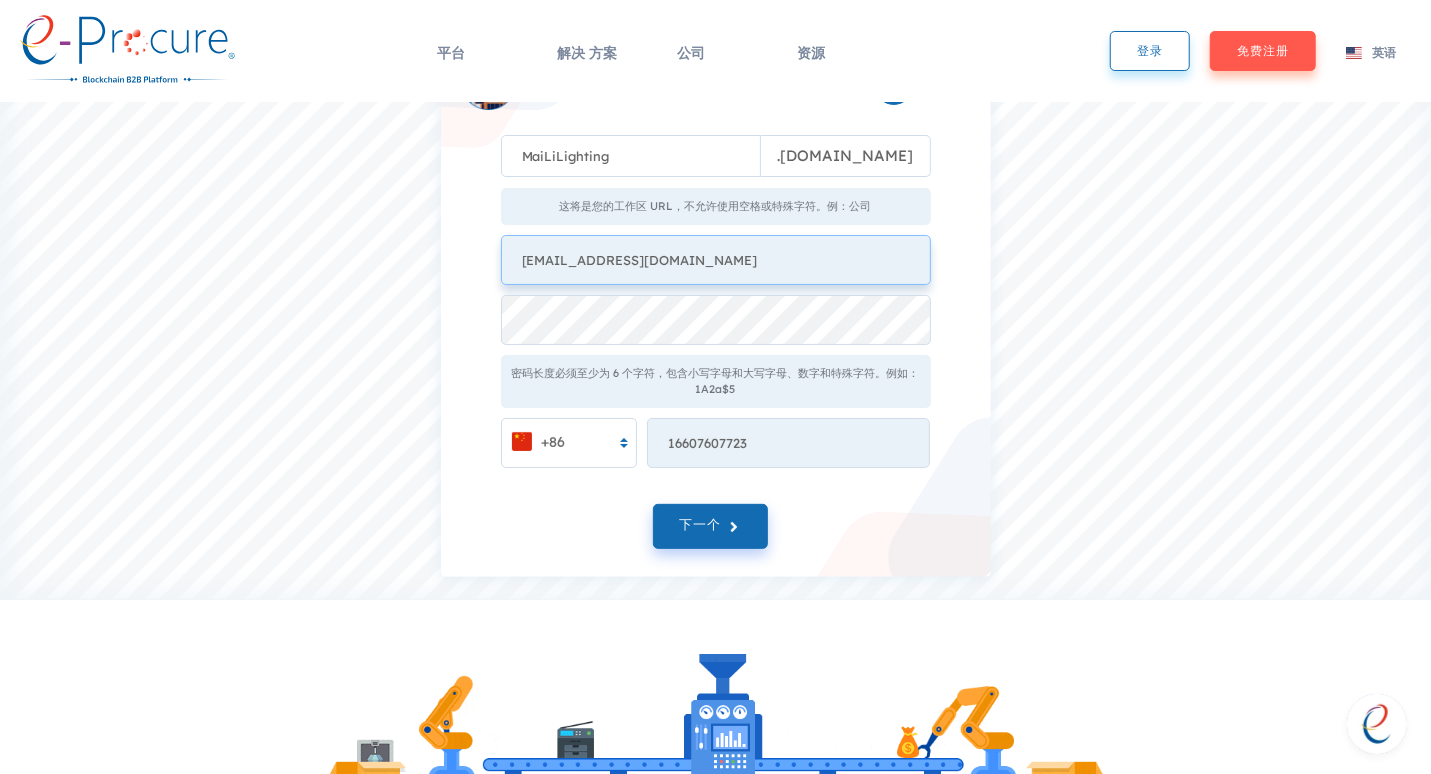 click on "chanqijun0523@gmail.com" at bounding box center [716, 260] 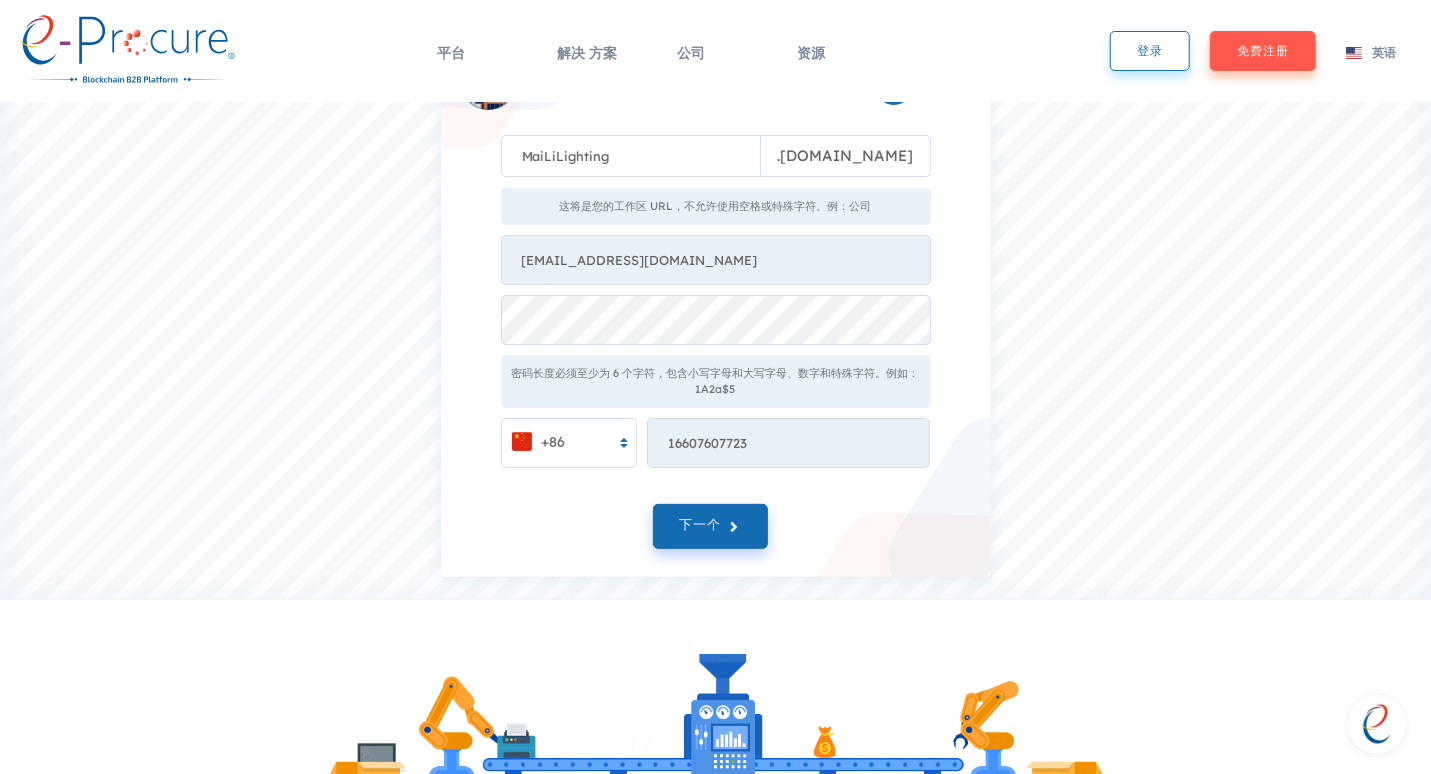 click on "MaiLiLighting . e-procure.net 这将是您的工作区 URL，不允许使用空格或特殊字符。例：公司 chanqijun0523@gmail.com 密码长度必须至少为 6 个字符，包含小写字母和大写字母、数字和特殊字符。例如：1A2a$5 +86 16607607723 Something went wrong from server side!" at bounding box center [716, 281] 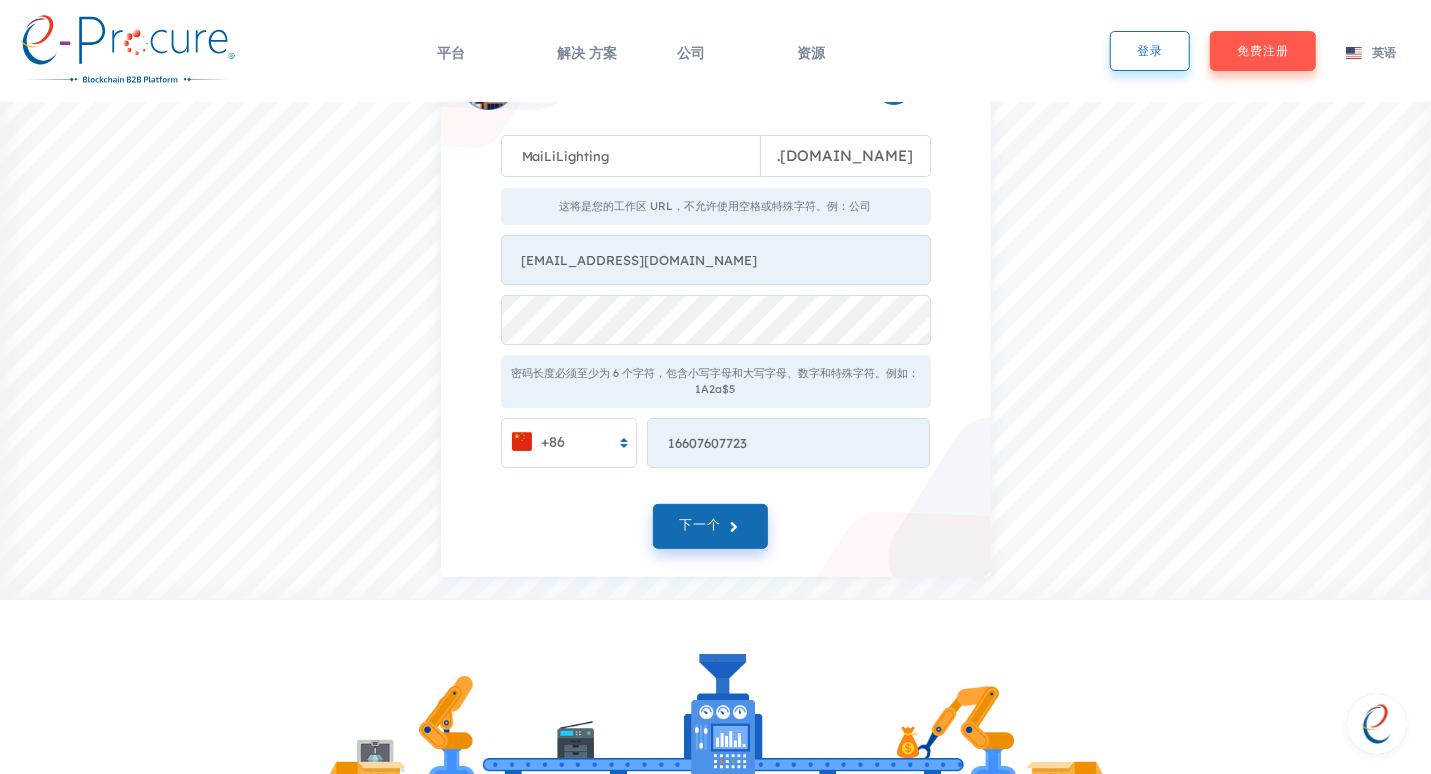 click on "B2B 电子商务商店 2 MaiLiLighting . e-procure.net 这将是您的工作区 URL，不允许使用空格或特殊字符。例：公司 chanqijun0523@gmail.com 密码长度必须至少为 6 个字符，包含小写字母和大写字母、数字和特殊字符。例如：1A2a$5 +86 16607607723 Something went wrong from server side!" at bounding box center (716, 271) 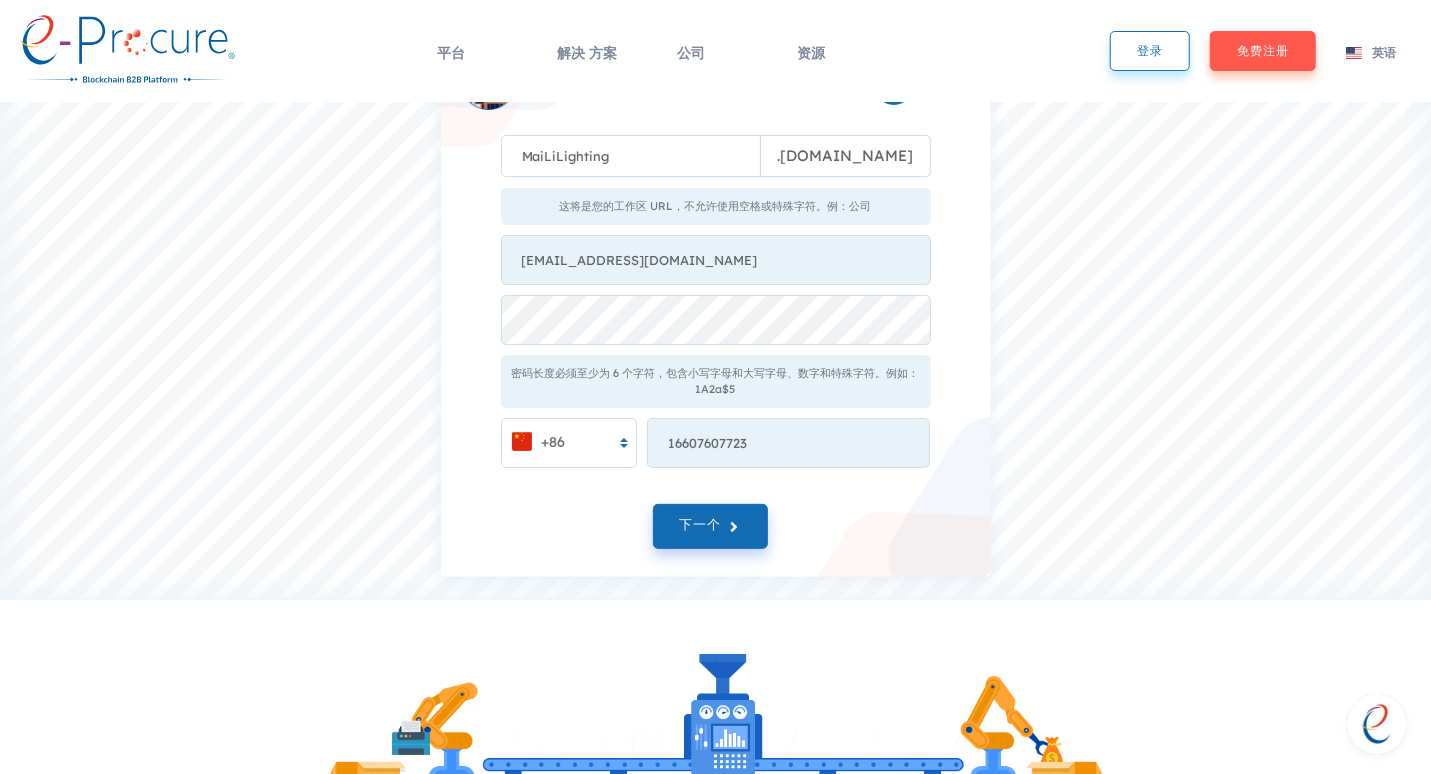 click on "密码长度必须至少为 6 个字符，包含小写字母和大写字母、数字和特殊字符。例如：1A2a$5" at bounding box center (716, 381) 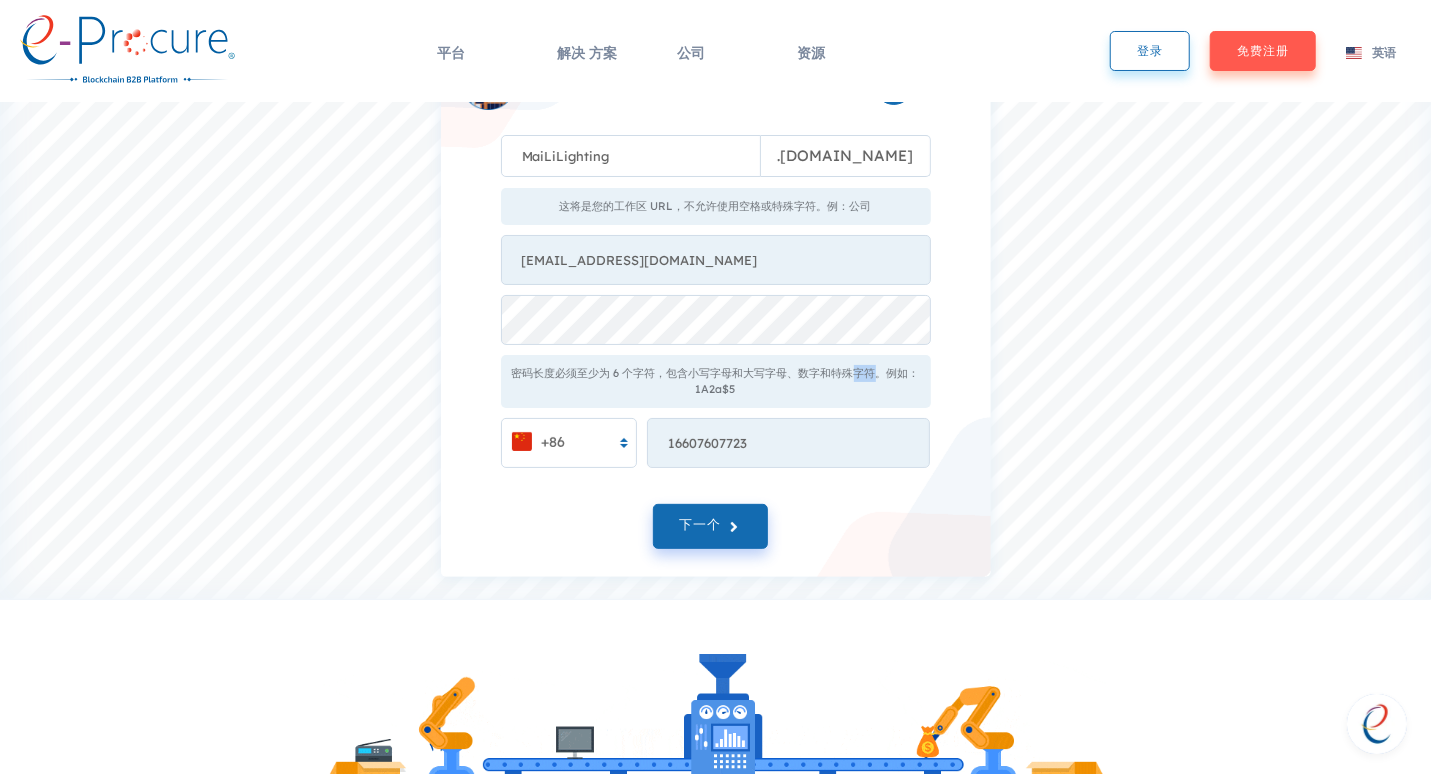 click on "密码长度必须至少为 6 个字符，包含小写字母和大写字母、数字和特殊字符。例如：1A2a$5" at bounding box center [716, 381] 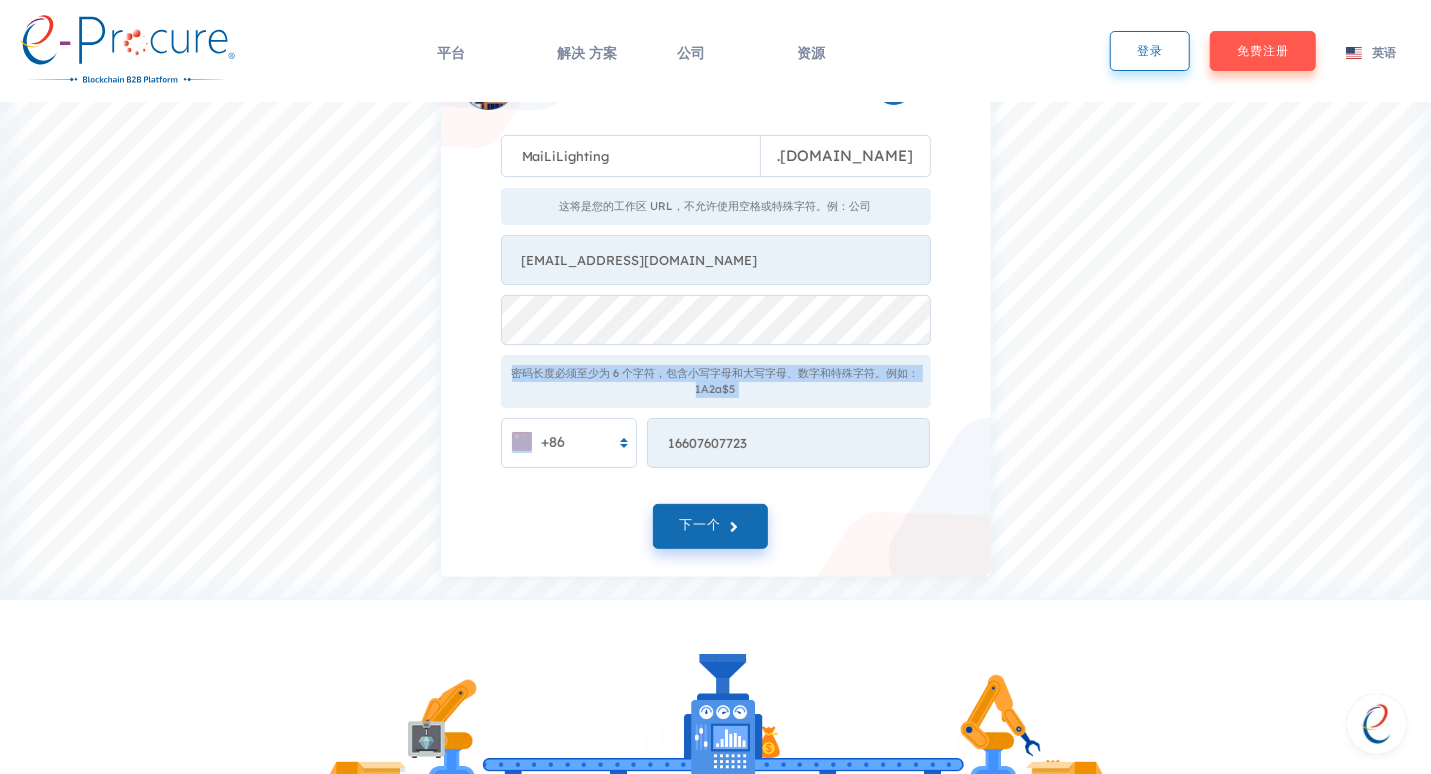 click on "密码长度必须至少为 6 个字符，包含小写字母和大写字母、数字和特殊字符。例如：1A2a$5" at bounding box center (716, 381) 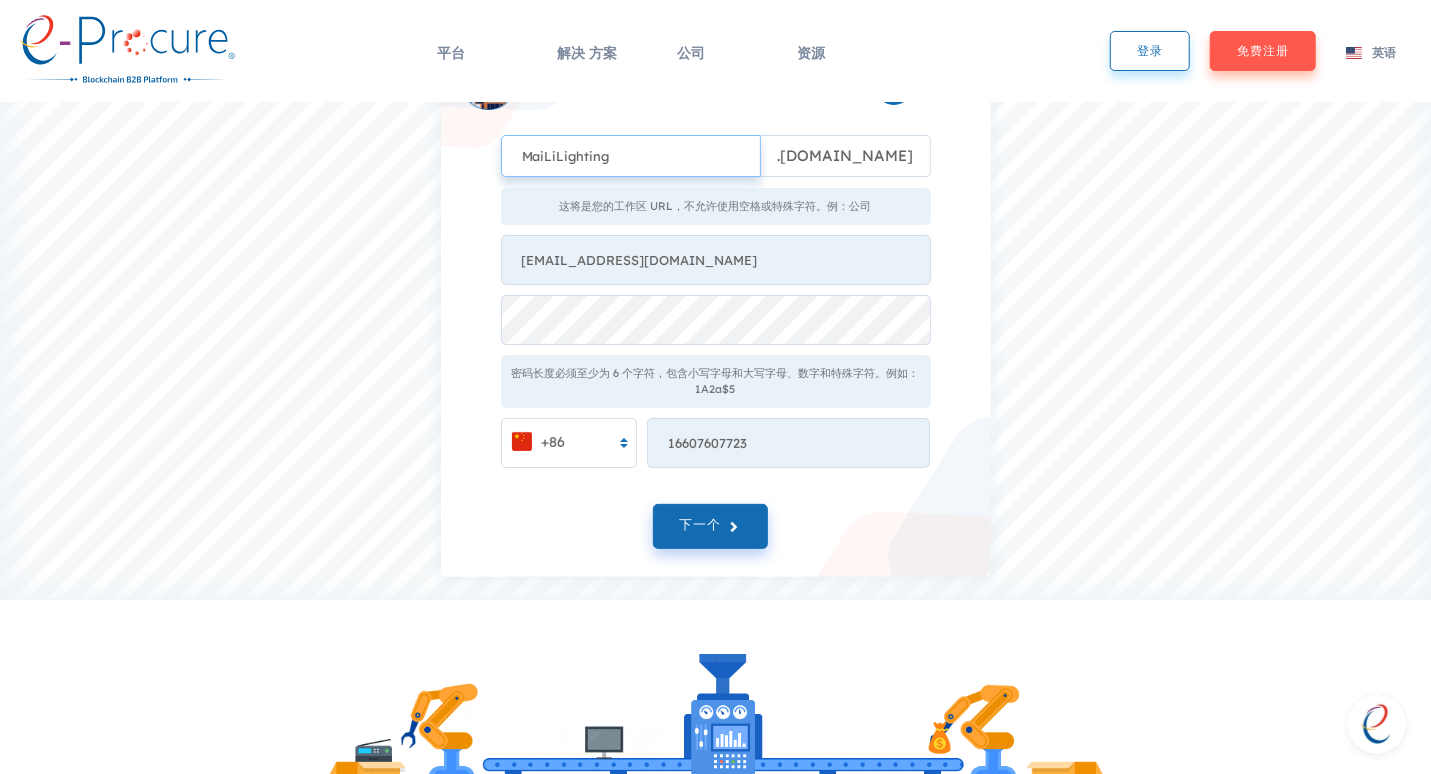 click on "MaiLiLighting" at bounding box center (631, 156) 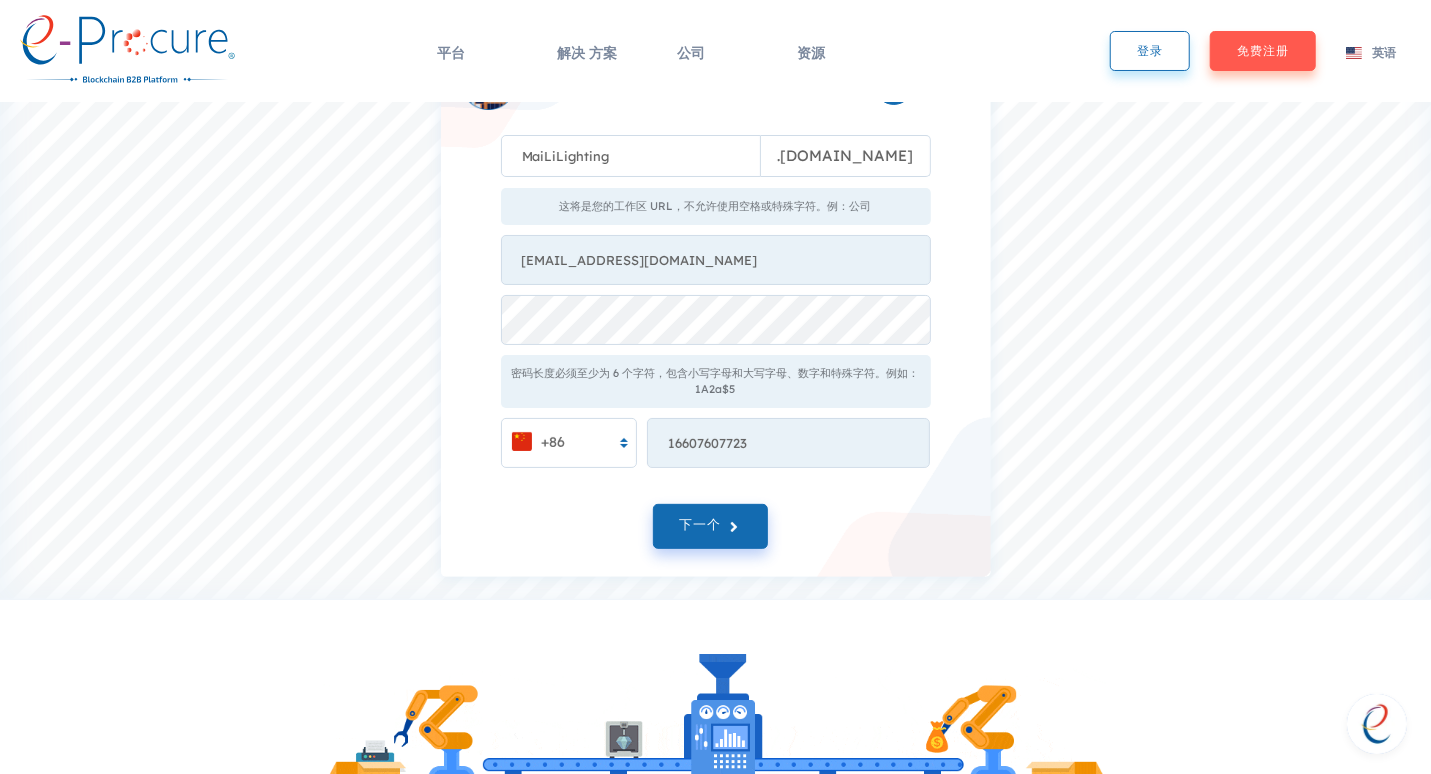 click on "B2B 电子商务商店 2 MaiLiLighting . e-procure.net 这将是您的工作区 URL，不允许使用空格或特殊字符。例：公司 chanqijun0523@gmail.com 密码长度必须至少为 6 个字符，包含小写字母和大写字母、数字和特殊字符。例如：1A2a$5 +86 16607607723 Something went wrong from server side! 下一个" at bounding box center (716, 306) 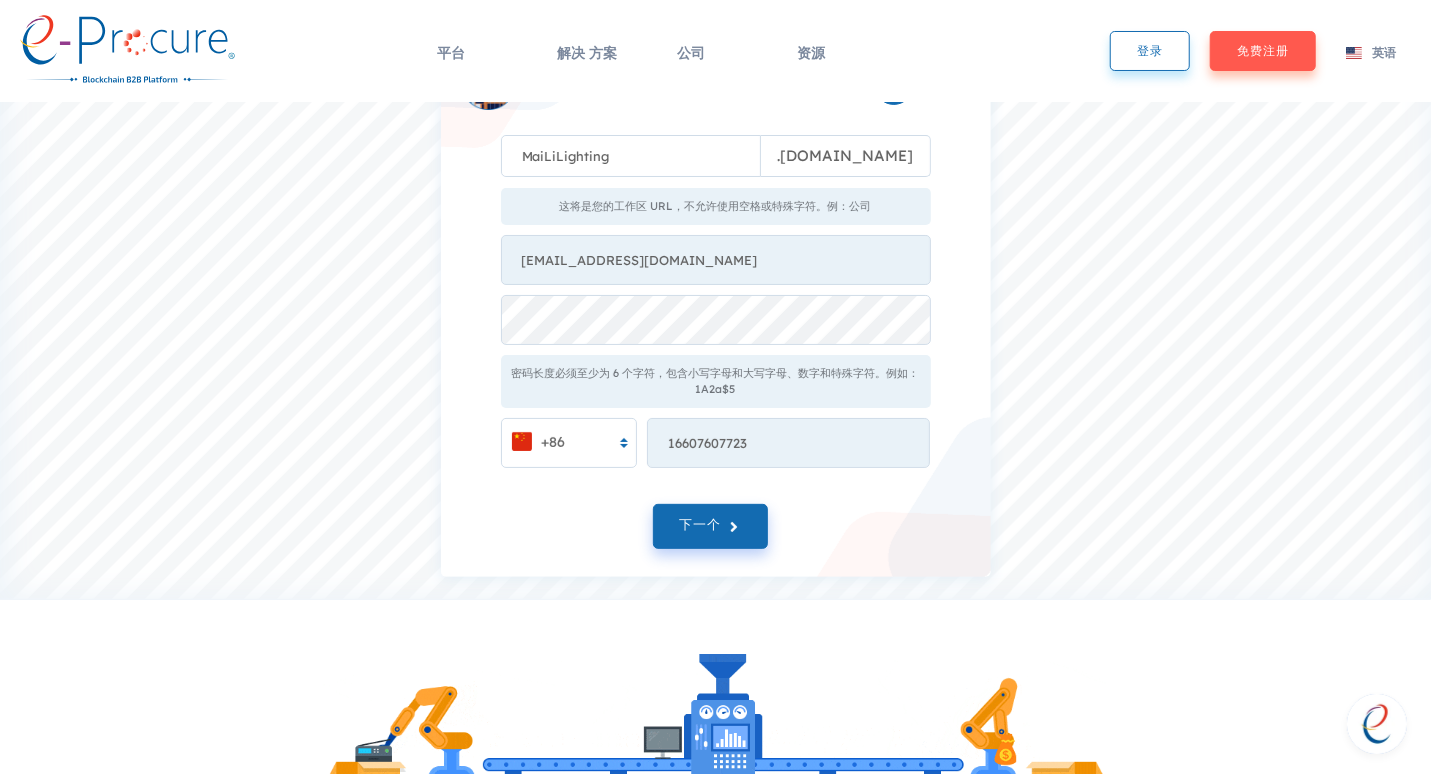 click on ". e-procure.net" at bounding box center (846, 156) 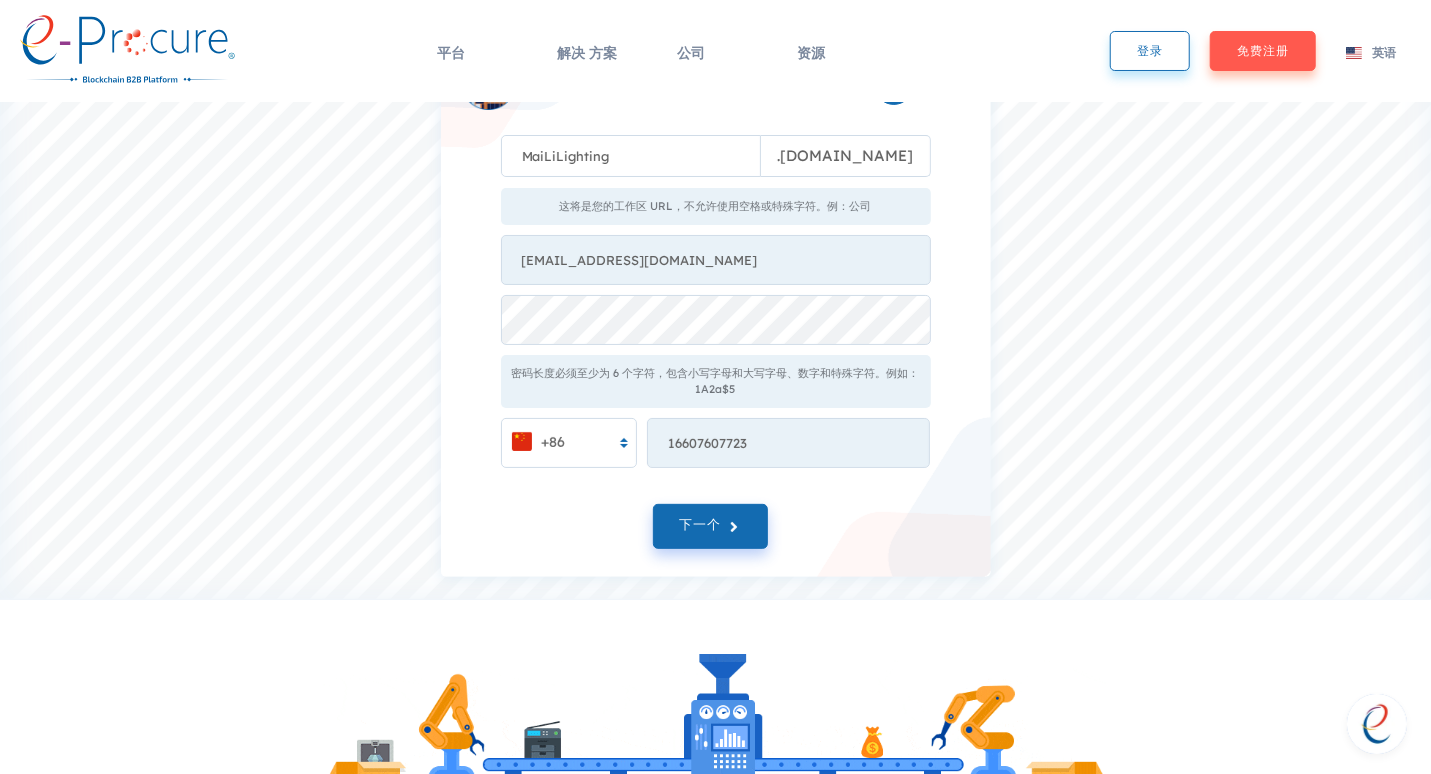 click on "B2B 电子商务商店 2 MaiLiLighting . e-procure.net 这将是您的工作区 URL，不允许使用空格或特殊字符。例：公司 chanqijun0523@gmail.com 密码长度必须至少为 6 个字符，包含小写字母和大写字母、数字和特殊字符。例如：1A2a$5 +86 16607607723 Something went wrong from server side! 下一个" at bounding box center (716, 306) 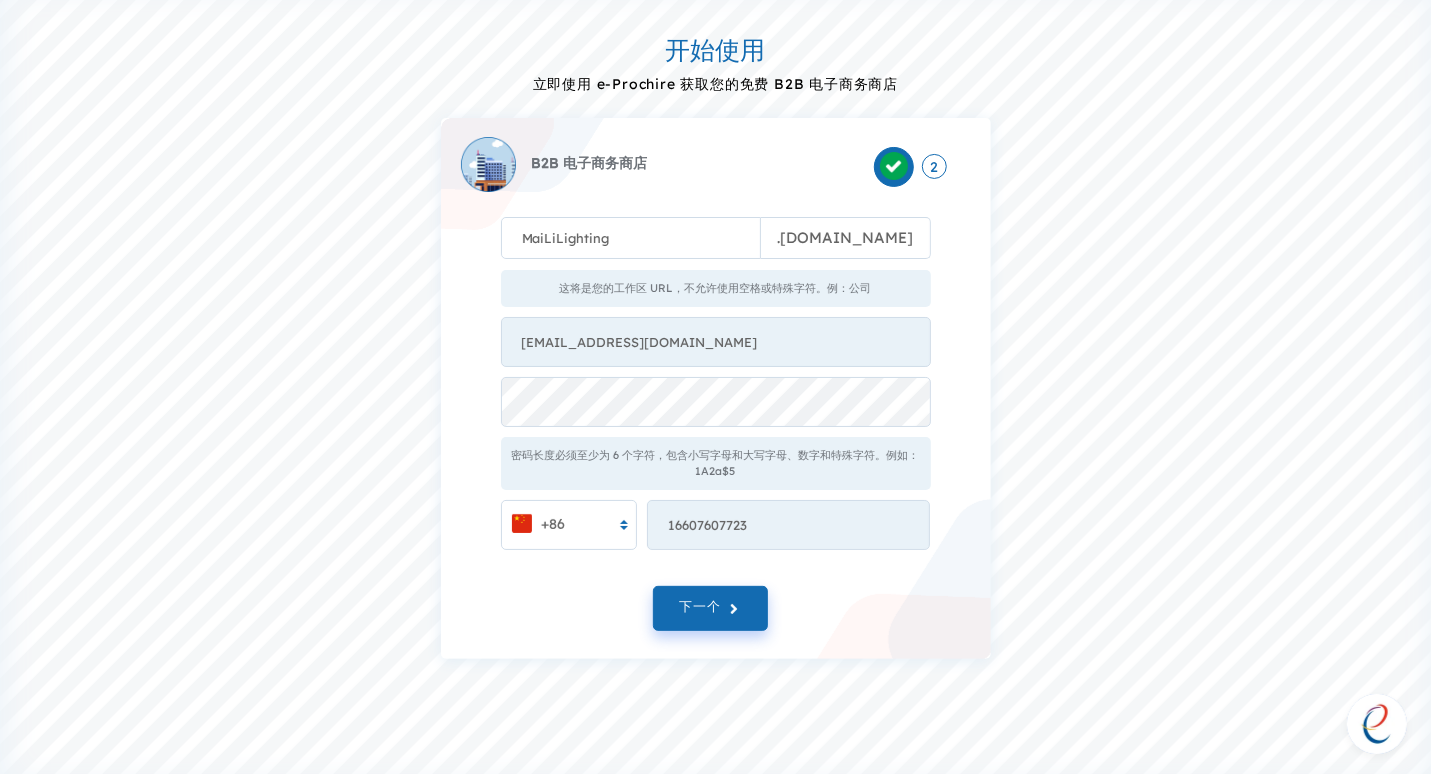 scroll, scrollTop: 100, scrollLeft: 0, axis: vertical 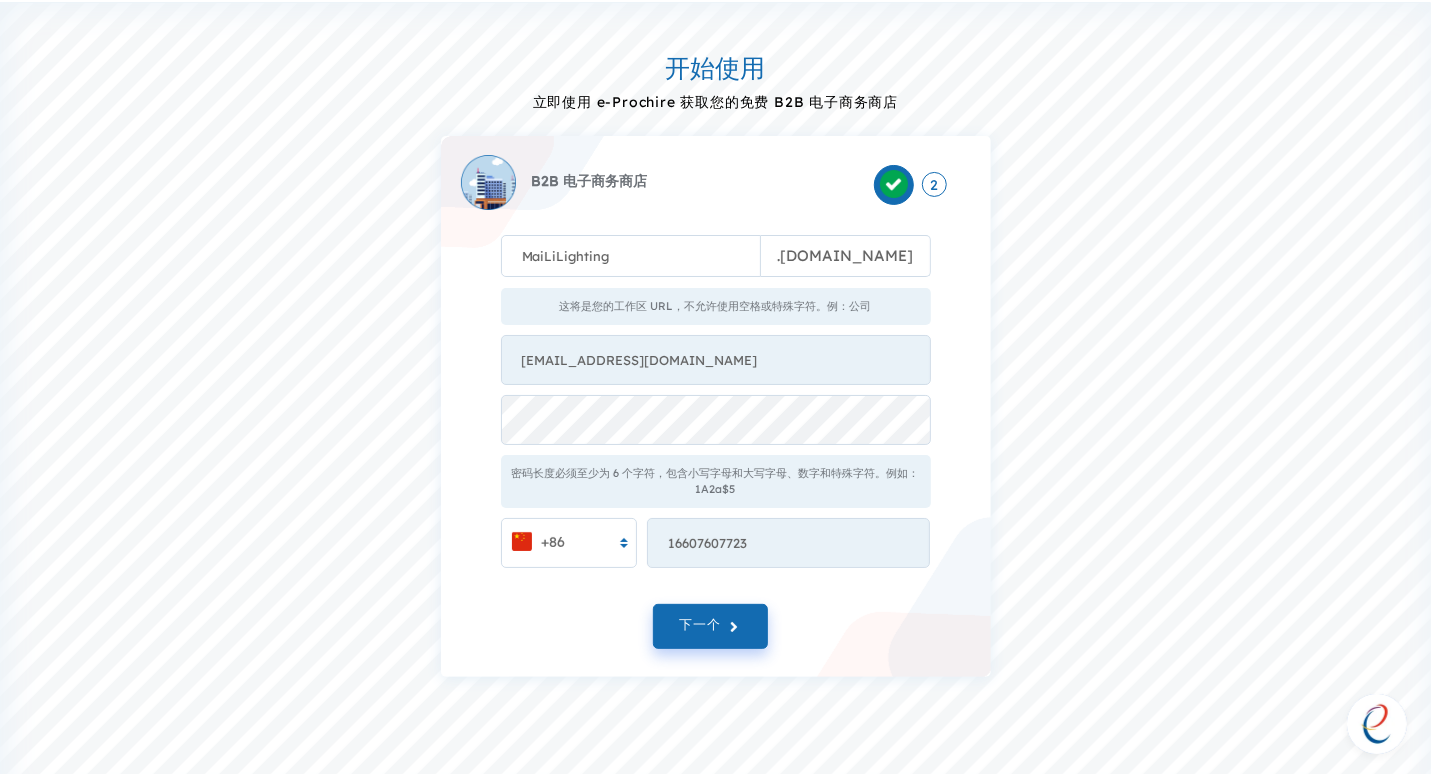 click on "MaiLiLighting . e-procure.net 这将是您的工作区 URL，不允许使用空格或特殊字符。例：公司 chanqijun0523@gmail.com 密码长度必须至少为 6 个字符，包含小写字母和大写字母、数字和特殊字符。例如：1A2a$5 +86 16607607723 Something went wrong from server side!" at bounding box center (716, 381) 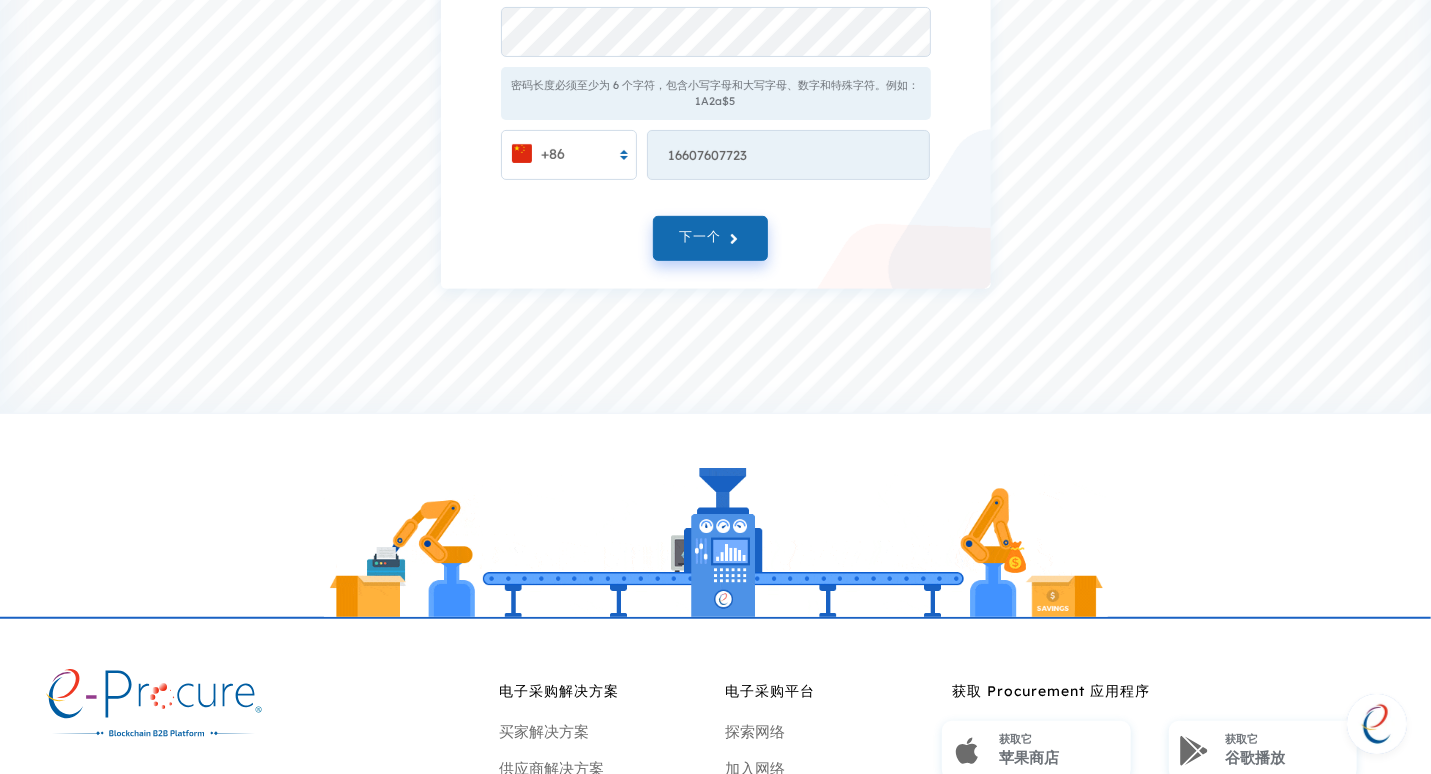 scroll, scrollTop: 500, scrollLeft: 0, axis: vertical 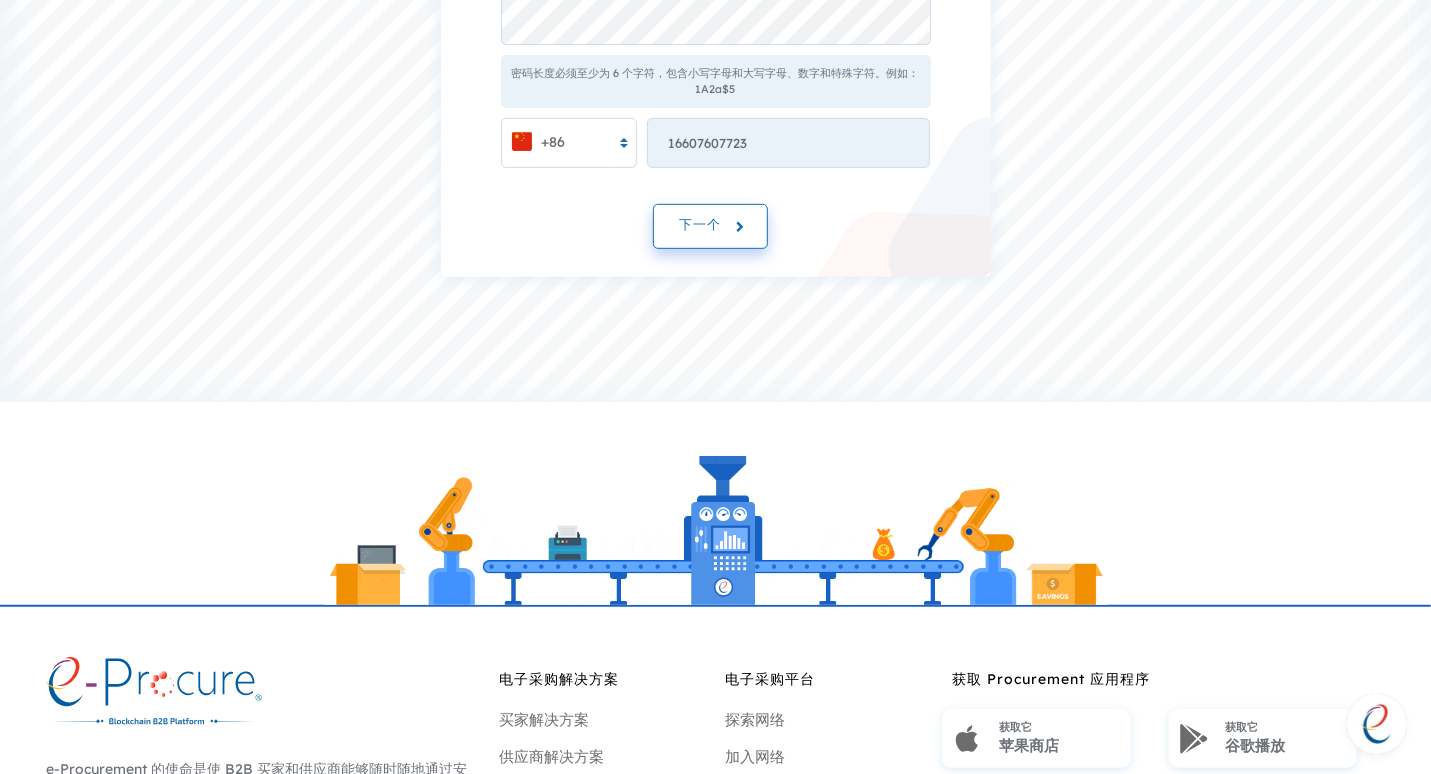 click 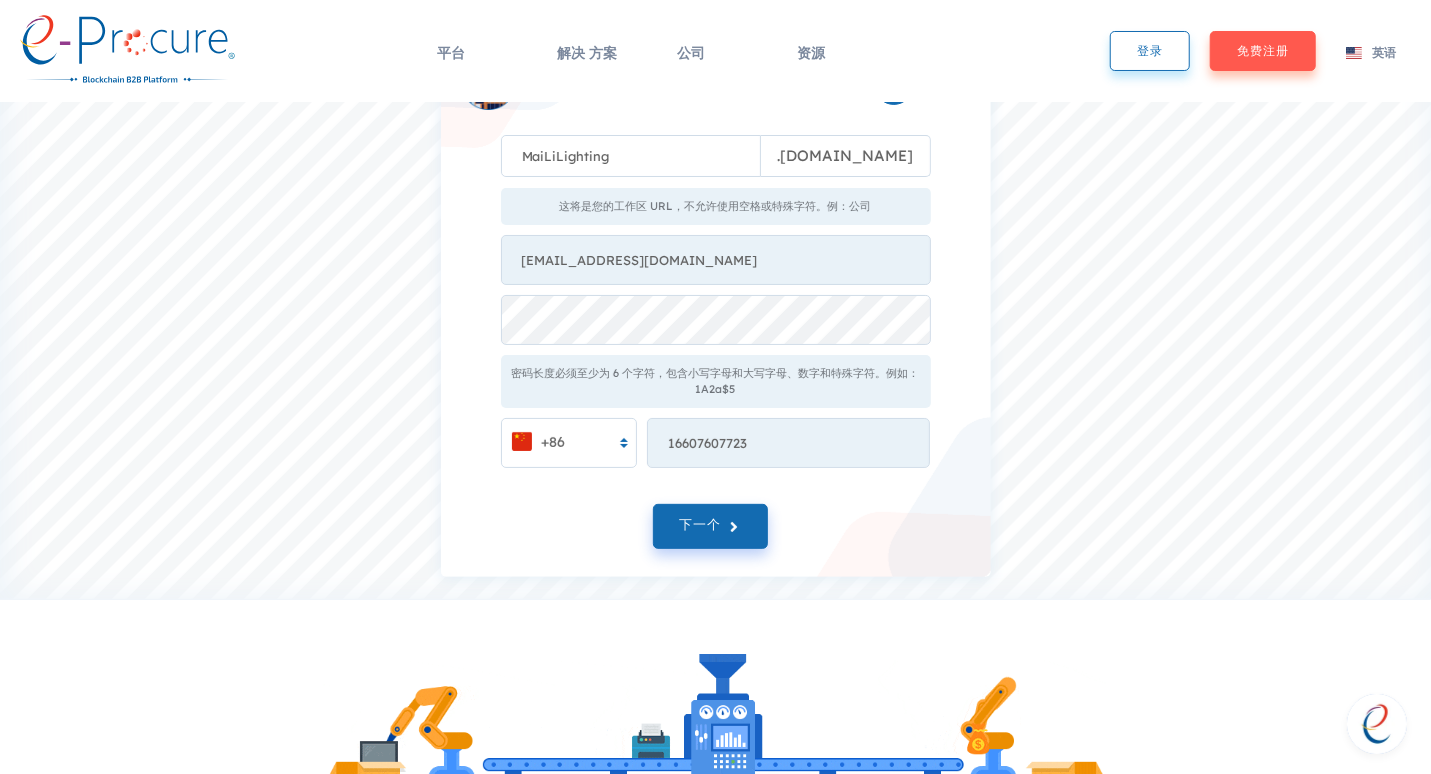 scroll, scrollTop: 200, scrollLeft: 0, axis: vertical 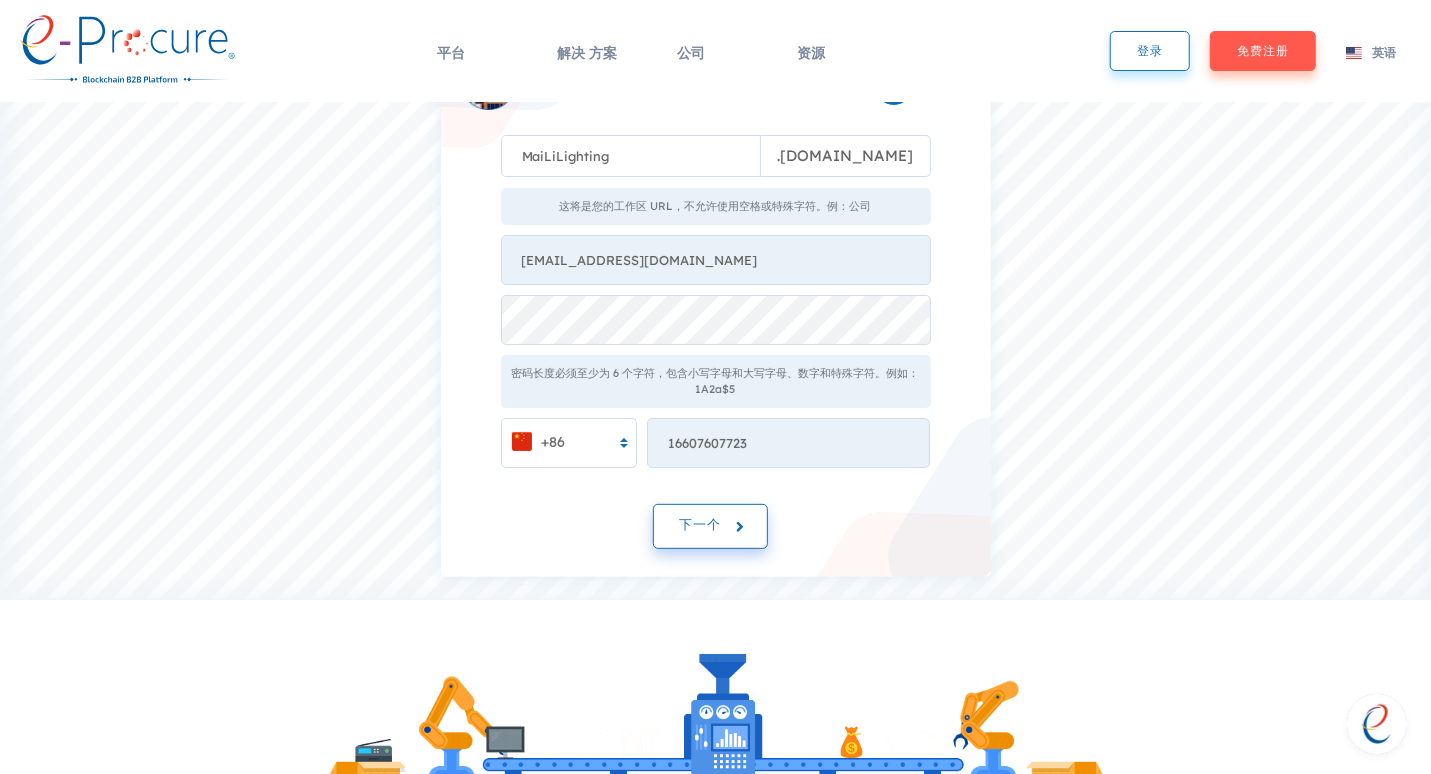 click on "下一个" at bounding box center (700, 524) 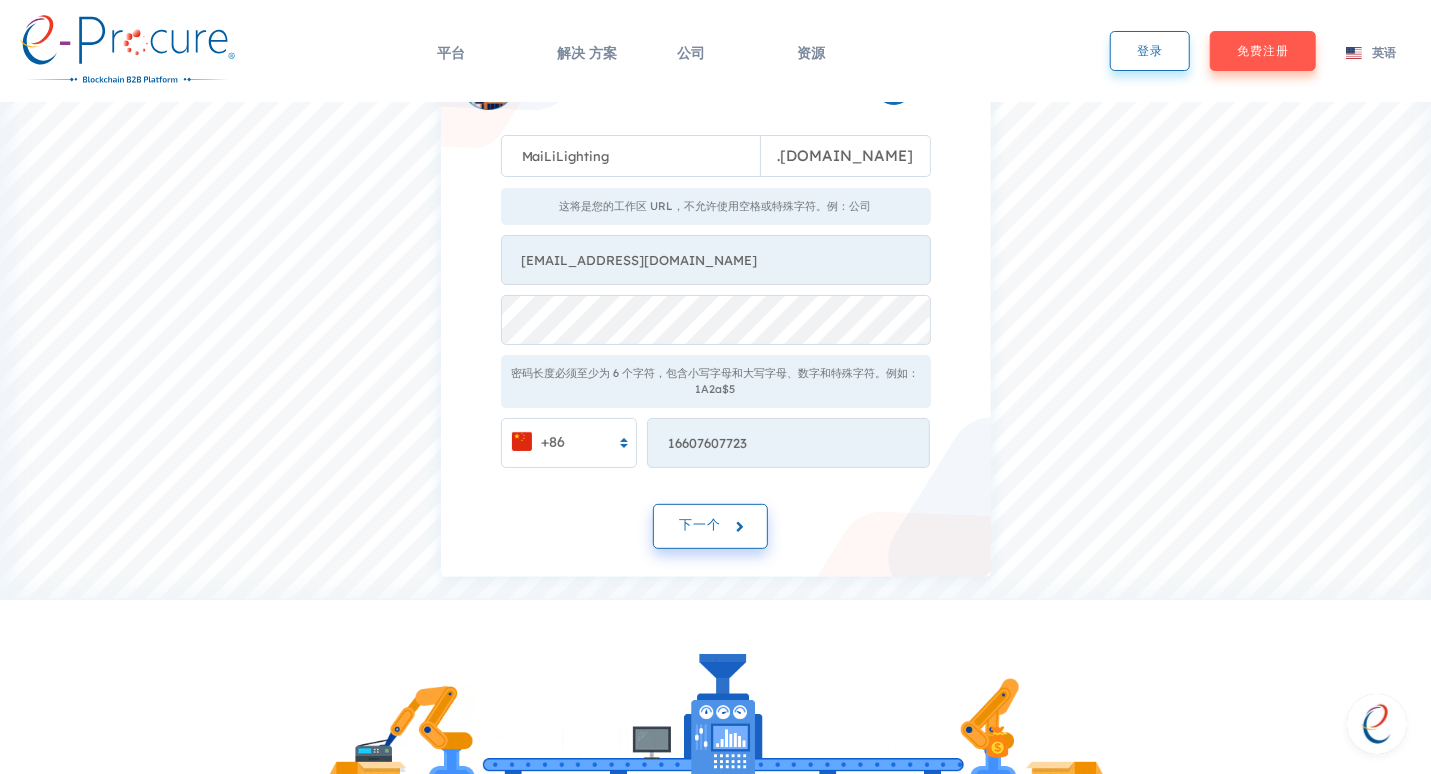 click on "下一个" at bounding box center [700, 524] 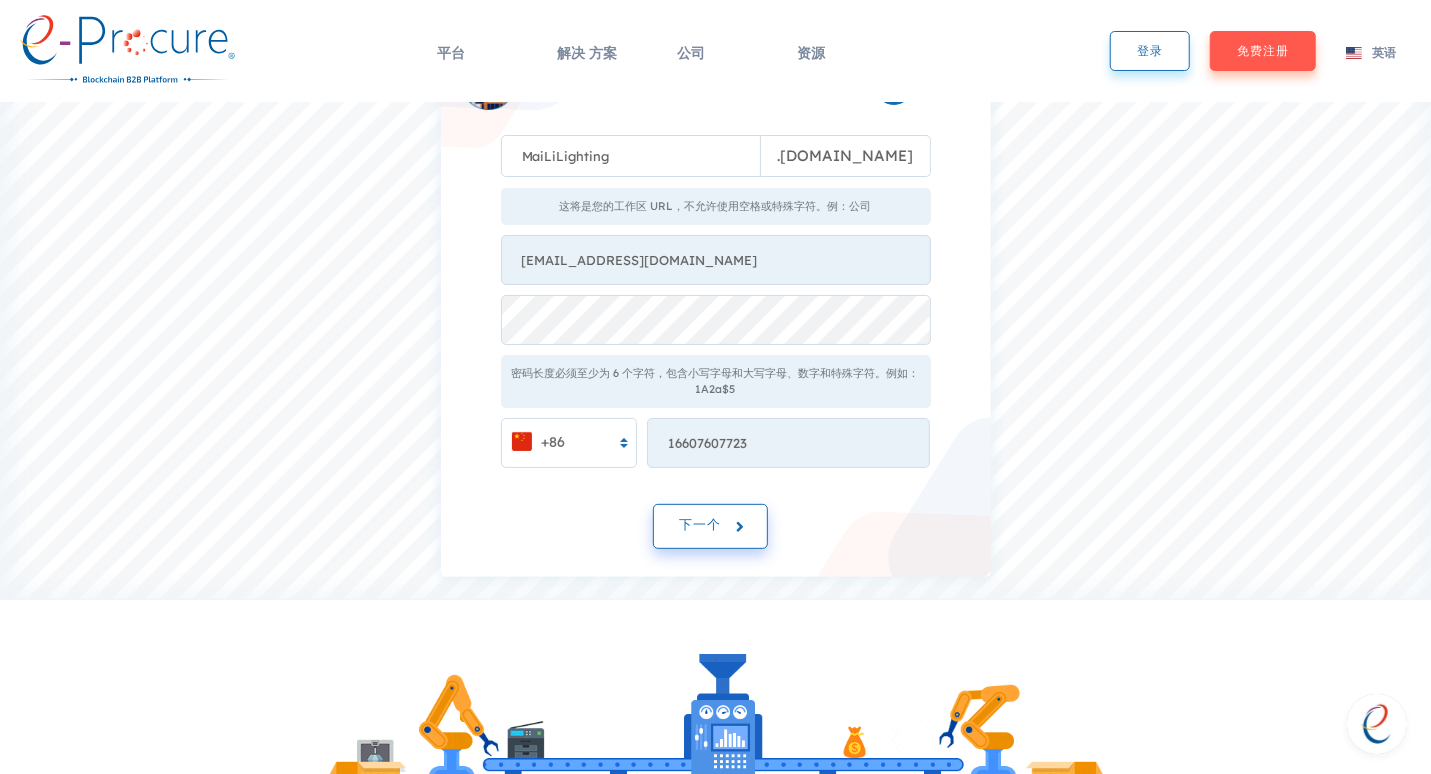 click on "下一个" at bounding box center (700, 524) 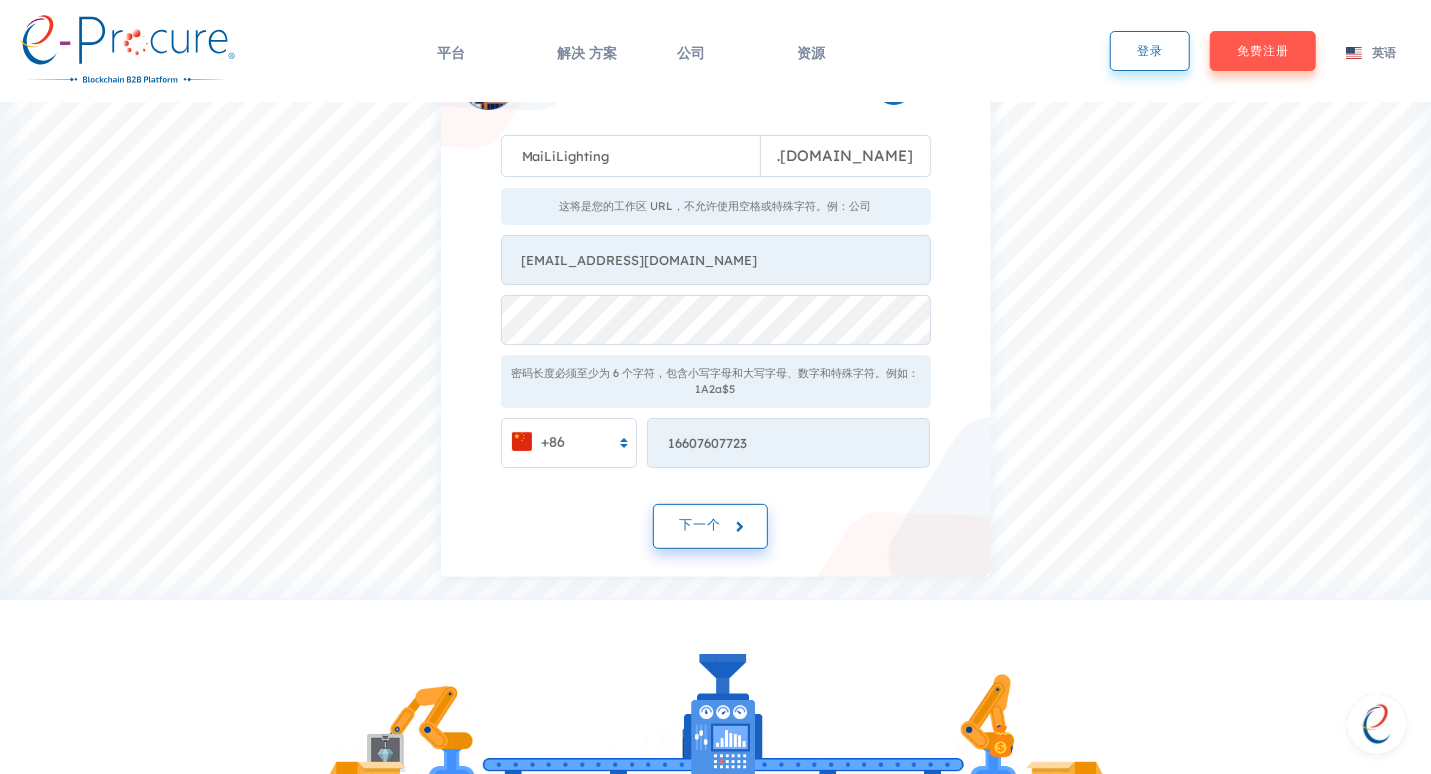 click on "下一个" at bounding box center [700, 524] 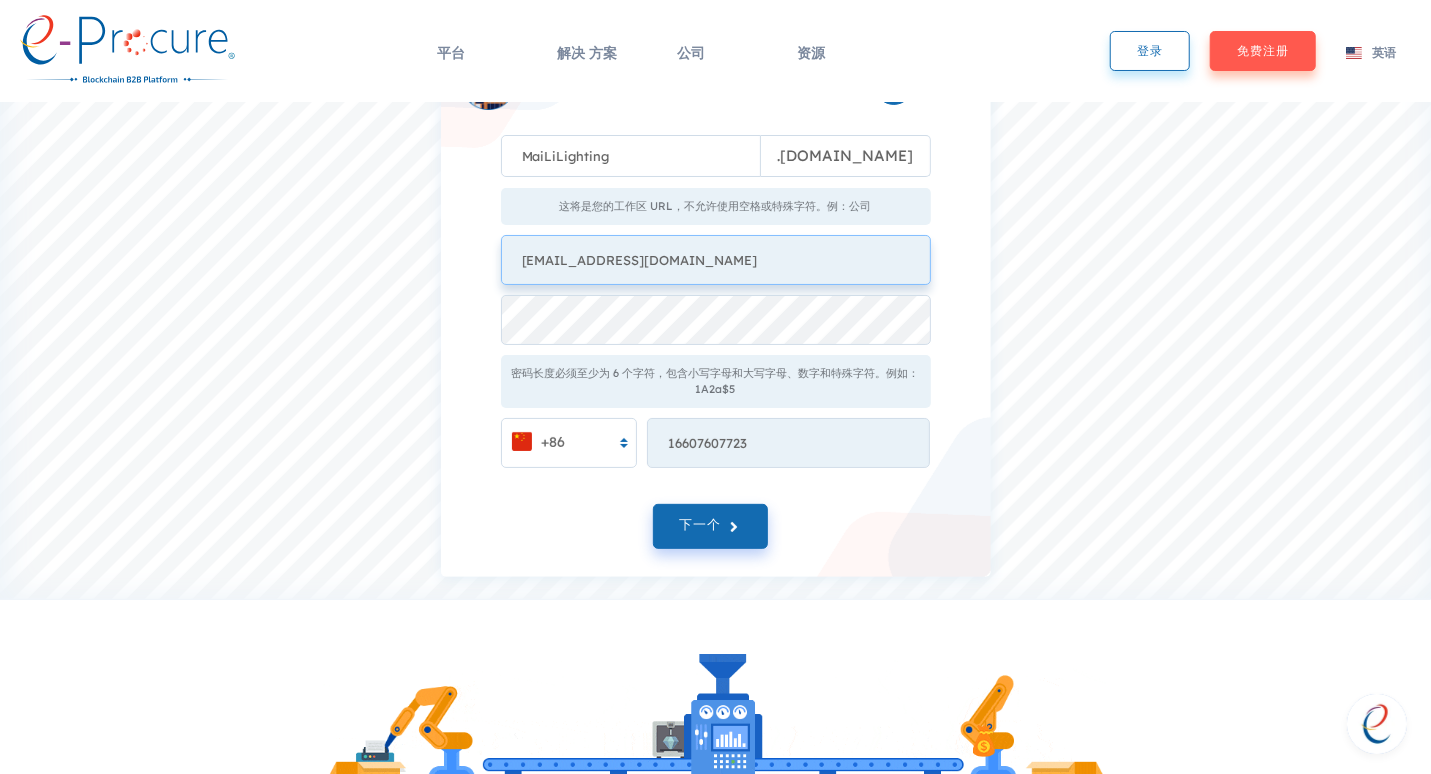 drag, startPoint x: 738, startPoint y: 248, endPoint x: 433, endPoint y: 260, distance: 305.23596 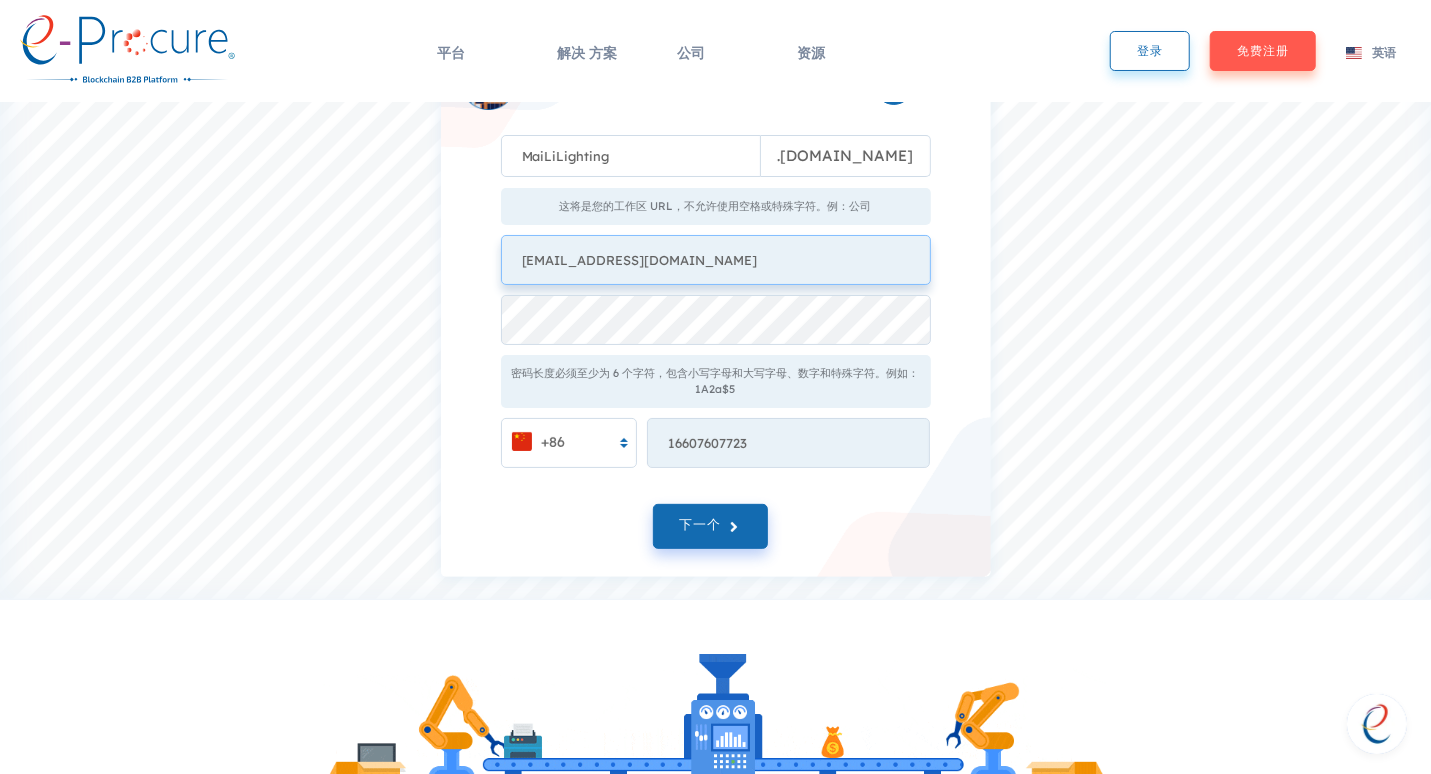 click on "开始使用 立即使用 e-Prochire 获取您的免费 B2B 电子商务商店 B2B 电子商务商店 2 MaiLiLighting . e-procure.net 这将是您的工作区 URL，不允许使用空格或特殊字符。例：公司 chanqijun0523@gmail.com 密码长度必须至少为 6 个字符，包含小写字母和大写字母、数字和特殊字符。例如：1A2a$5 +86 16607607723 Something went wrong from server side! 下一个" at bounding box center [715, 255] 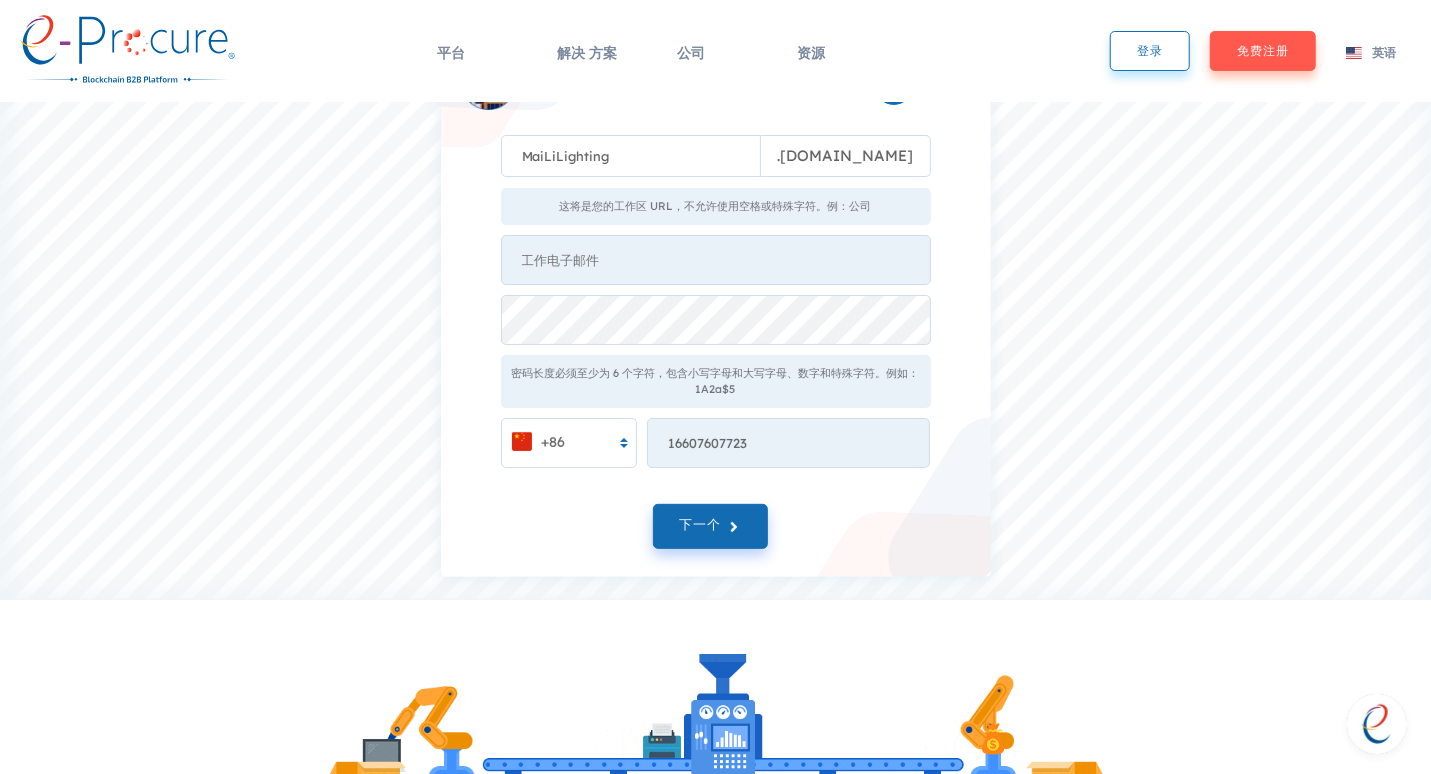click on "B2B 电子商务商店 2 MaiLiLighting . e-procure.net 这将是您的工作区 URL，不允许使用空格或特殊字符。例：公司 密码长度必须至少为 6 个字符，包含小写字母和大写字母、数字和特殊字符。例如：1A2a$5 +86 16607607723 Something went wrong from server side! 下一个" at bounding box center [716, 306] 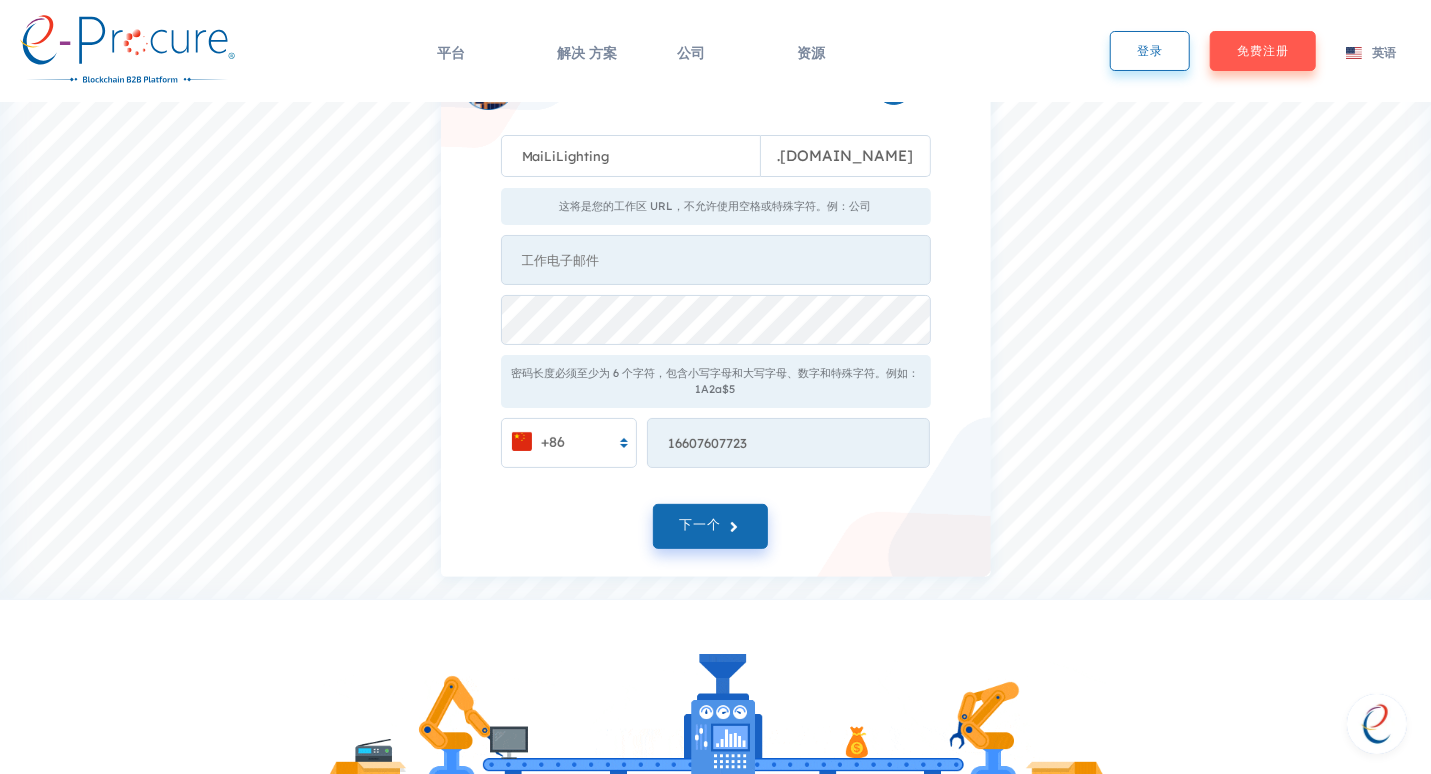 drag, startPoint x: 126, startPoint y: 394, endPoint x: 273, endPoint y: 312, distance: 168.3241 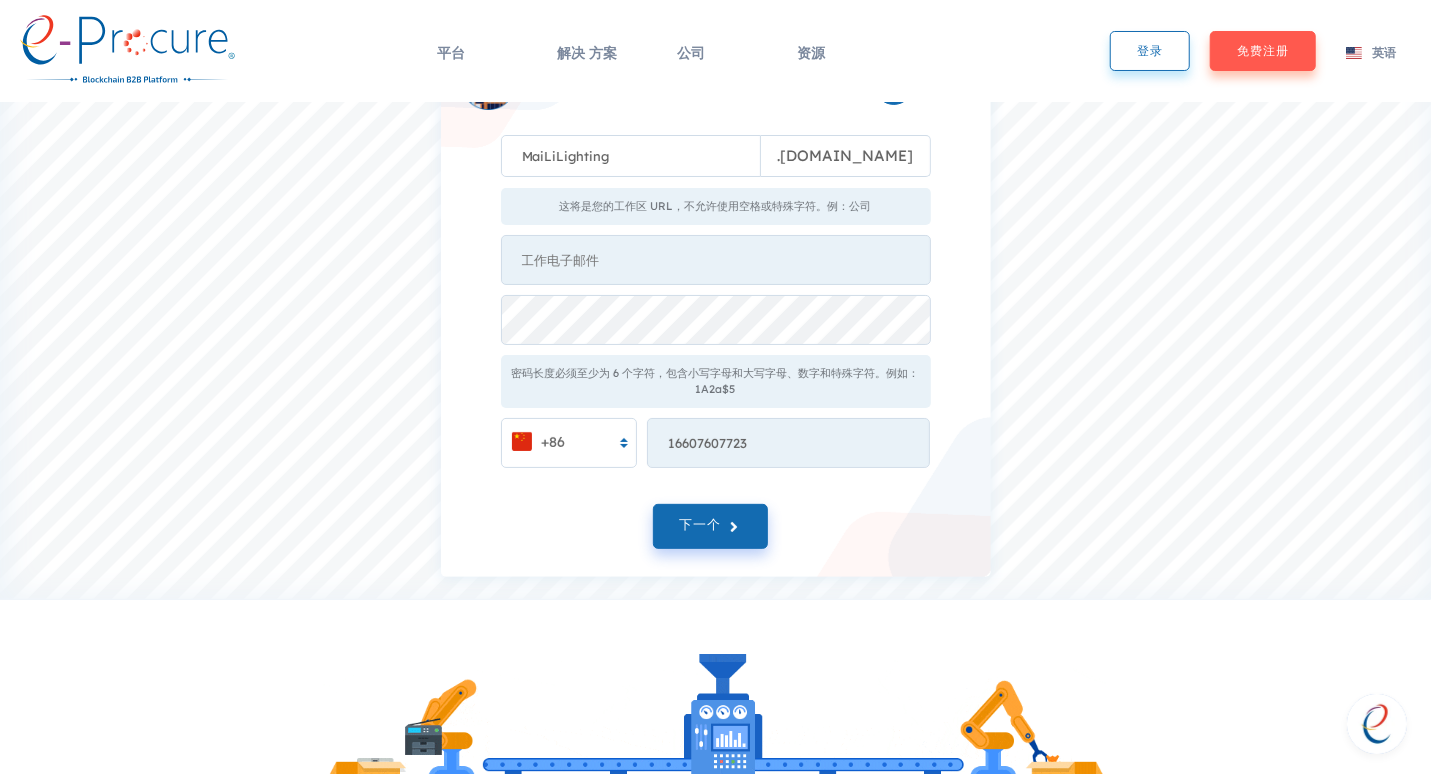 click on "开始使用 立即使用 e-Prochire 获取您的免费 B2B 电子商务商店 B2B 电子商务商店 2 MaiLiLighting . e-procure.net 这将是您的工作区 URL，不允许使用空格或特殊字符。例：公司 密码长度必须至少为 6 个字符，包含小写字母和大写字母、数字和特殊字符。例如：1A2a$5 +86 16607607723 Something went wrong from server side! 下一个" at bounding box center [715, 255] 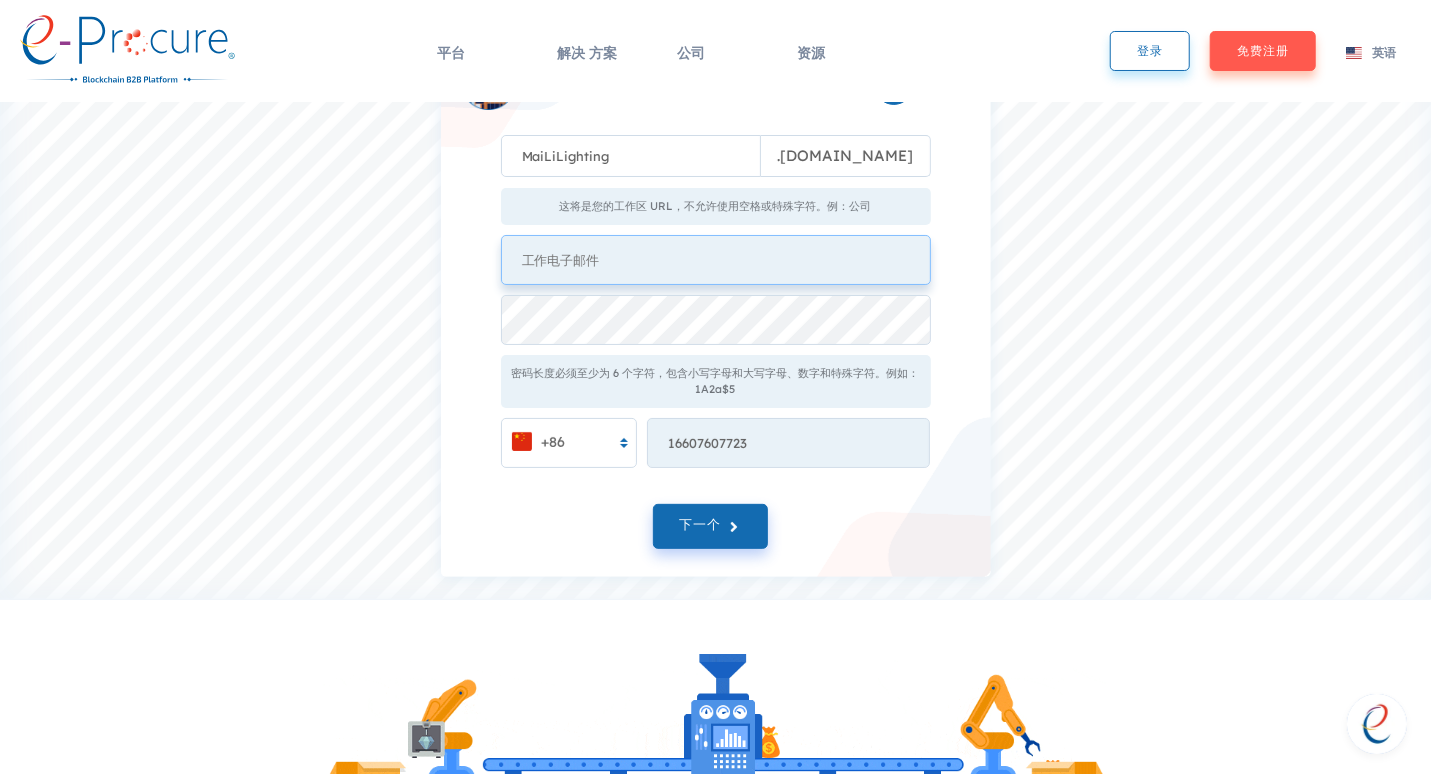 click at bounding box center (716, 260) 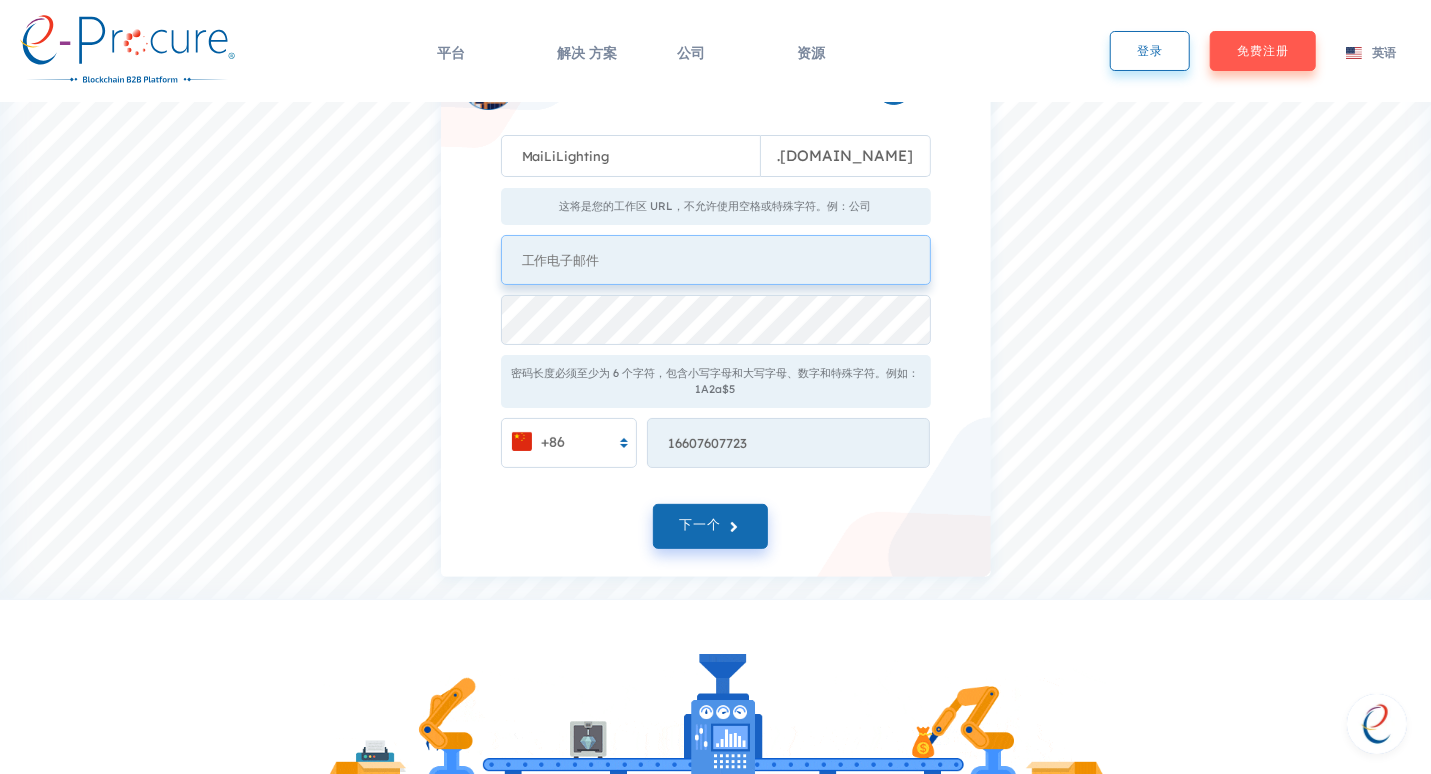 paste on "chanqijun0523@gmail.com" 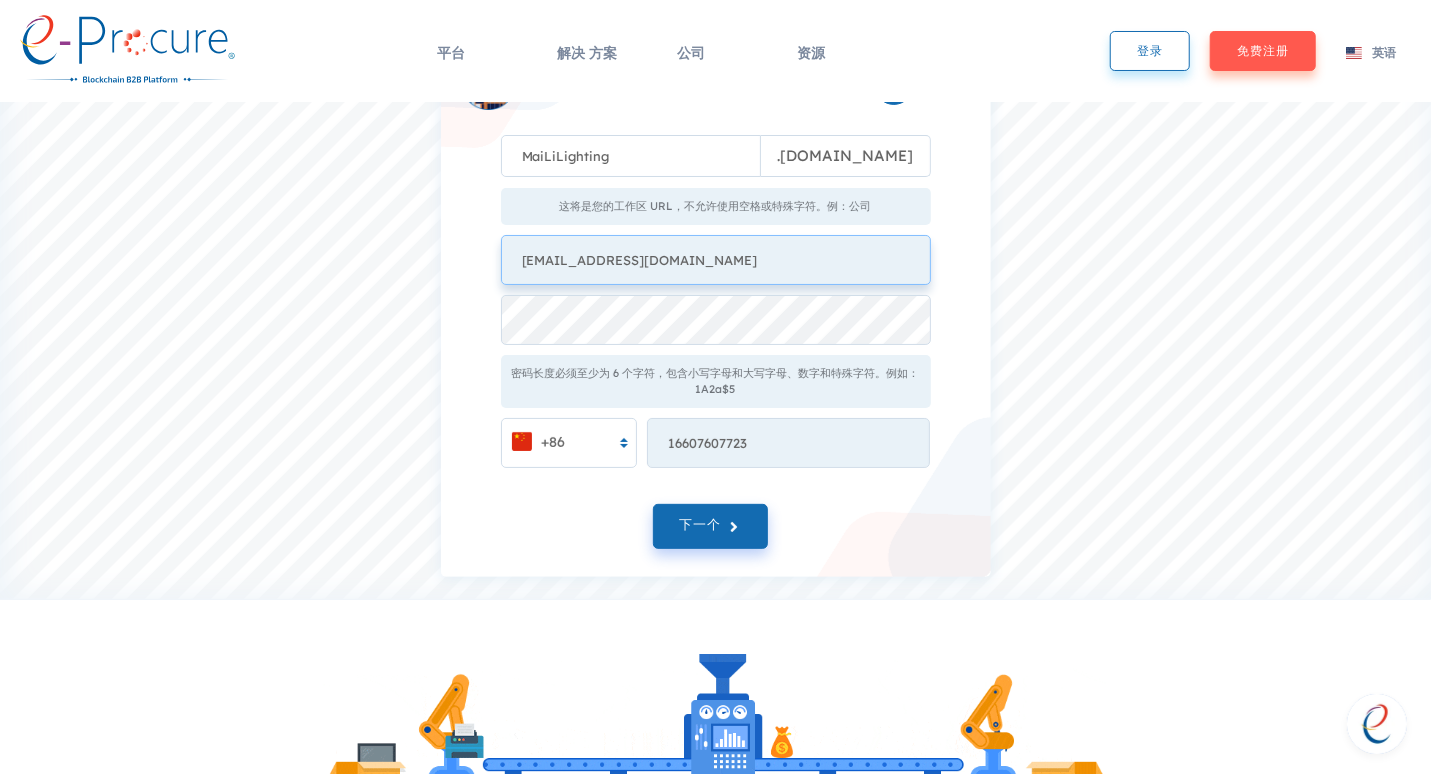 type on "chanqijun0523@gmail.com" 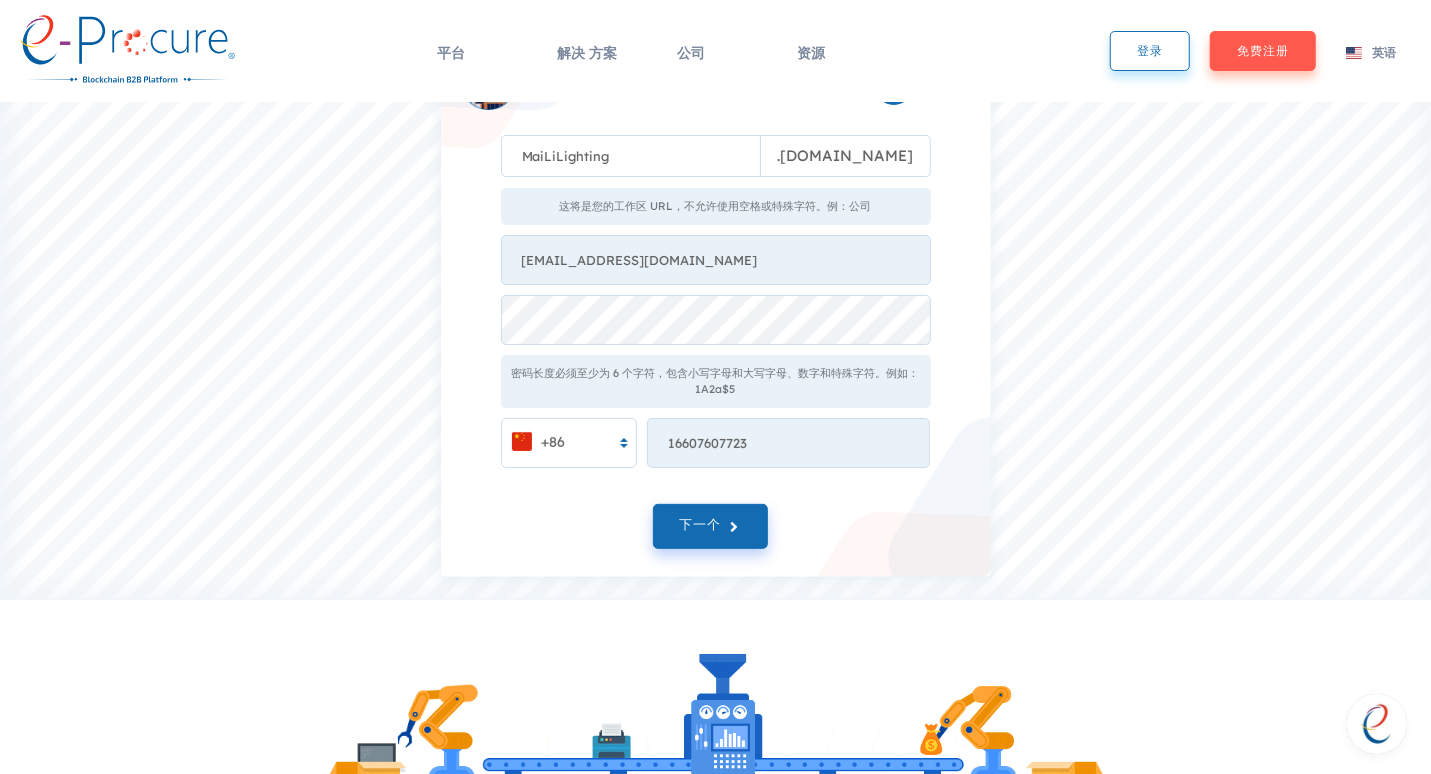 drag, startPoint x: 297, startPoint y: 312, endPoint x: 408, endPoint y: 294, distance: 112.44999 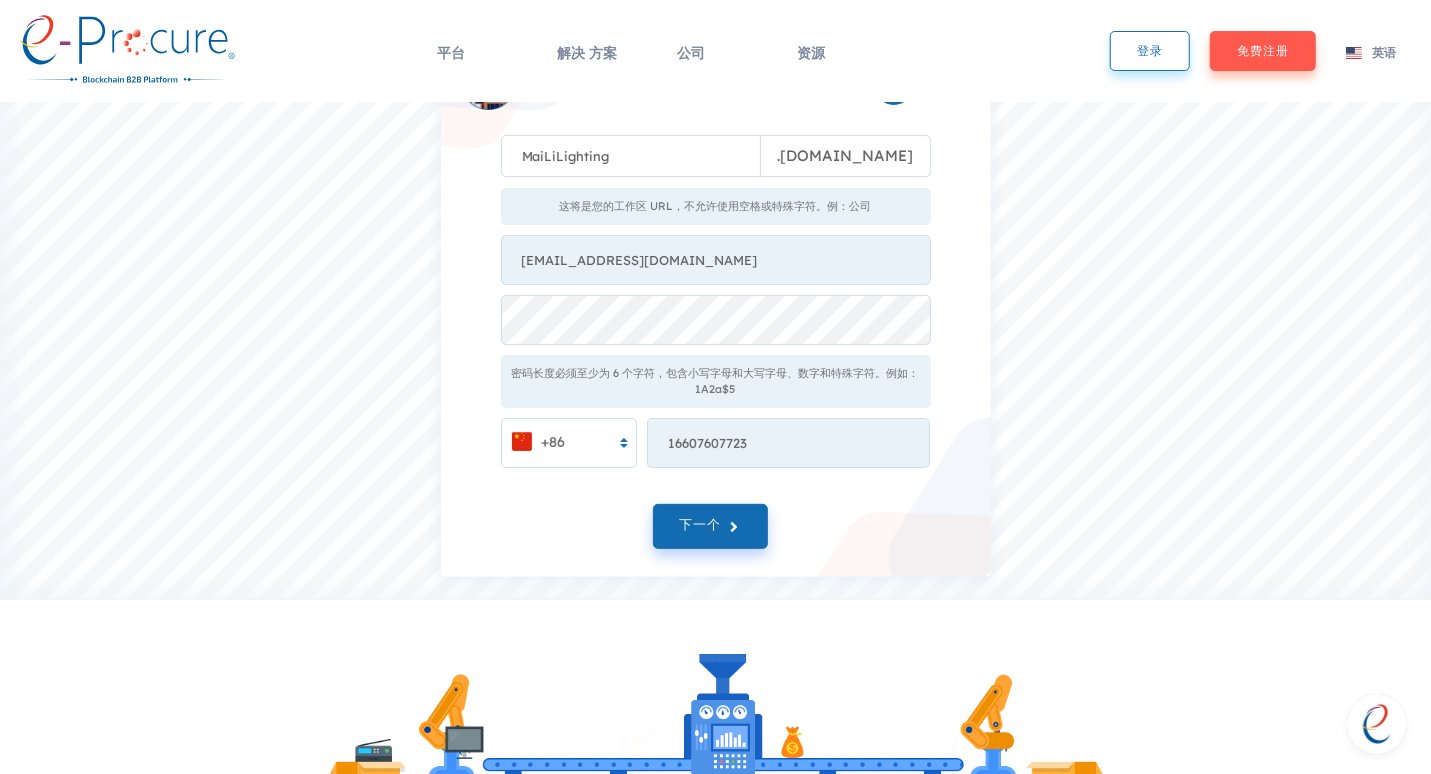 click on "开始使用 立即使用 e-Prochire 获取您的免费 B2B 电子商务商店 B2B 电子商务商店 2 MaiLiLighting . e-procure.net 这将是您的工作区 URL，不允许使用空格或特殊字符。例：公司 chanqijun0523@gmail.com 密码长度必须至少为 6 个字符，包含小写字母和大写字母、数字和特殊字符。例如：1A2a$5 +86 16607607723 Something went wrong from server side! 下一个" at bounding box center (715, 255) 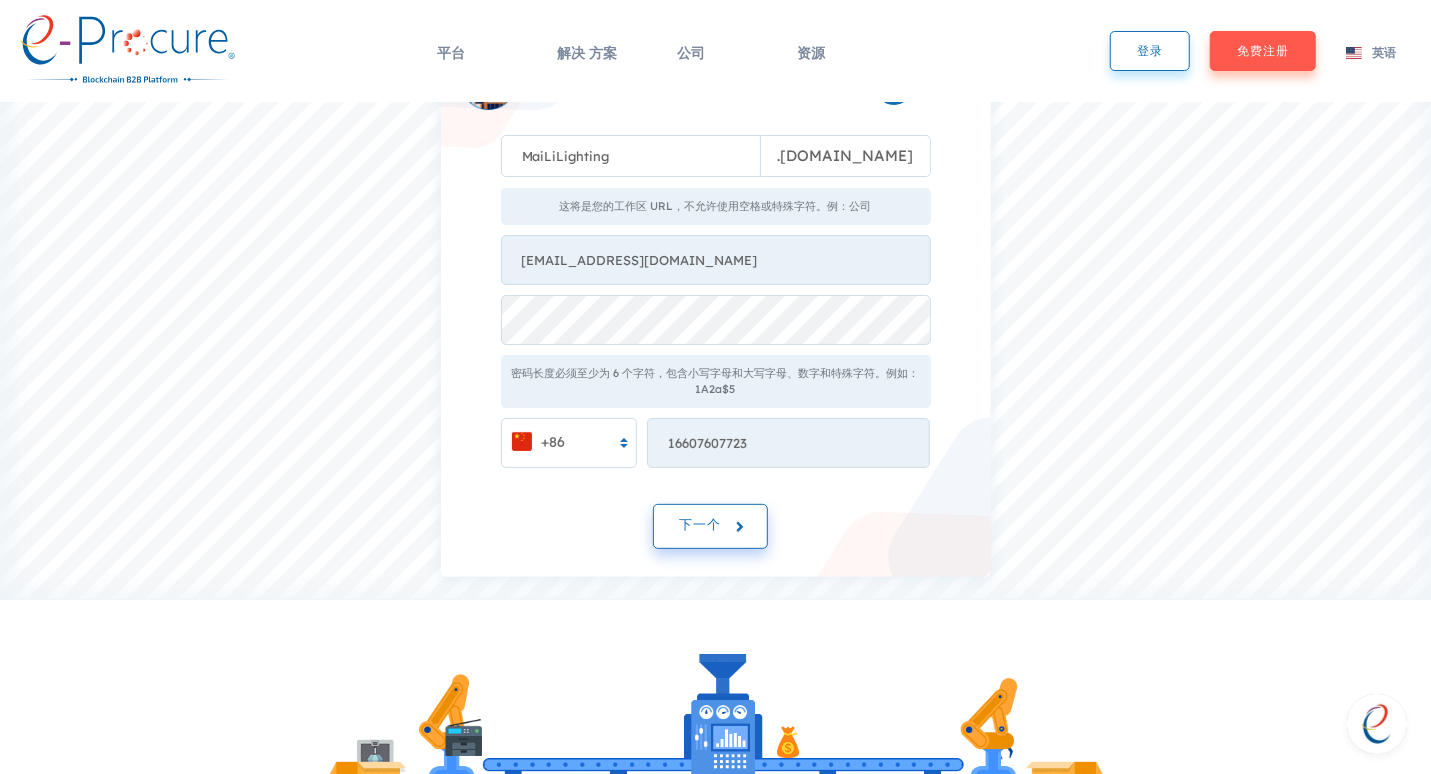 click on "下一个" at bounding box center [700, 524] 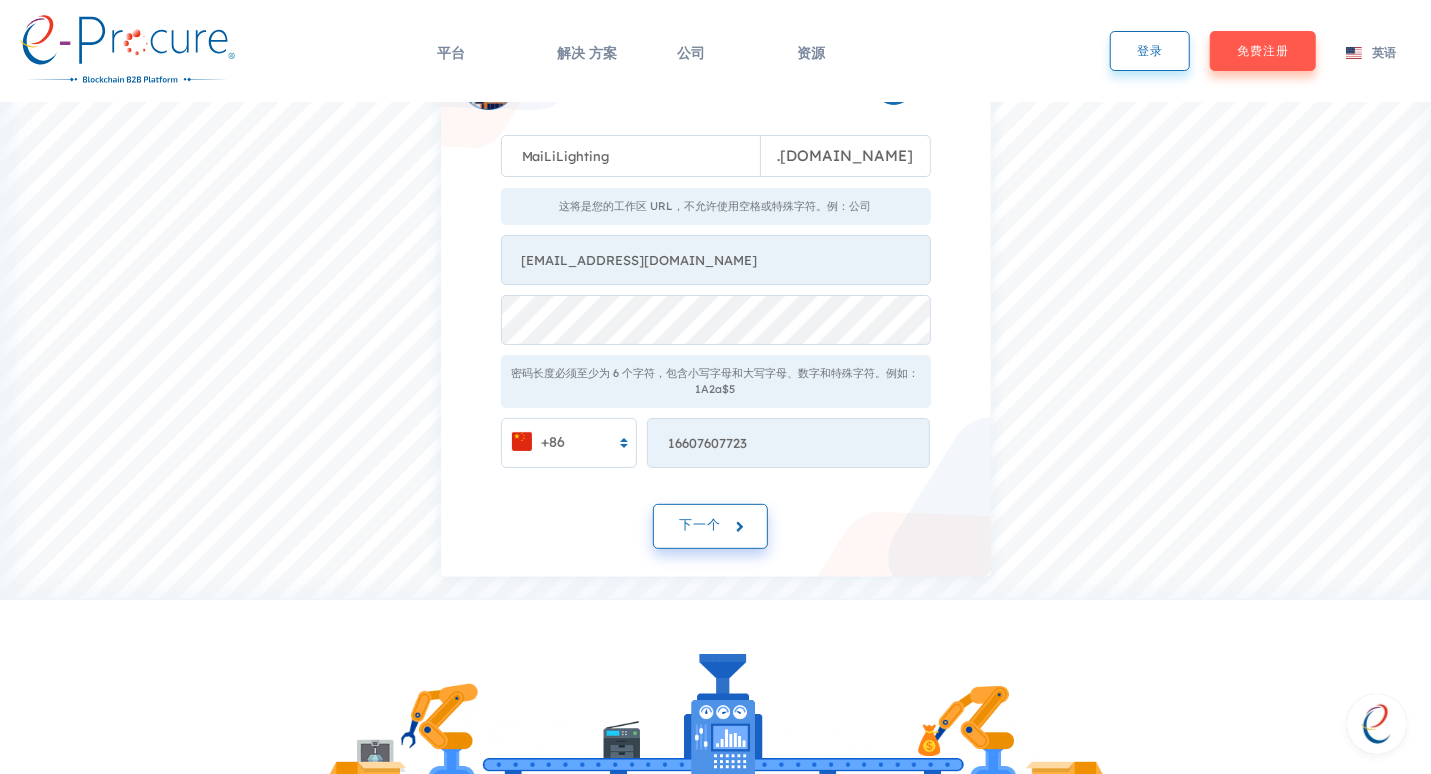 click on "下一个" at bounding box center [700, 524] 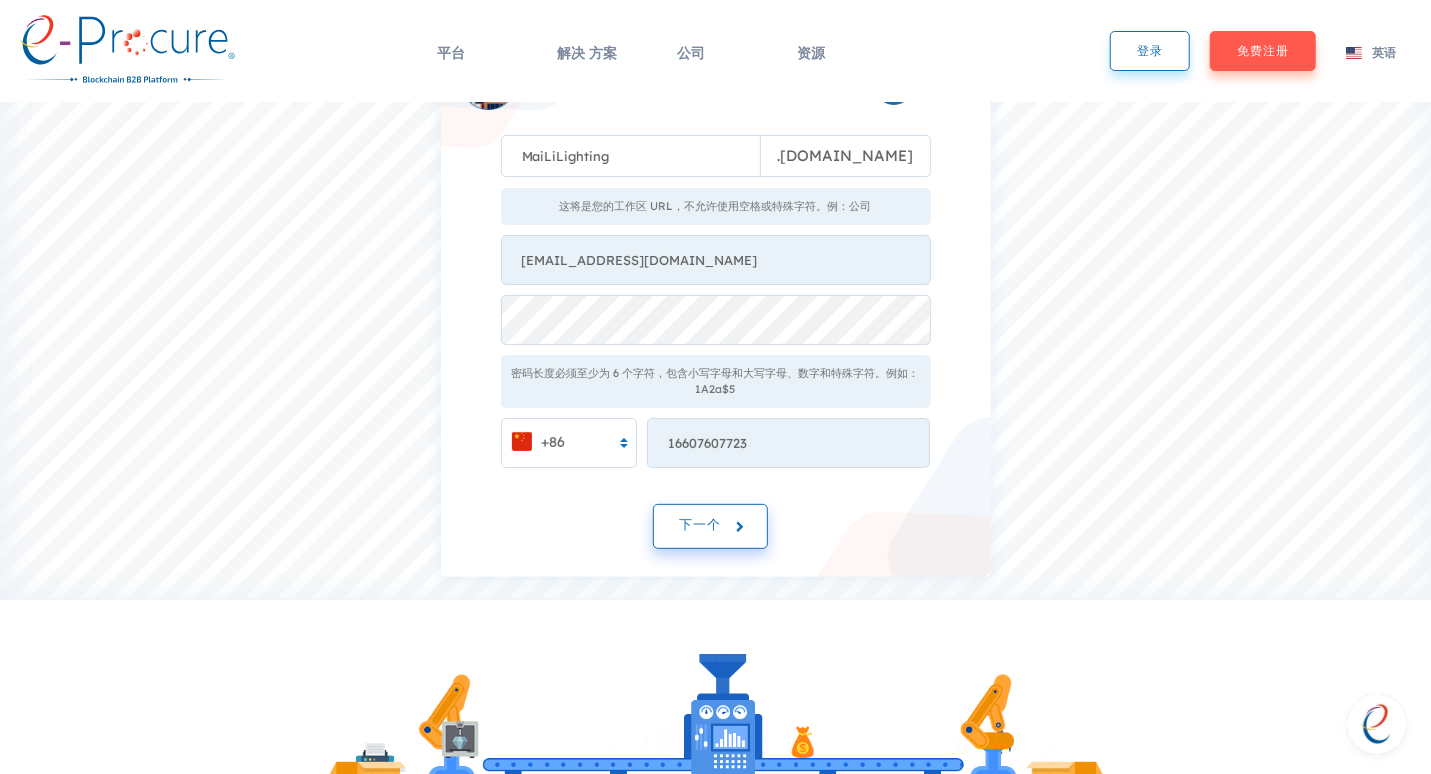 click on "下一个" at bounding box center (700, 524) 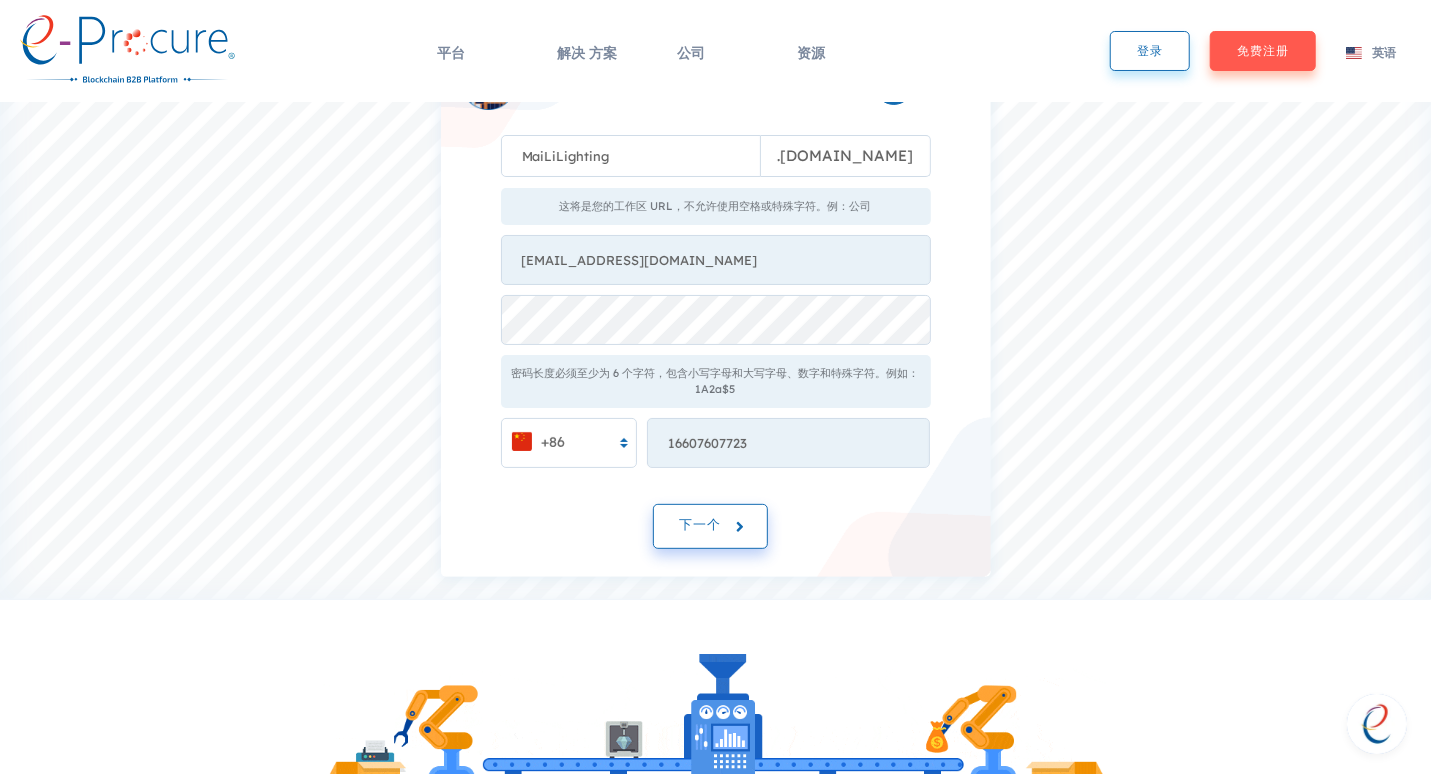click on "下一个" at bounding box center [700, 524] 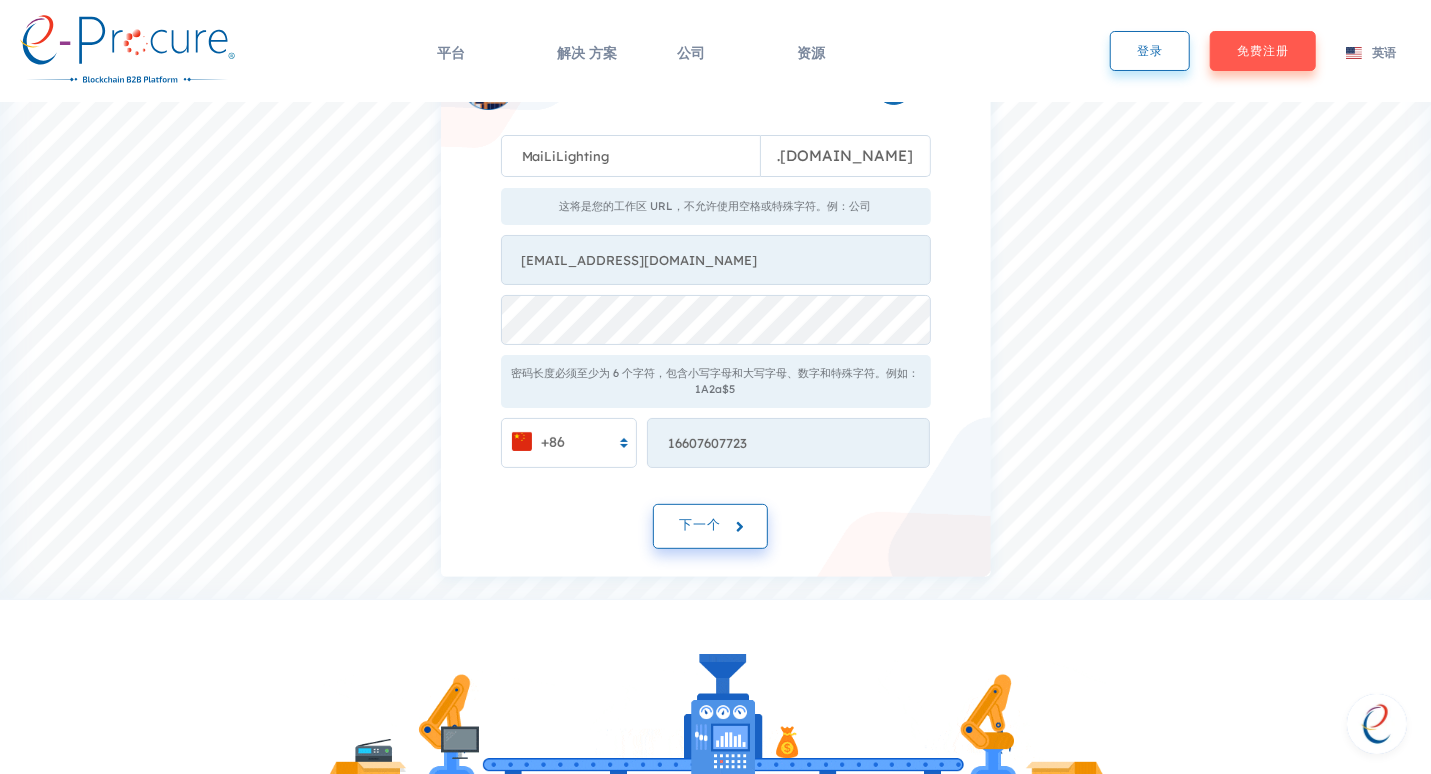 click on "下一个" at bounding box center [710, 526] 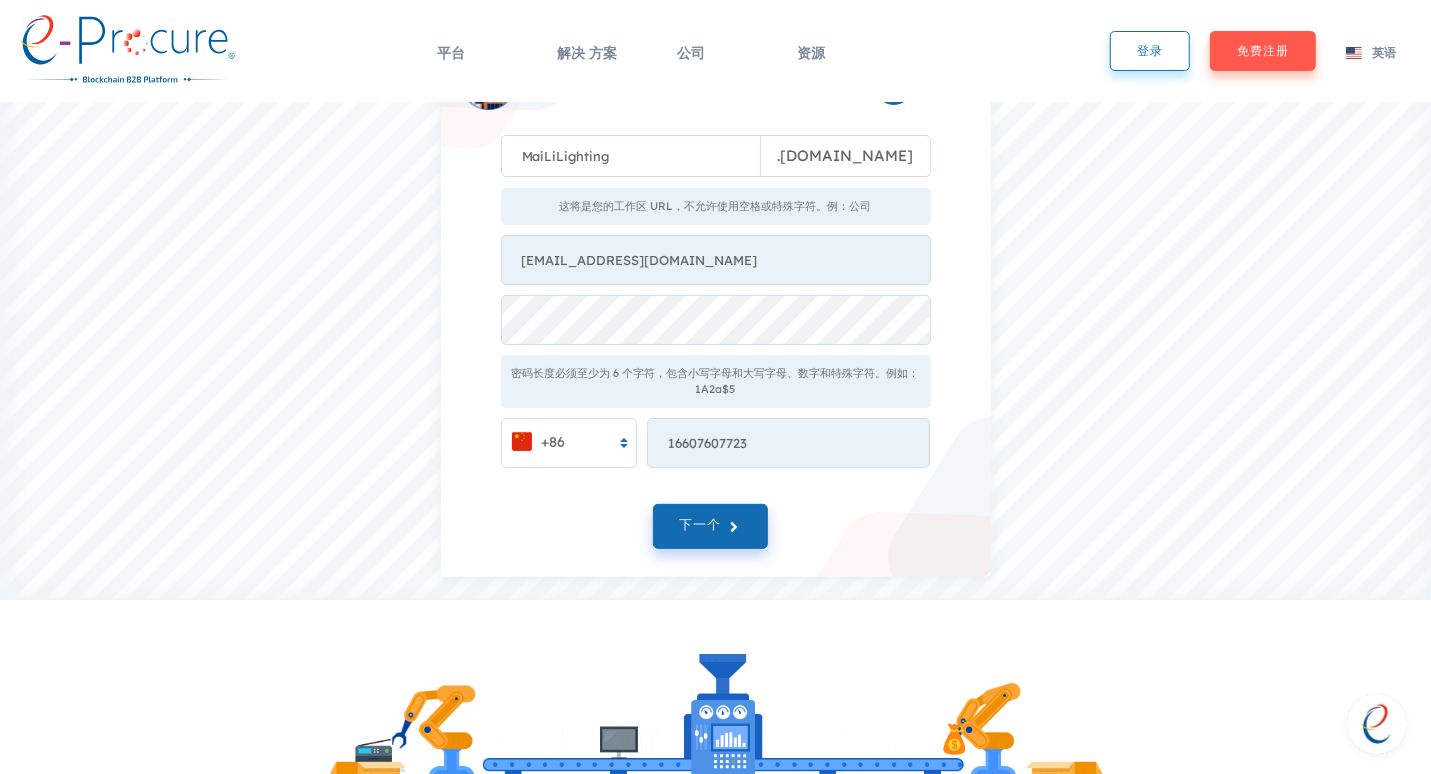 click on "密码长度必须至少为 6 个字符，包含小写字母和大写字母、数字和特殊字符。例如：1A2a$5" at bounding box center (716, 381) 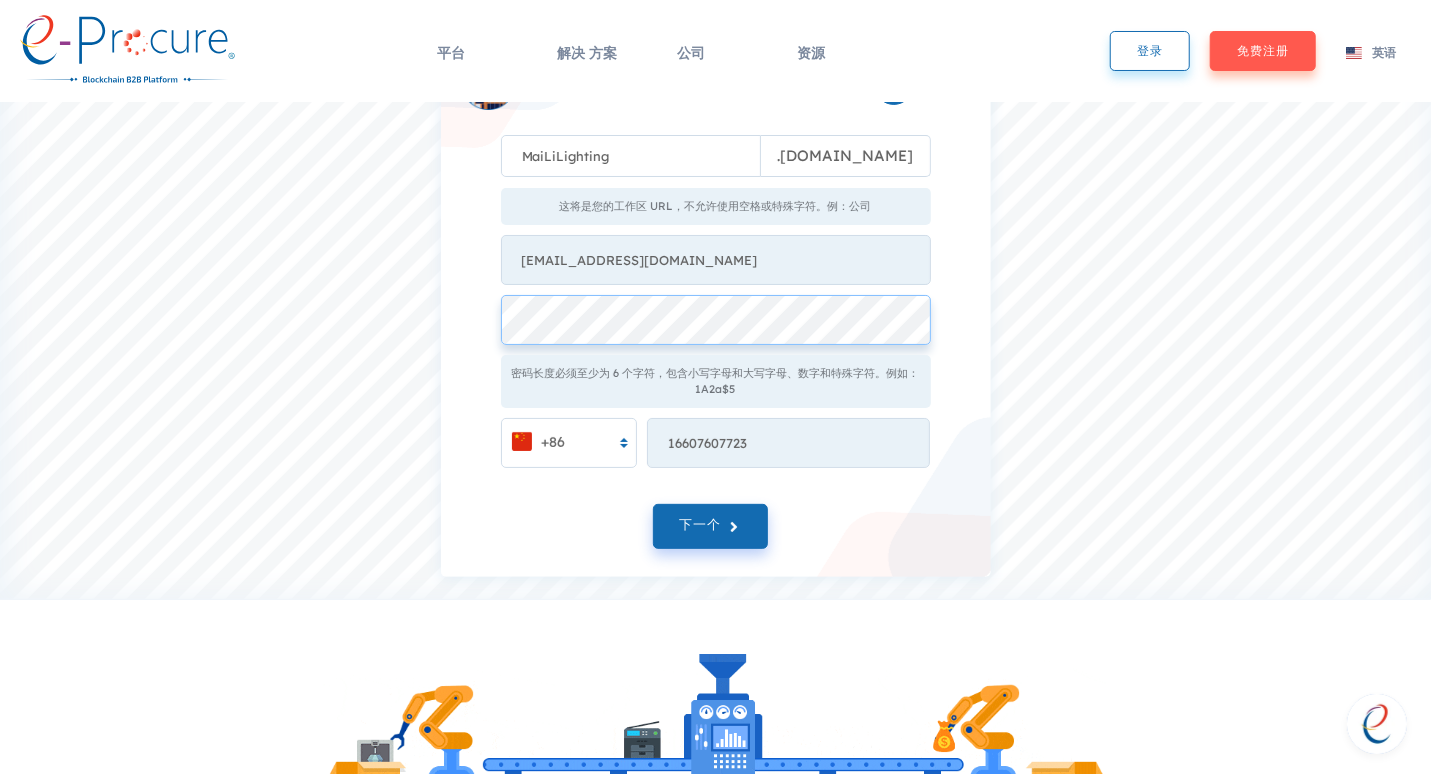 click on "开始使用 立即使用 e-Prochire 获取您的免费 B2B 电子商务商店 B2B 电子商务商店 2 MaiLiLighting . e-procure.net 这将是您的工作区 URL，不允许使用空格或特殊字符。例：公司 chanqijun0523@gmail.com 密码长度必须至少为 6 个字符，包含小写字母和大写字母、数字和特殊字符。例如：1A2a$5 +86 16607607723 Something went wrong from server side! 下一个" at bounding box center [715, 255] 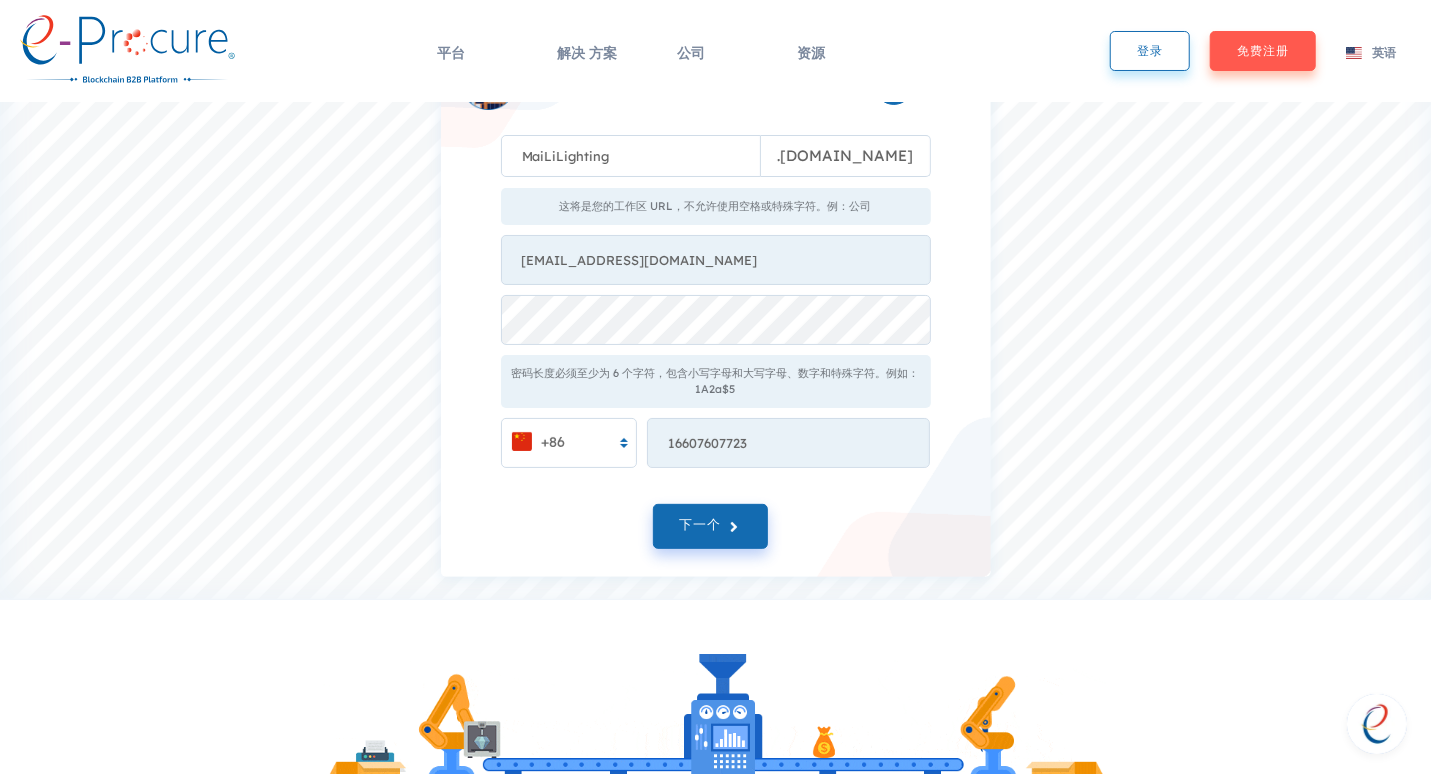 click on "开始使用 立即使用 e-Prochire 获取您的免费 B2B 电子商务商店 B2B 电子商务商店 2 MaiLiLighting . e-procure.net 这将是您的工作区 URL，不允许使用空格或特殊字符。例：公司 chanqijun0523@gmail.com 密码长度必须至少为 6 个字符，包含小写字母和大写字母、数字和特殊字符。例如：1A2a$5 +86 16607607723 Something went wrong from server side! 下一个" at bounding box center [715, 255] 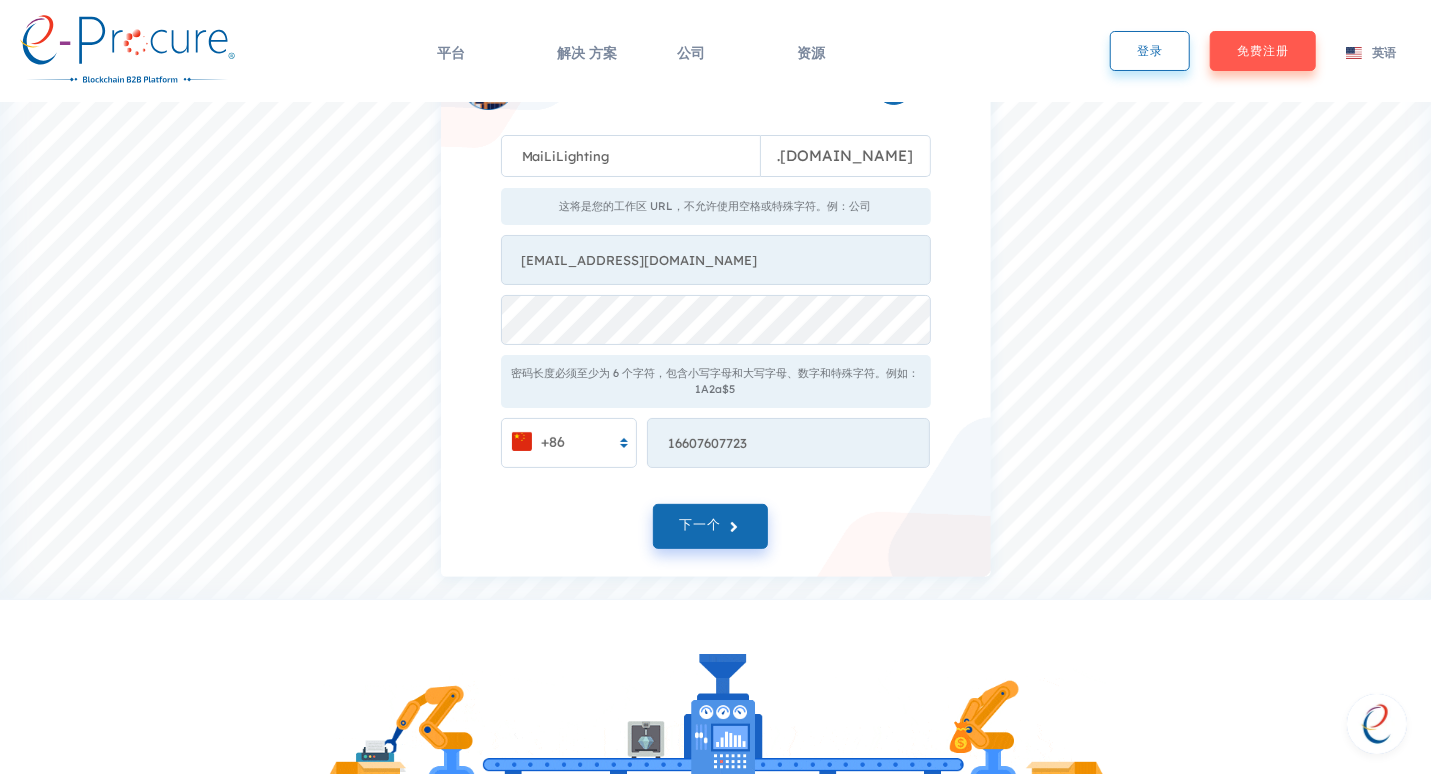 click on "开始使用 立即使用 e-Prochire 获取您的免费 B2B 电子商务商店 B2B 电子商务商店 2 MaiLiLighting . e-procure.net 这将是您的工作区 URL，不允许使用空格或特殊字符。例：公司 chanqijun0523@gmail.com 密码长度必须至少为 6 个字符，包含小写字母和大写字母、数字和特殊字符。例如：1A2a$5 +86 16607607723 Something went wrong from server side! 下一个" at bounding box center (715, 255) 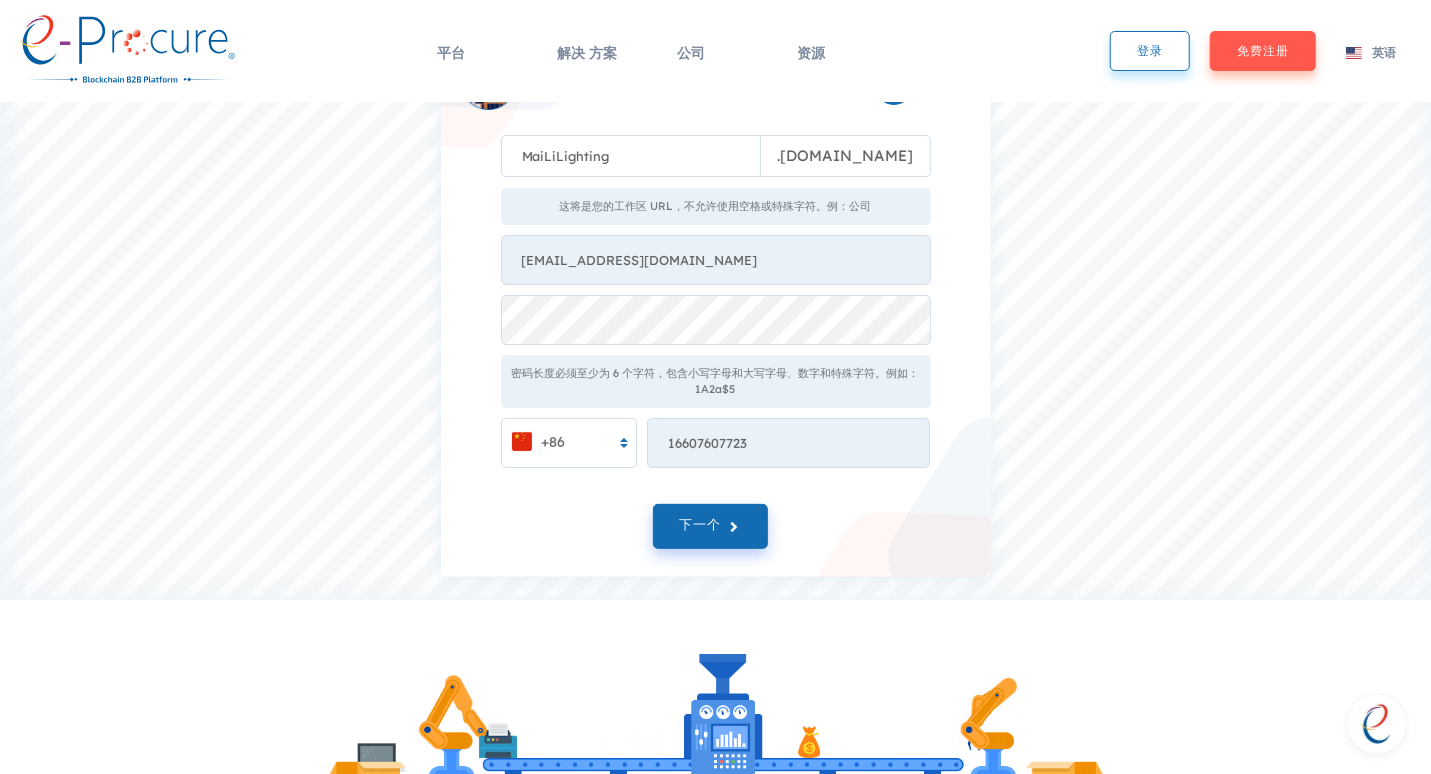 click on "密码长度必须至少为 6 个字符，包含小写字母和大写字母、数字和特殊字符。例如：1A2a$5" at bounding box center (716, 381) 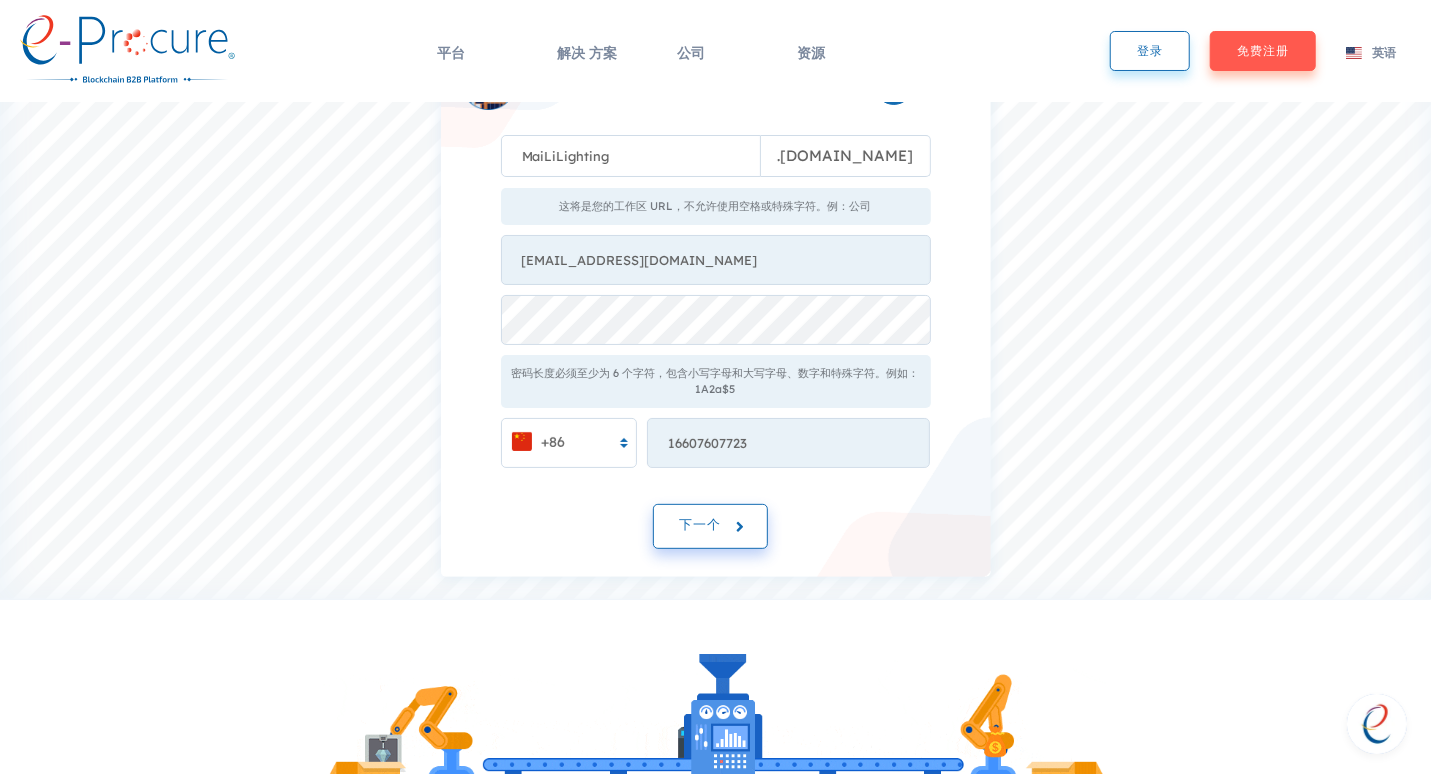 click 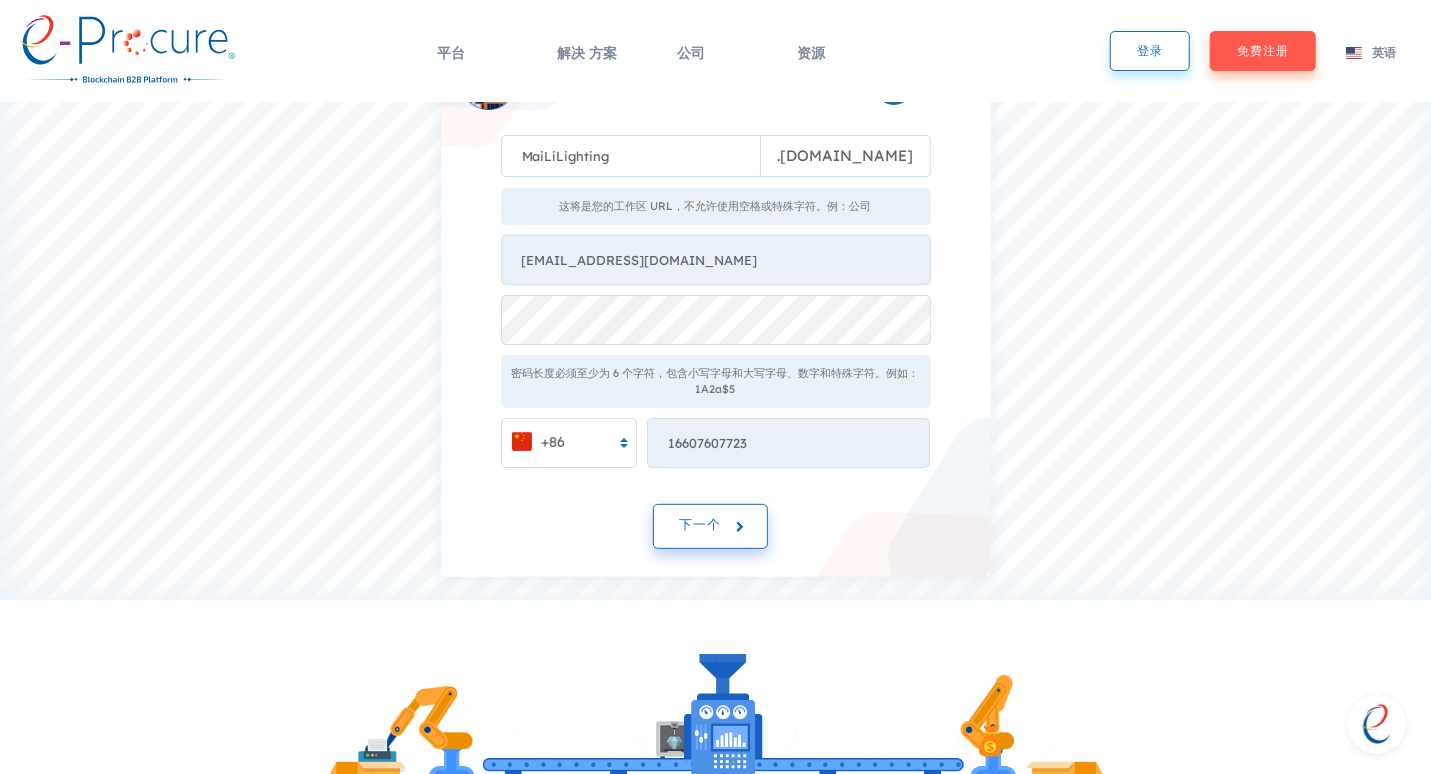 click on "下一个" at bounding box center (700, 524) 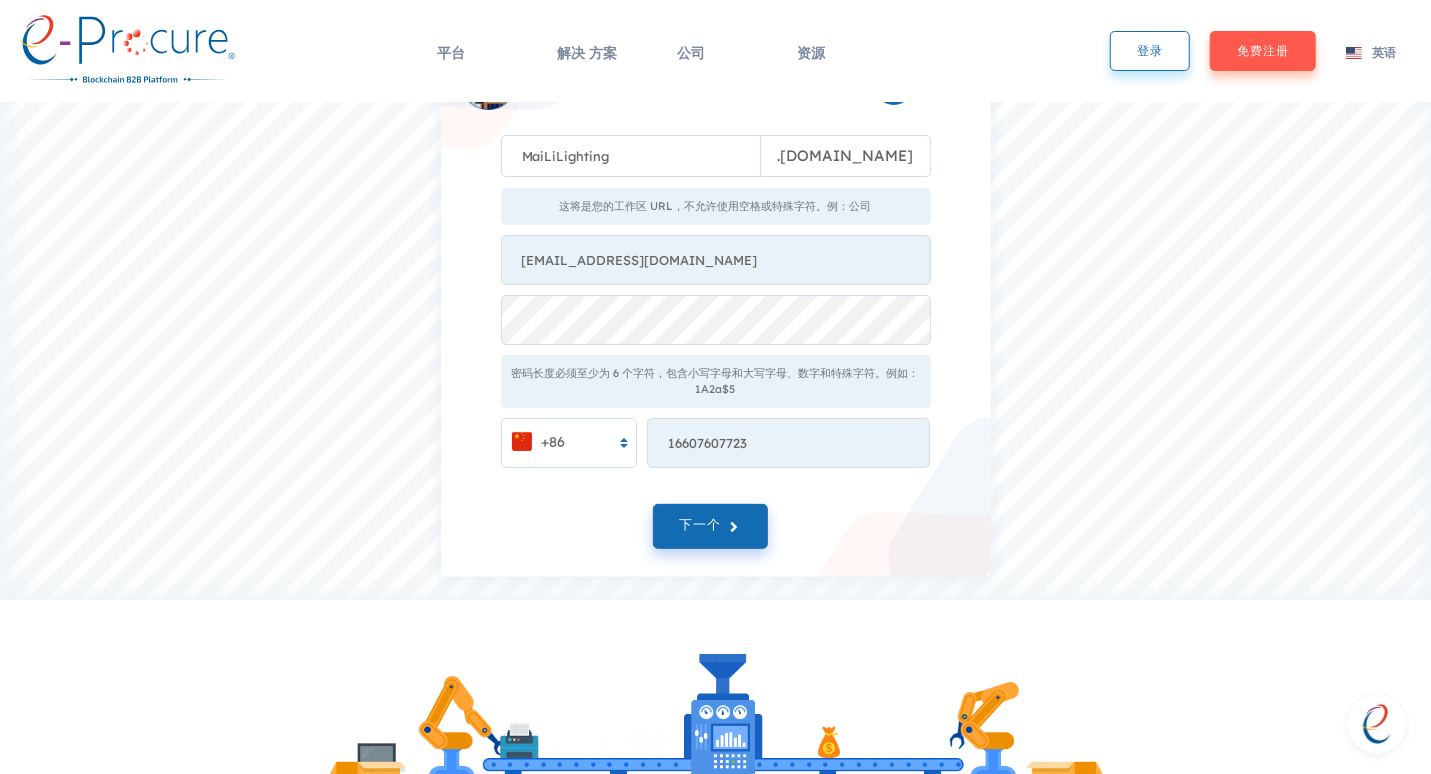 click on "B2B 电子商务商店 2 MaiLiLighting . e-procure.net 这将是您的工作区 URL，不允许使用空格或特殊字符。例：公司 chanqijun0523@gmail.com 密码长度必须至少为 6 个字符，包含小写字母和大写字母、数字和特殊字符。例如：1A2a$5 +86 16607607723 Something went wrong from server side! 下一个" at bounding box center (716, 306) 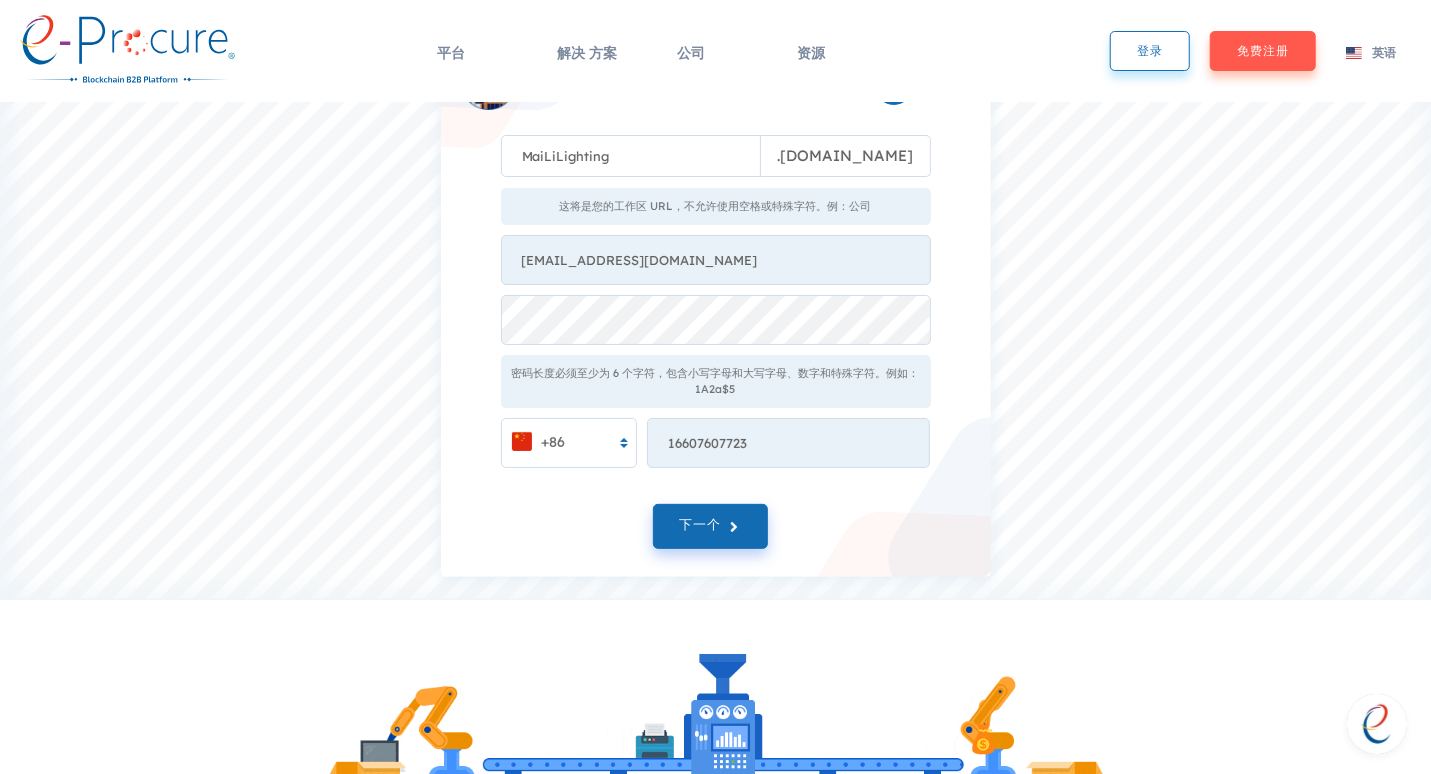 scroll, scrollTop: 100, scrollLeft: 0, axis: vertical 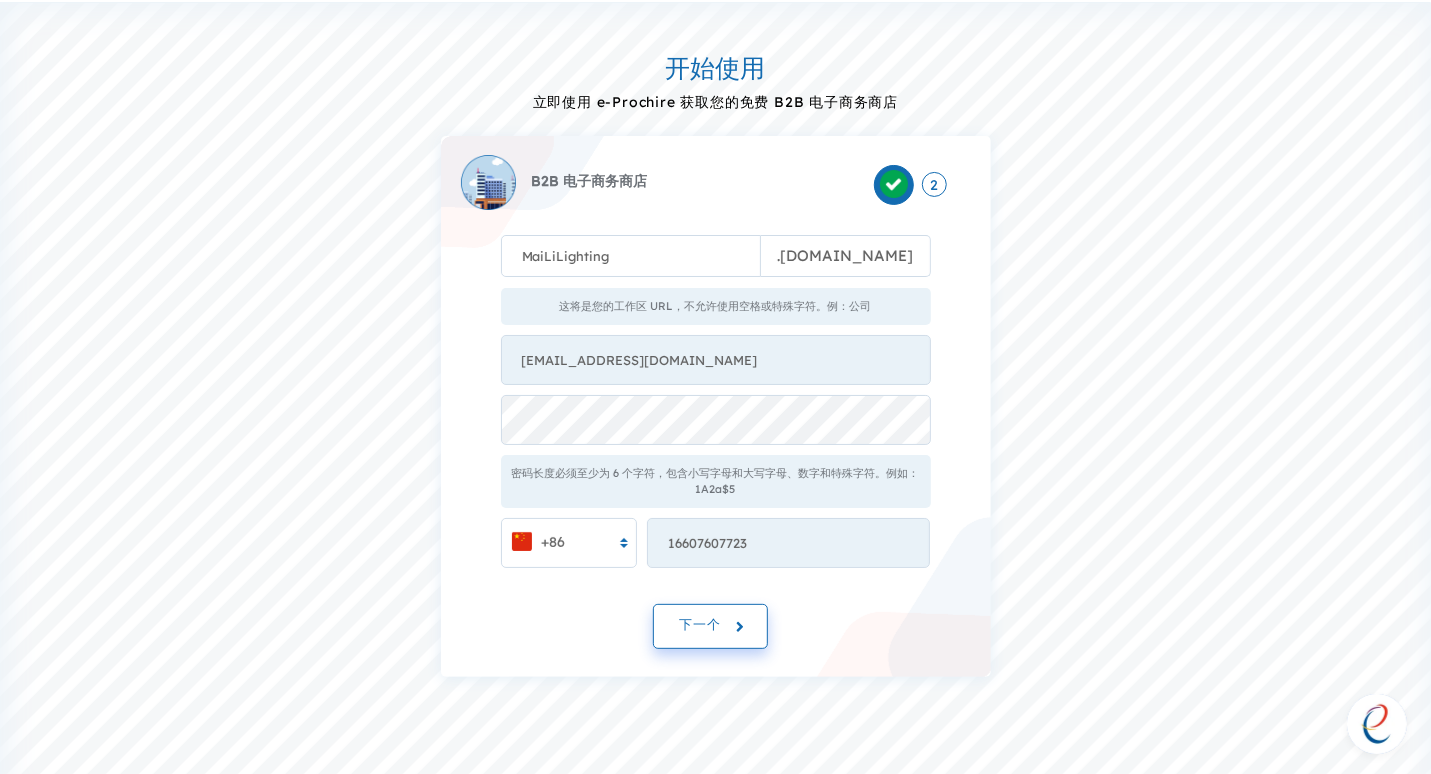 click on "下一个" at bounding box center [700, 624] 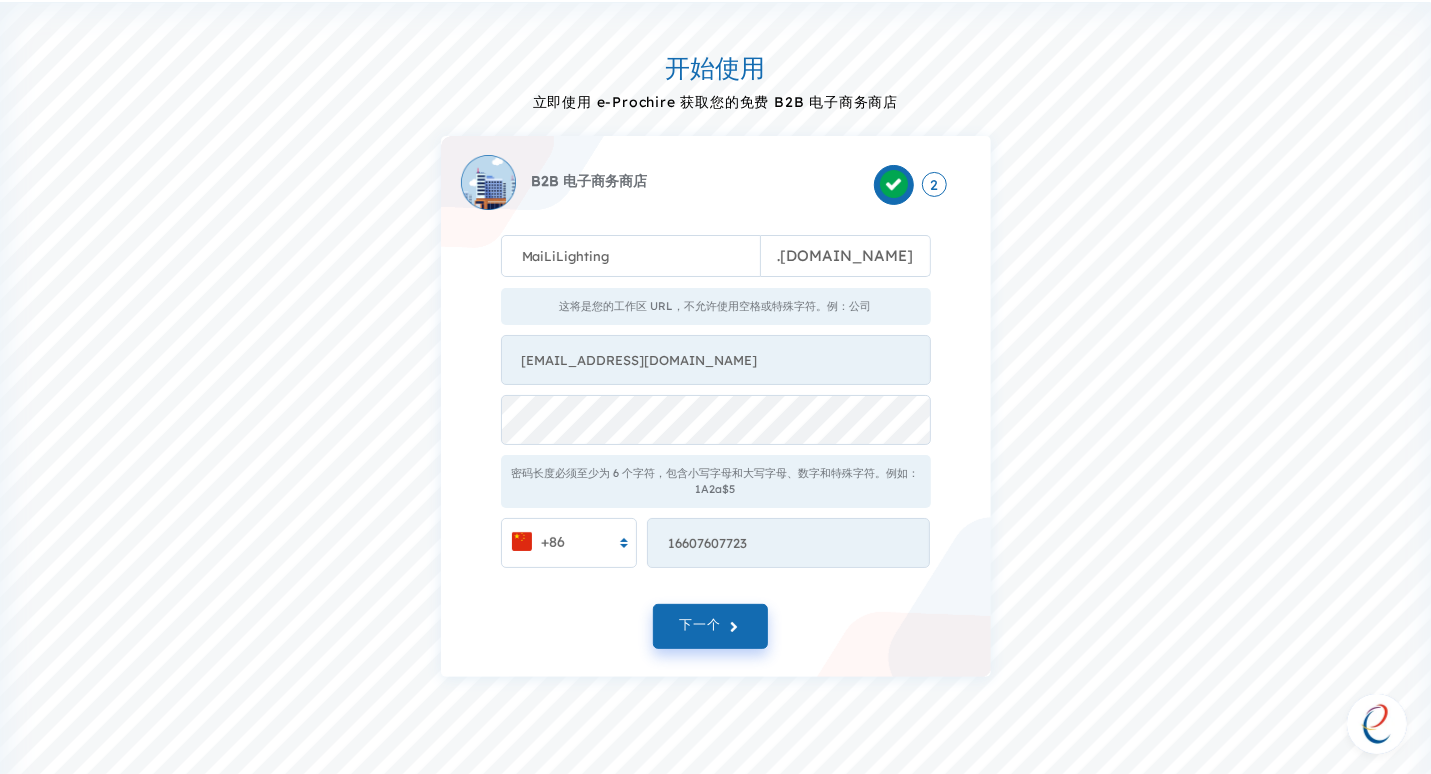 drag, startPoint x: 836, startPoint y: 576, endPoint x: 824, endPoint y: 585, distance: 15 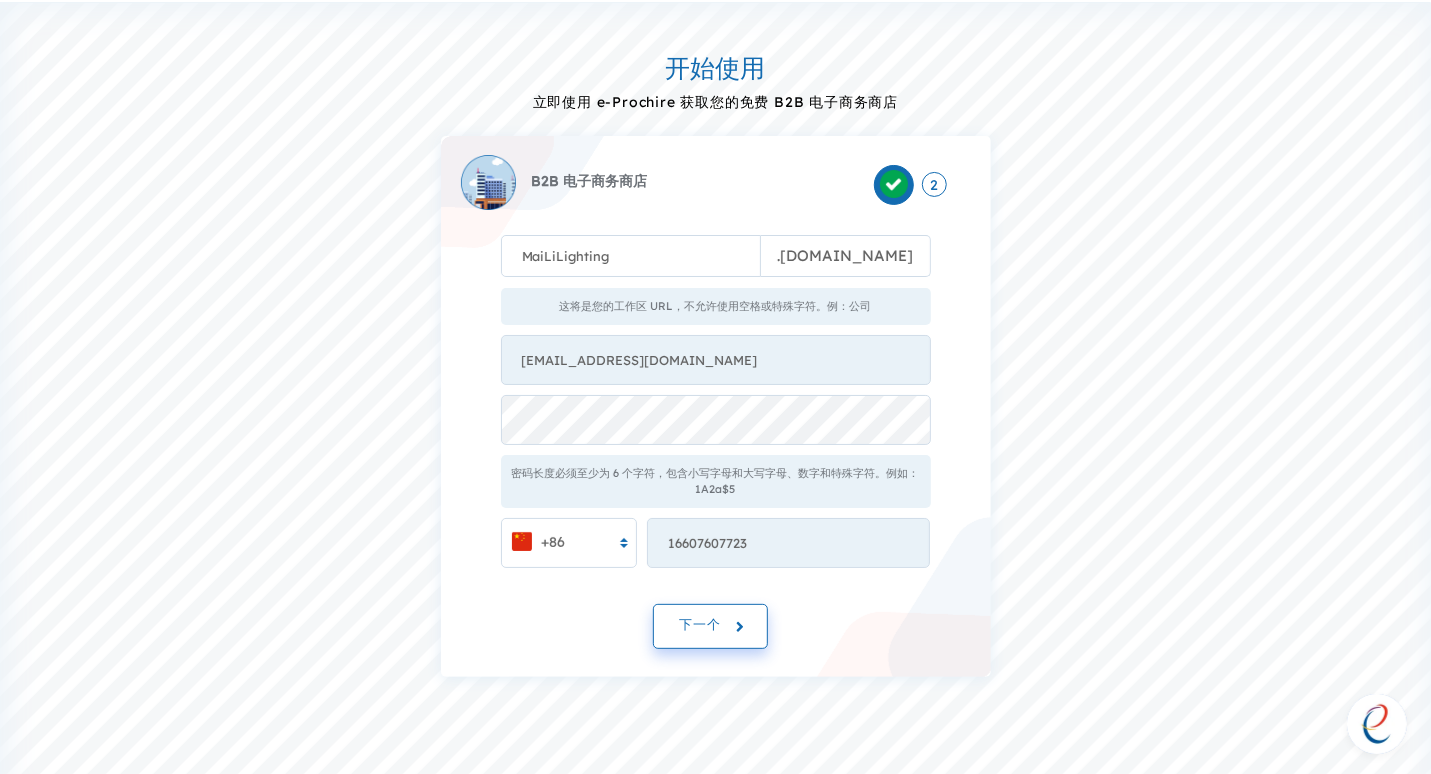 click on "下一个" at bounding box center (710, 626) 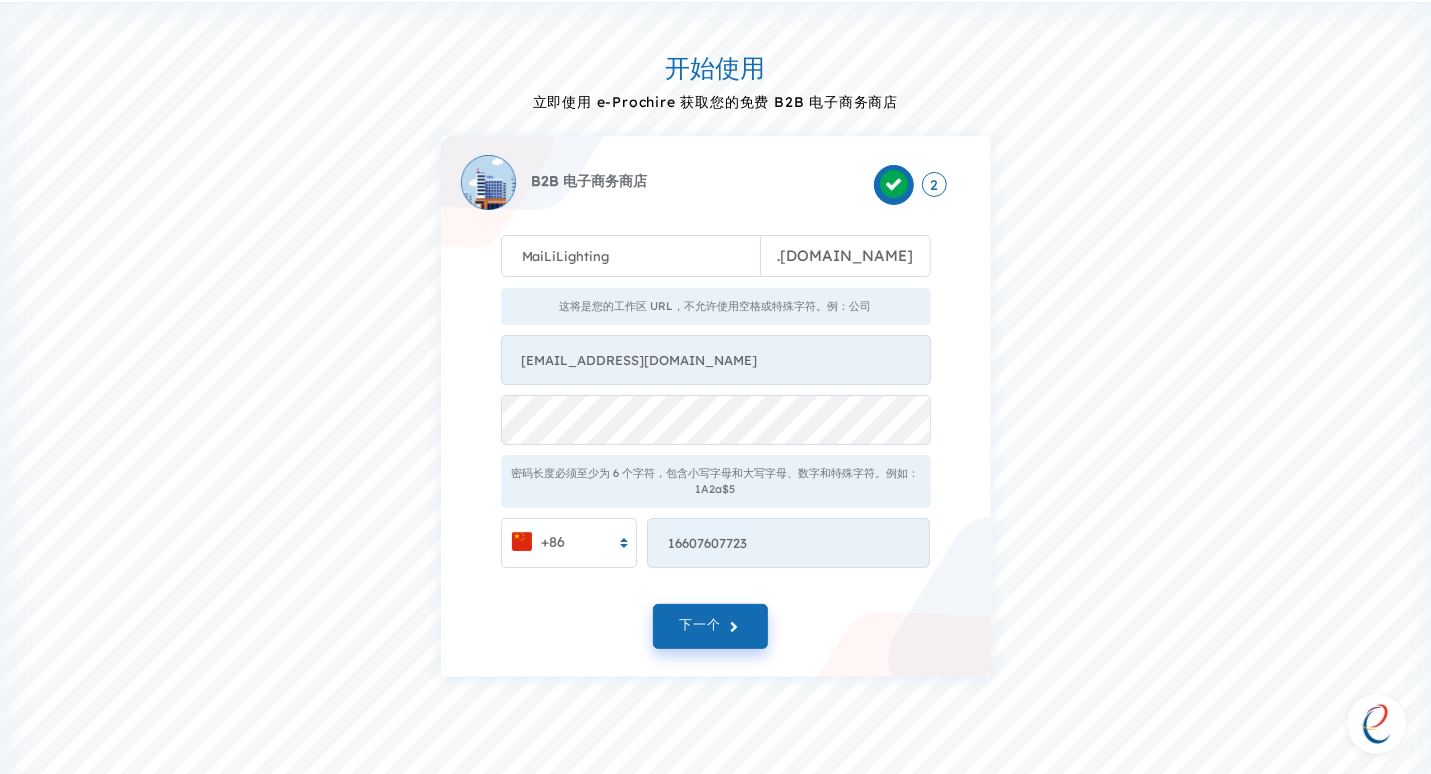 click on "这将是您的工作区 URL，不允许使用空格或特殊字符。例：公司" at bounding box center (716, 306) 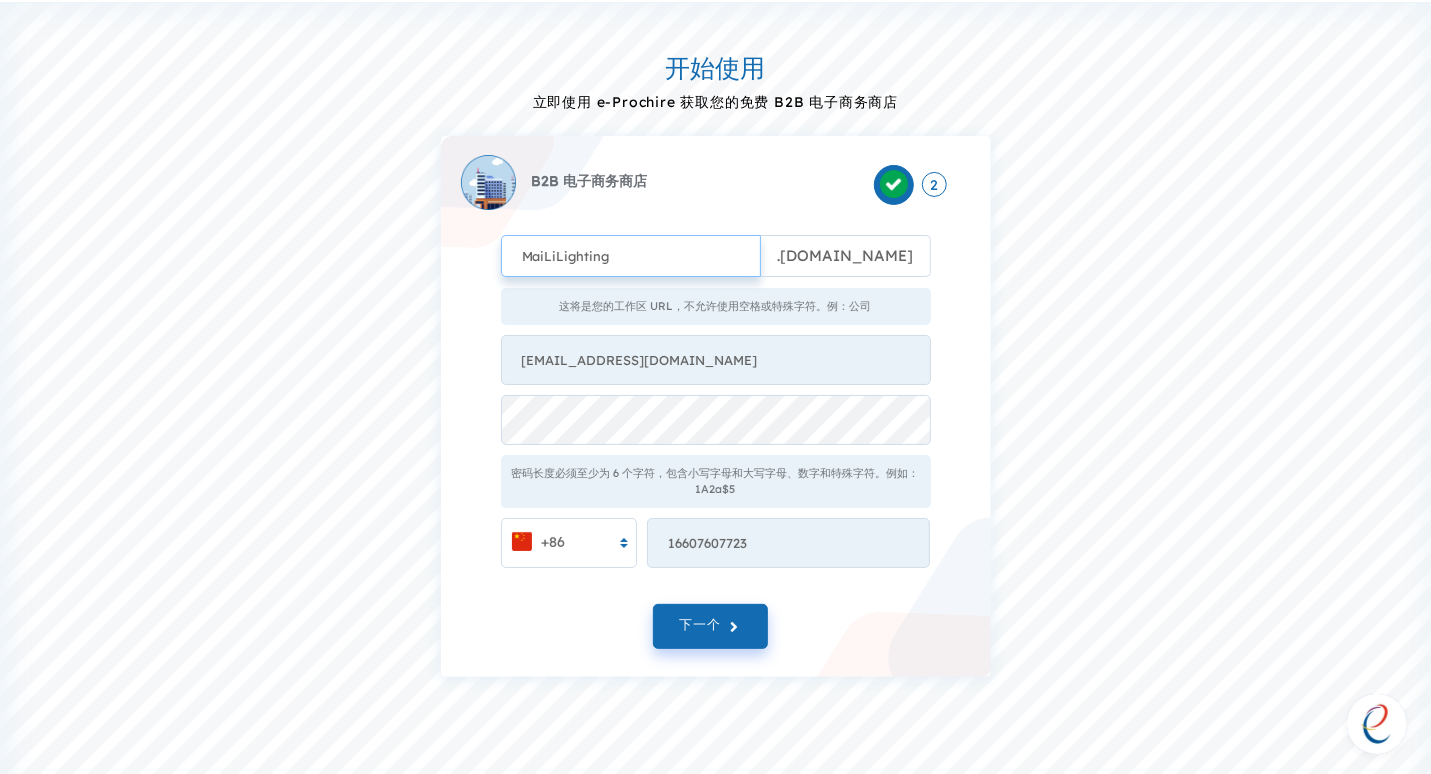 click on "MaiLiLighting" at bounding box center (631, 256) 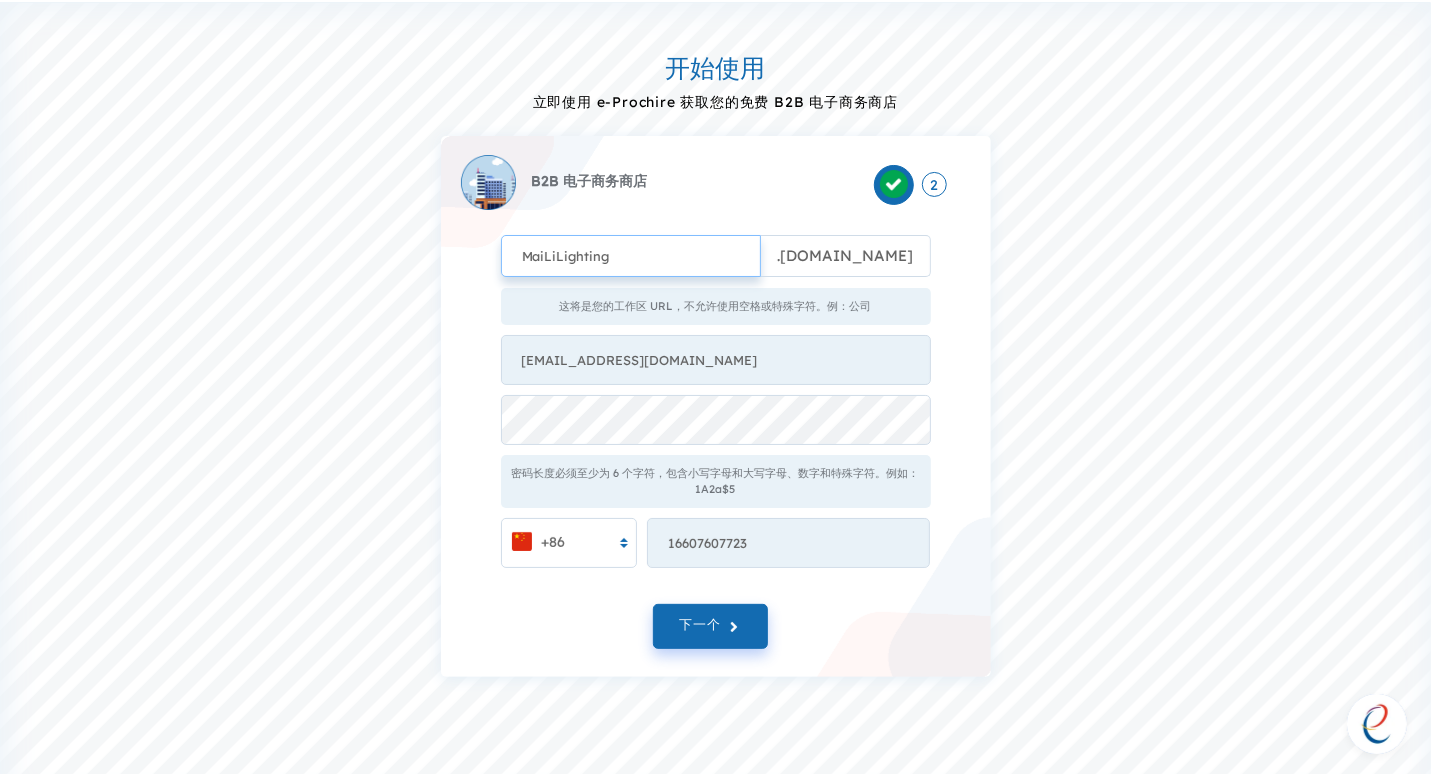 click on "MaiLiLighting" at bounding box center [631, 256] 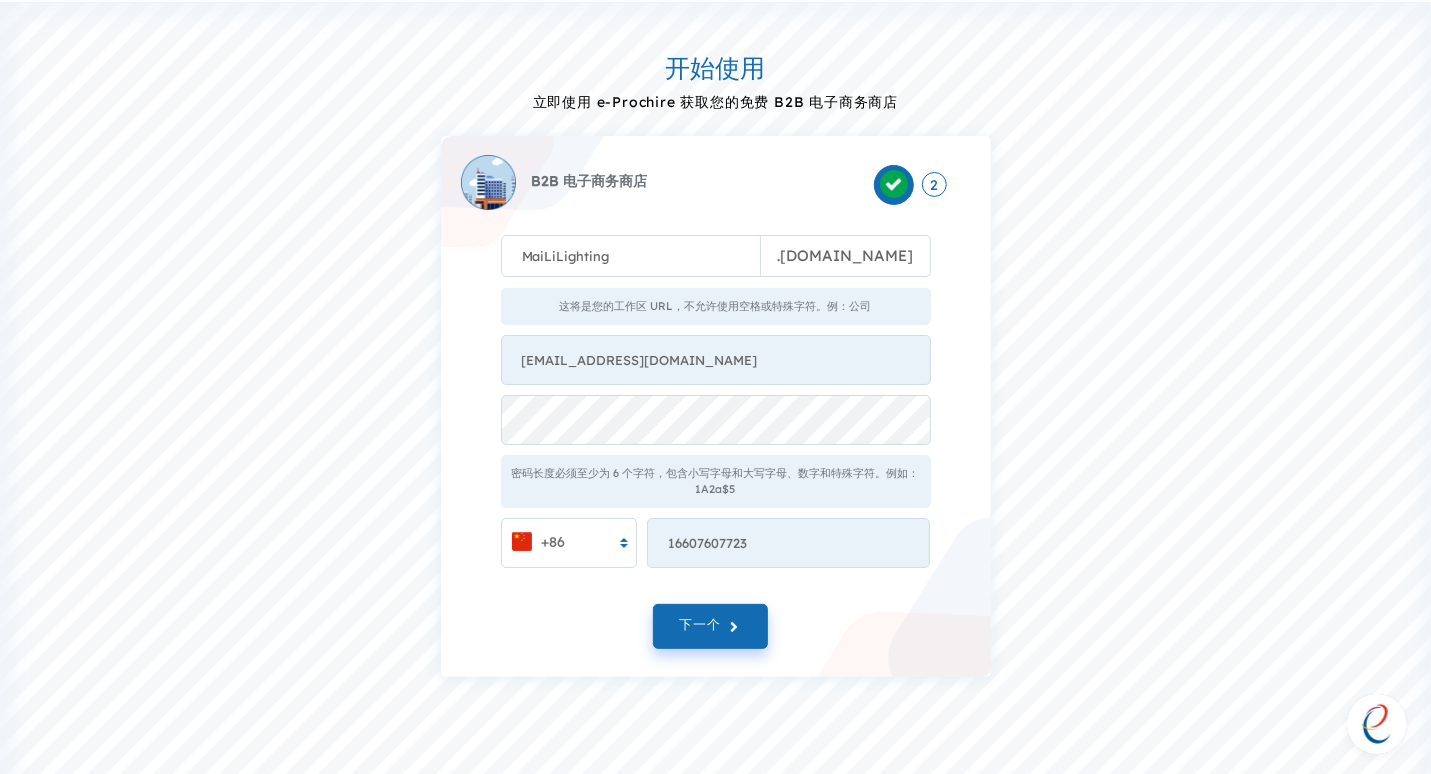 click on "这将是您的工作区 URL，不允许使用空格或特殊字符。例：公司" at bounding box center (716, 306) 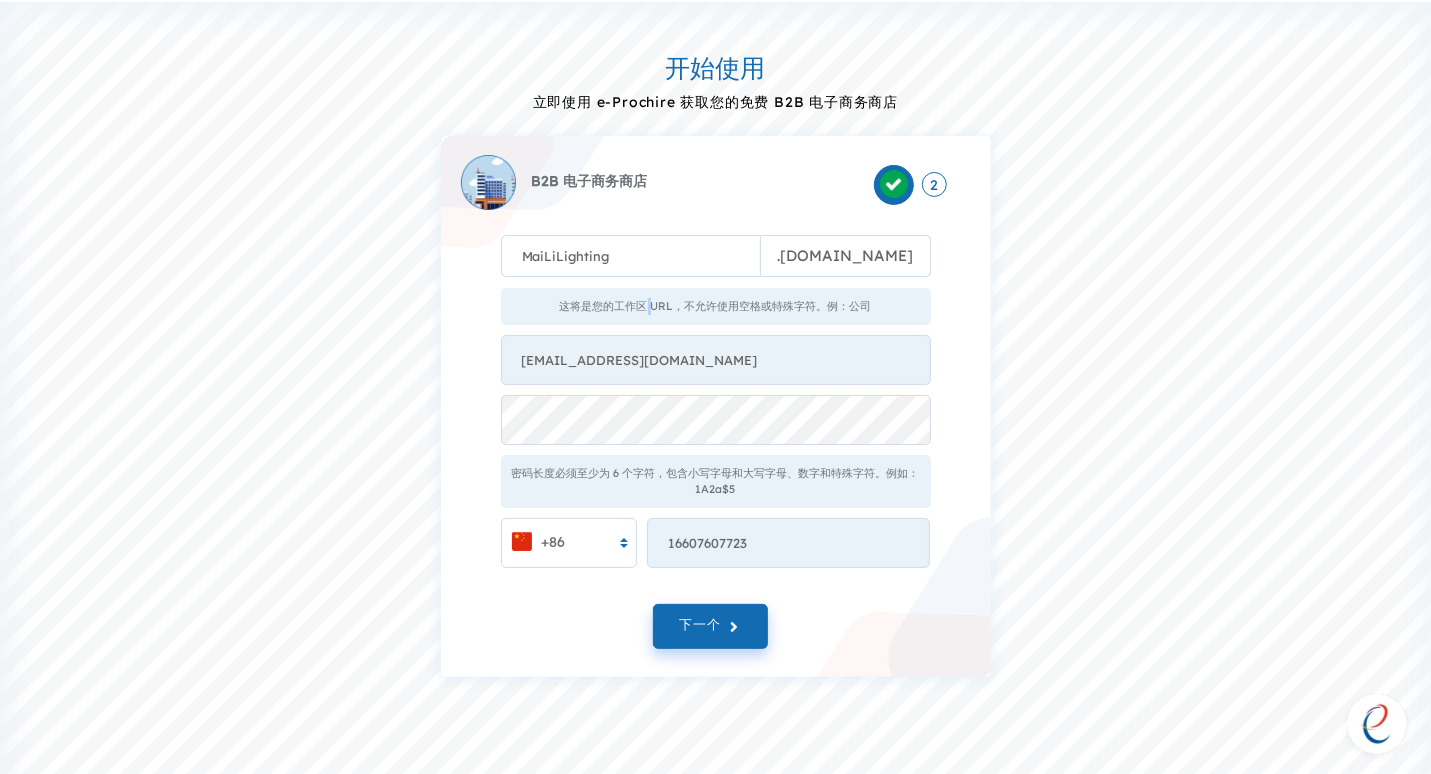 click on "这将是您的工作区 URL，不允许使用空格或特殊字符。例：公司" at bounding box center [716, 306] 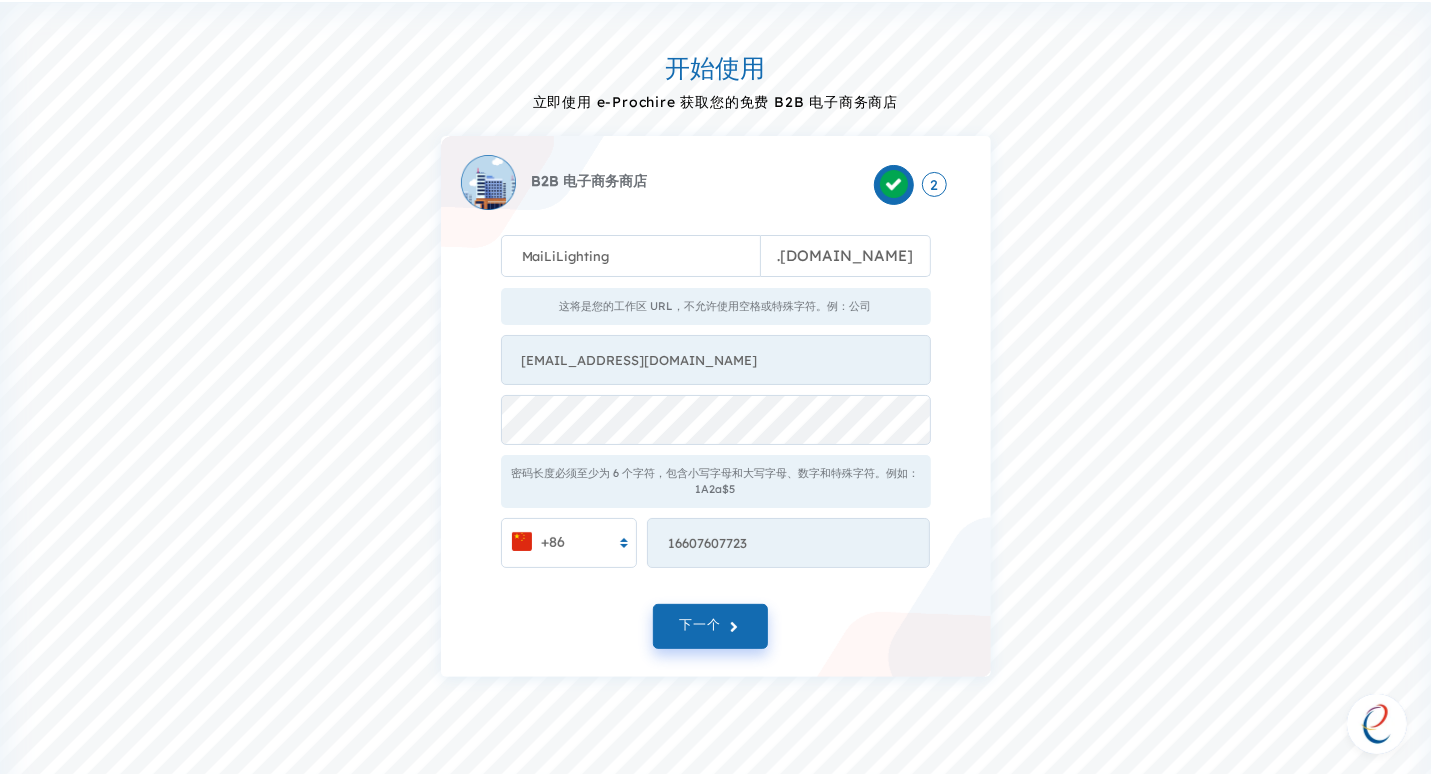click on "开始使用 立即使用 e-Prochire 获取您的免费 B2B 电子商务商店 B2B 电子商务商店 2 MaiLiLighting . e-procure.net 这将是您的工作区 URL，不允许使用空格或特殊字符。例：公司 chanqijun0523@gmail.com 密码长度必须至少为 6 个字符，包含小写字母和大写字母、数字和特殊字符。例如：1A2a$5 +86 16607607723 Something went wrong from server side! 下一个" at bounding box center [715, 355] 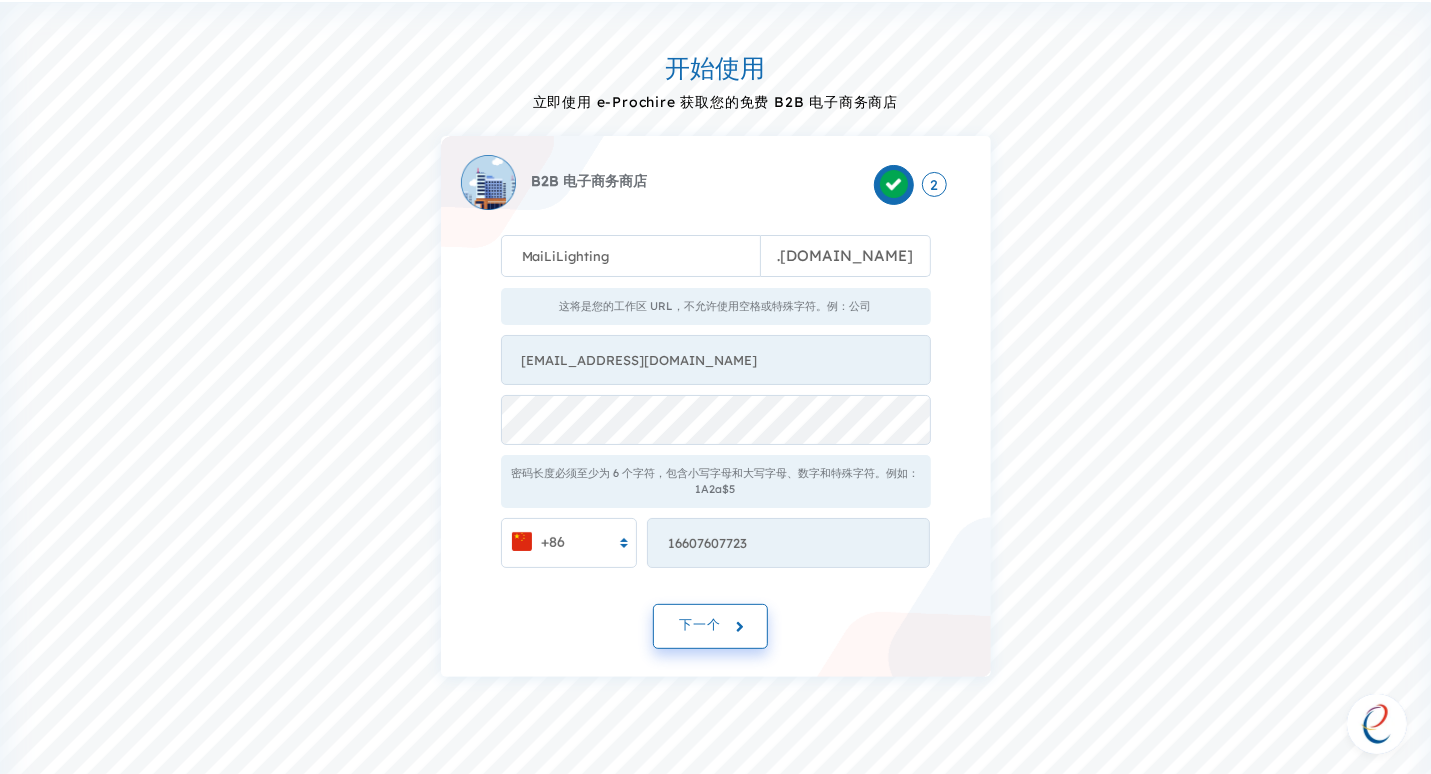 click on "下一个" at bounding box center [700, 626] 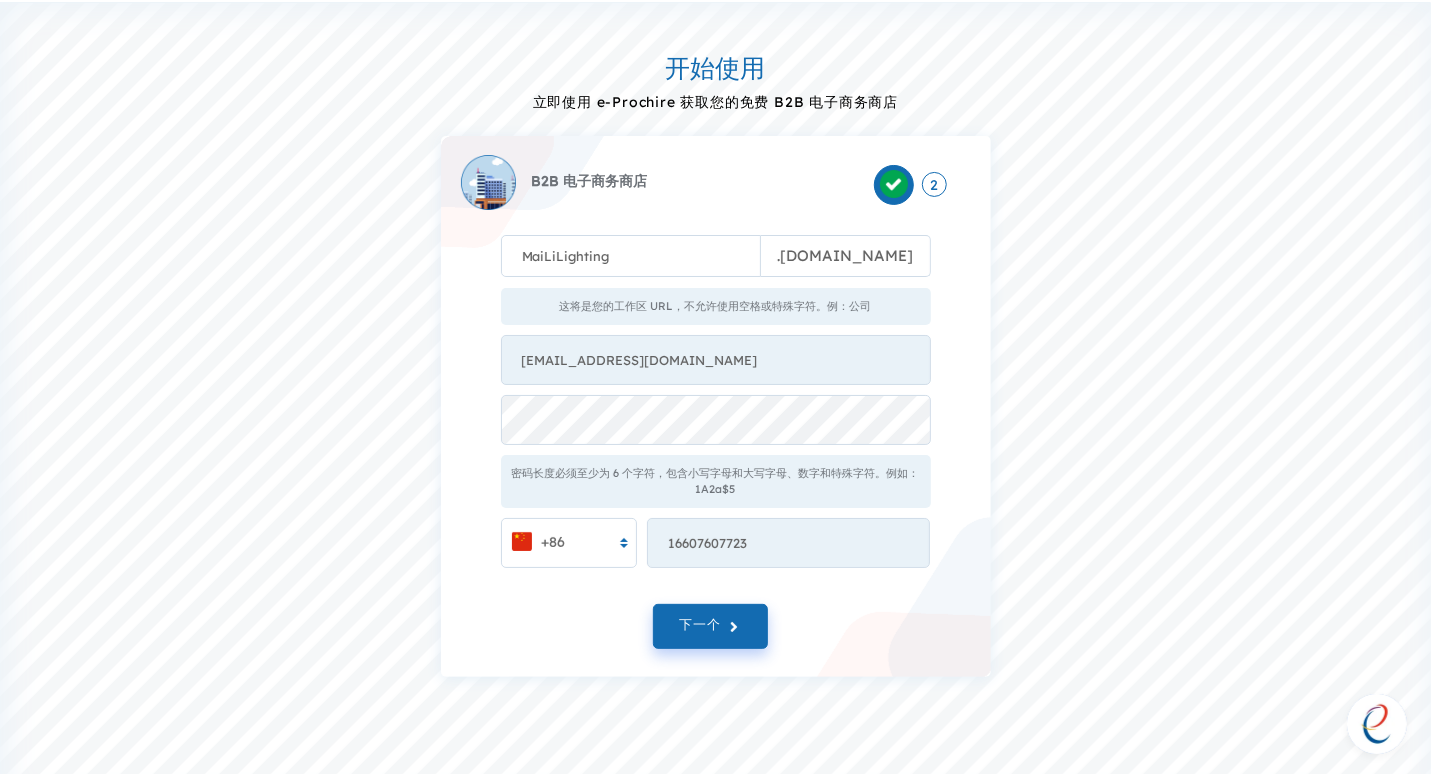 drag, startPoint x: 720, startPoint y: 625, endPoint x: 722, endPoint y: 602, distance: 23.086792 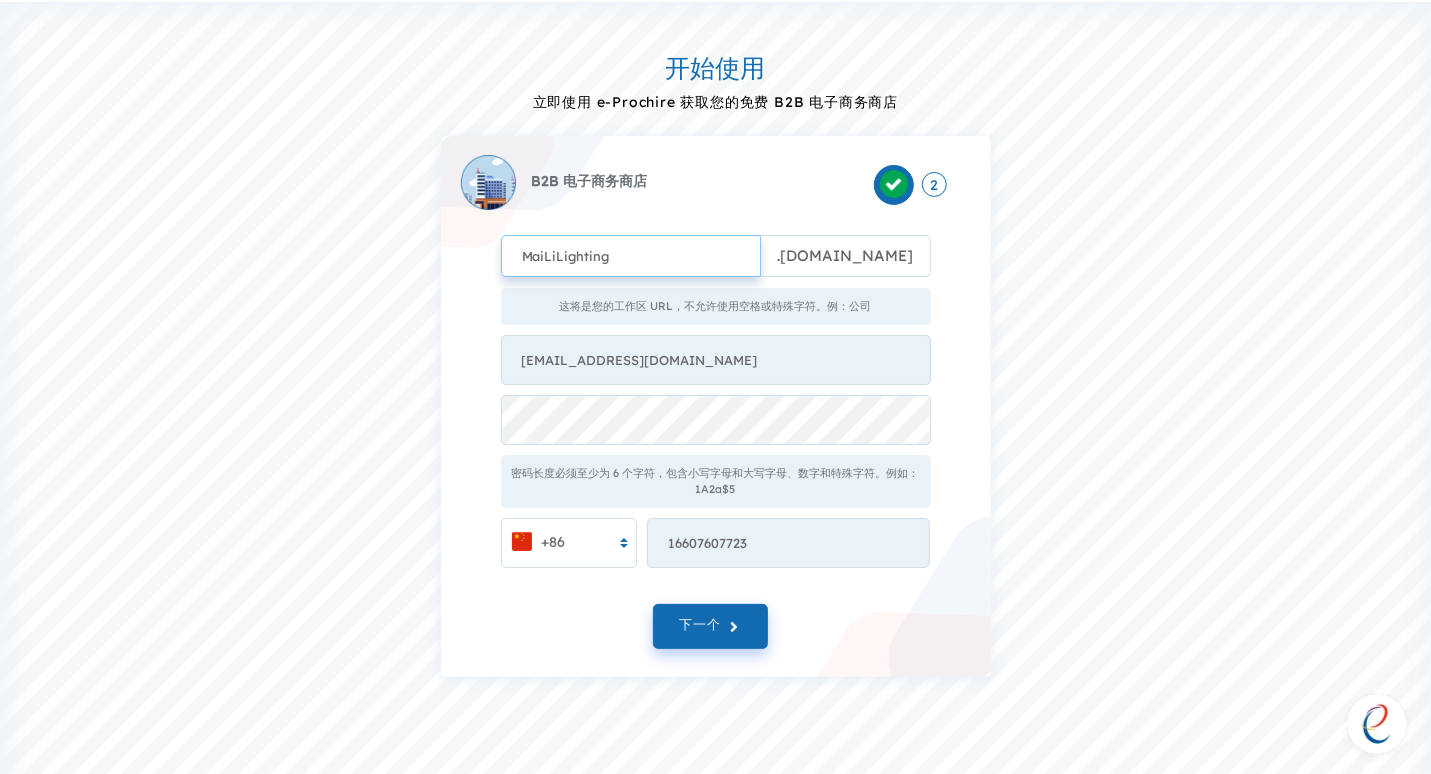 click on "MaiLiLighting" at bounding box center (631, 256) 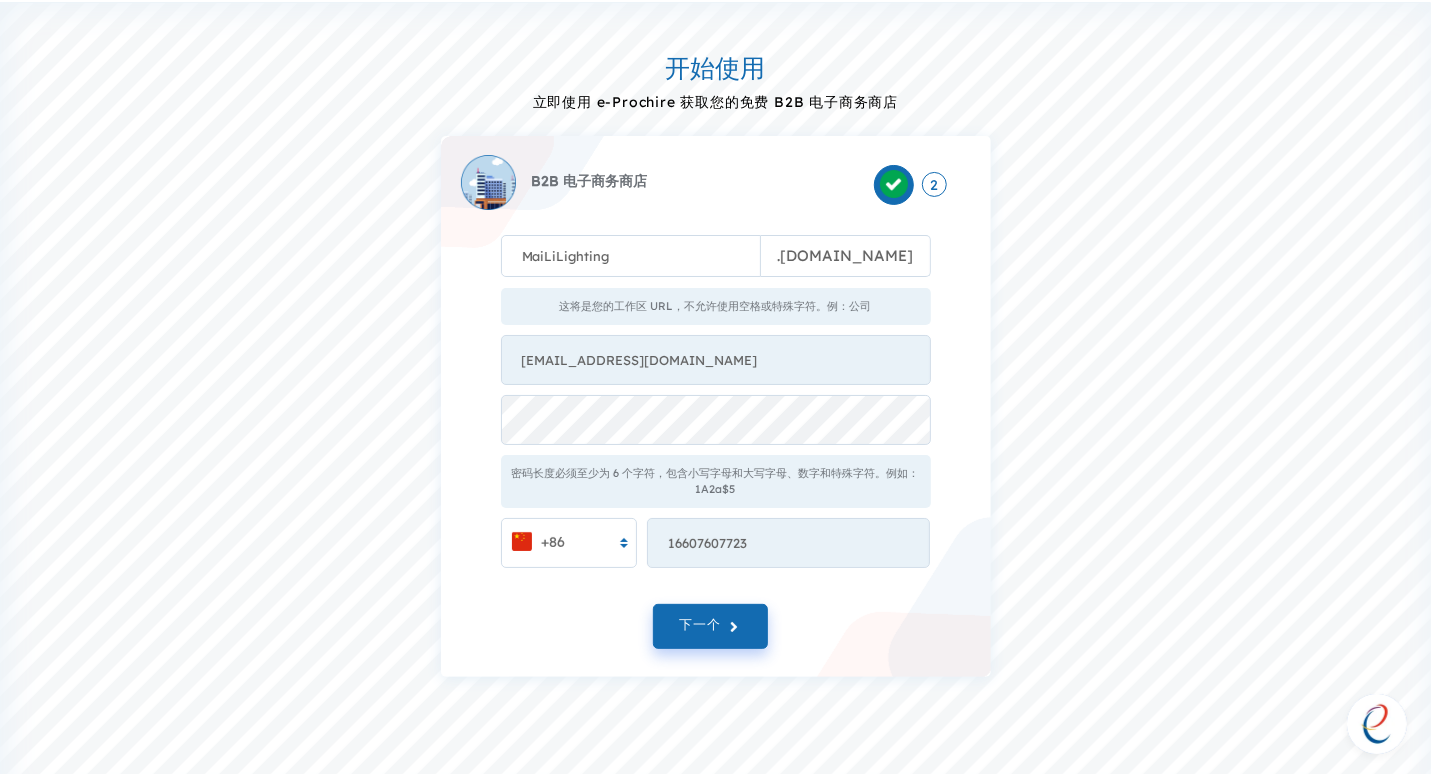 click on ". e-procure.net" at bounding box center [846, 256] 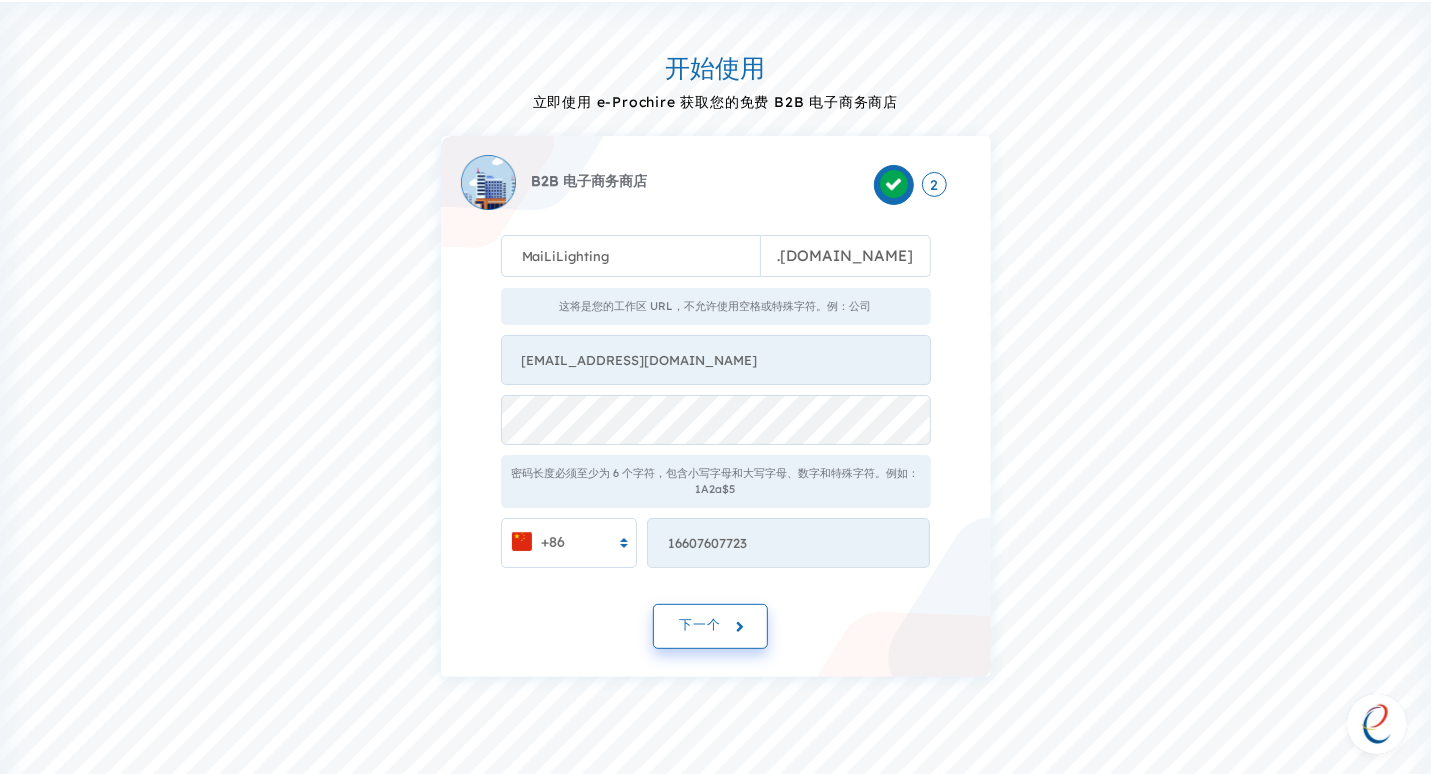 click 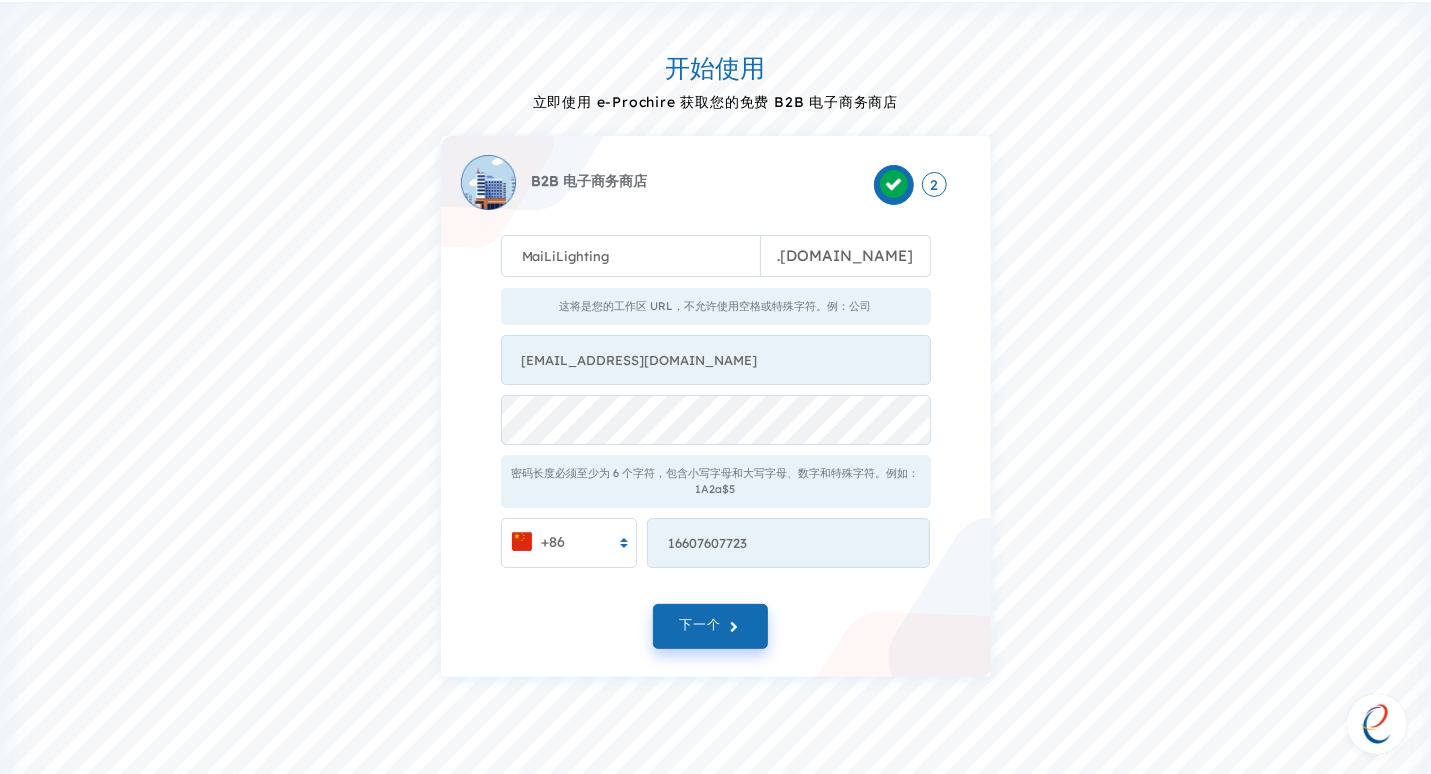 click on "下一个" at bounding box center [716, 631] 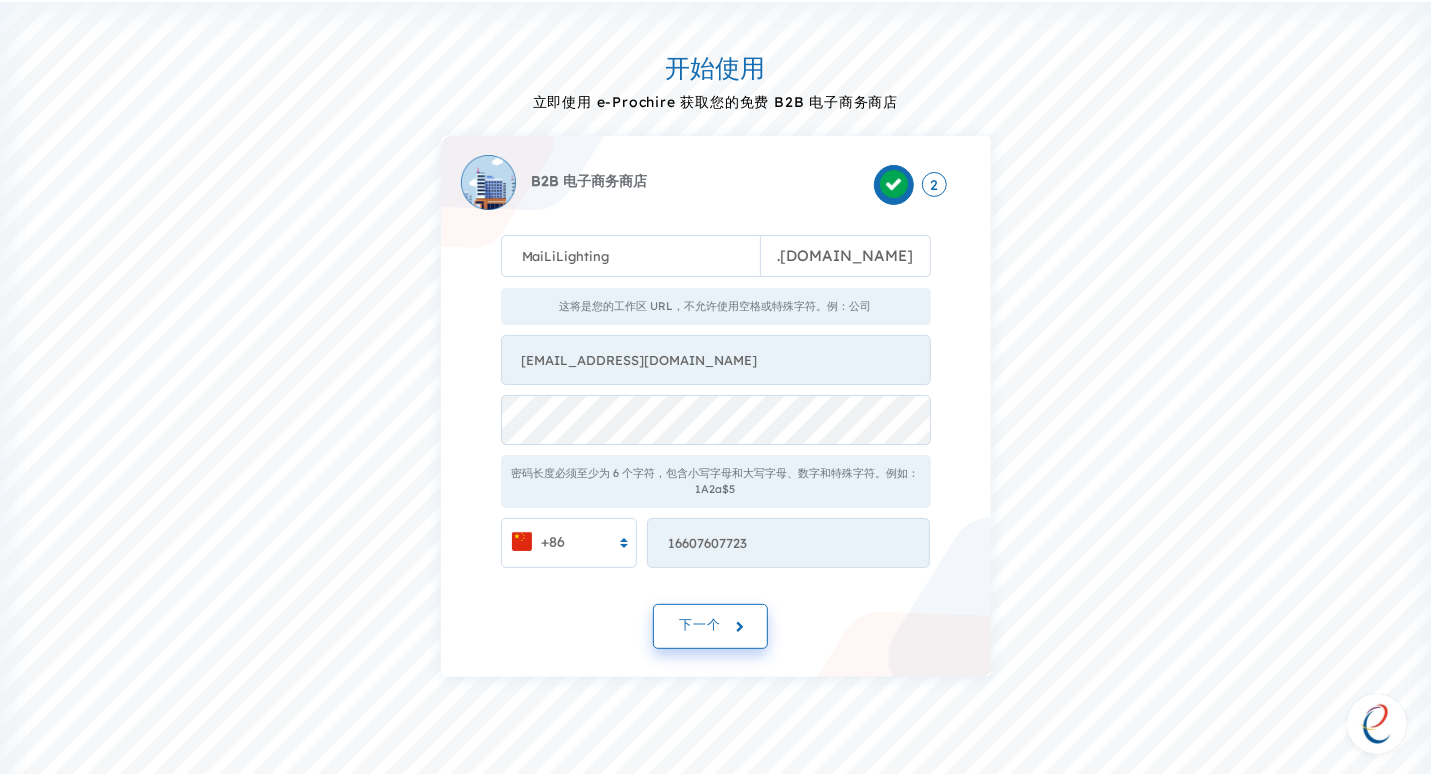 click on "下一个" at bounding box center (700, 624) 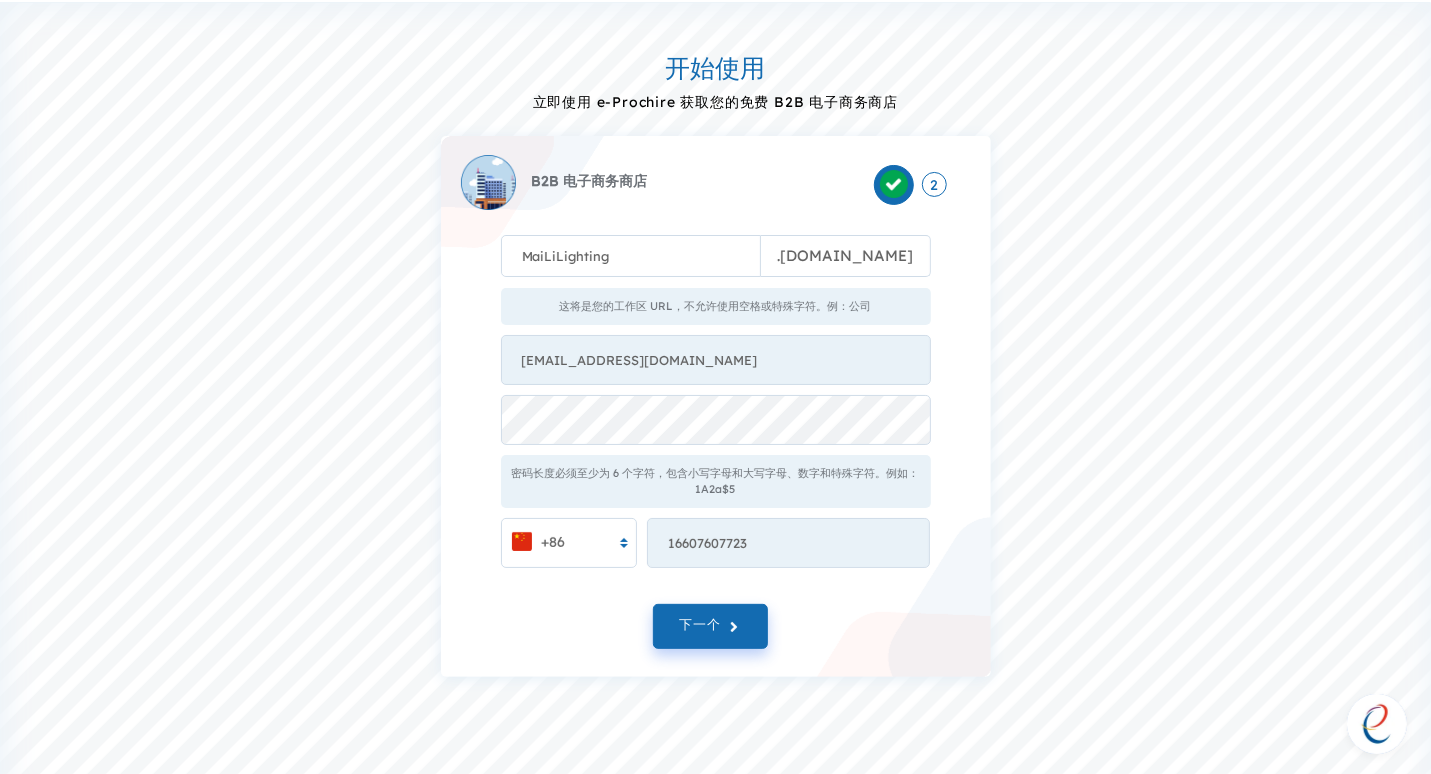 click on "下一个" at bounding box center [716, 631] 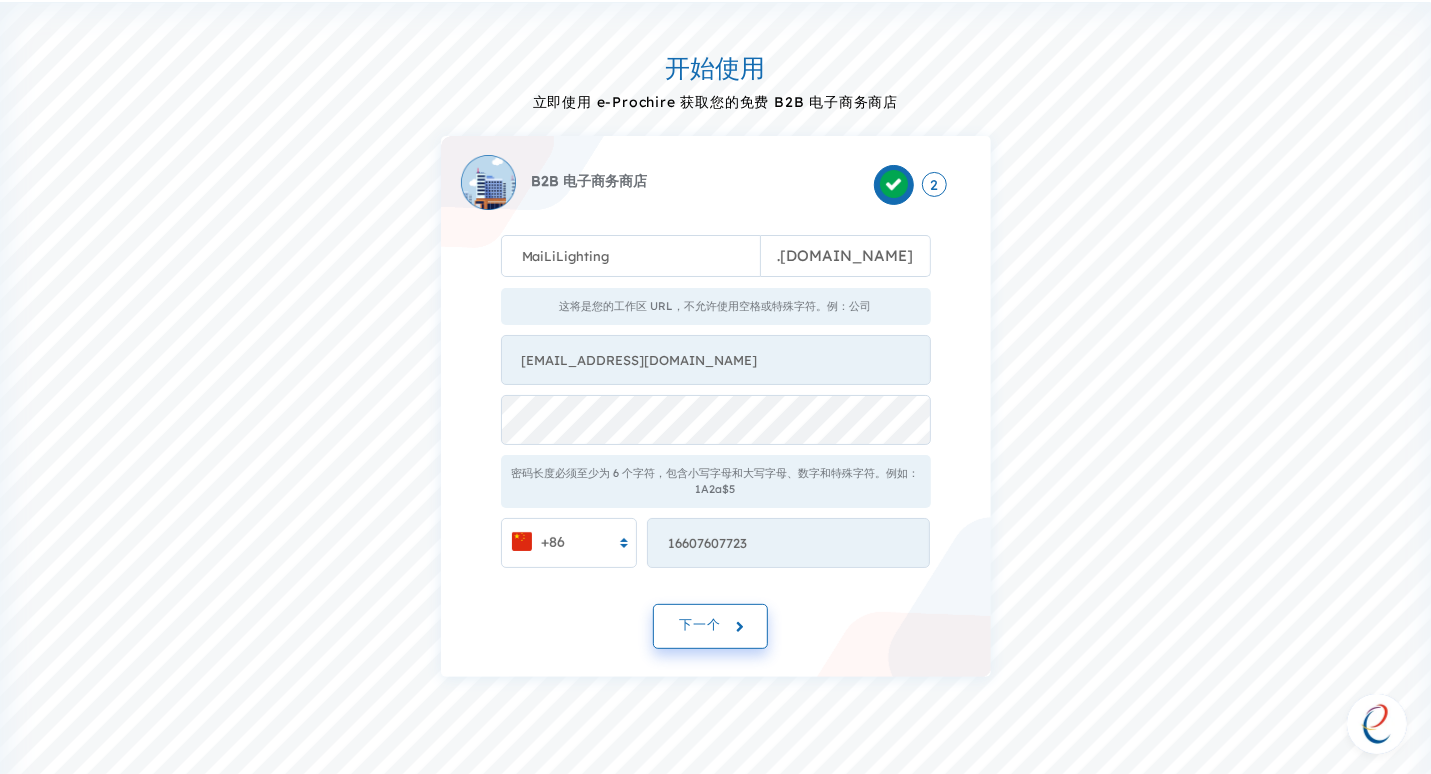 drag, startPoint x: 672, startPoint y: 618, endPoint x: 686, endPoint y: 616, distance: 14.142136 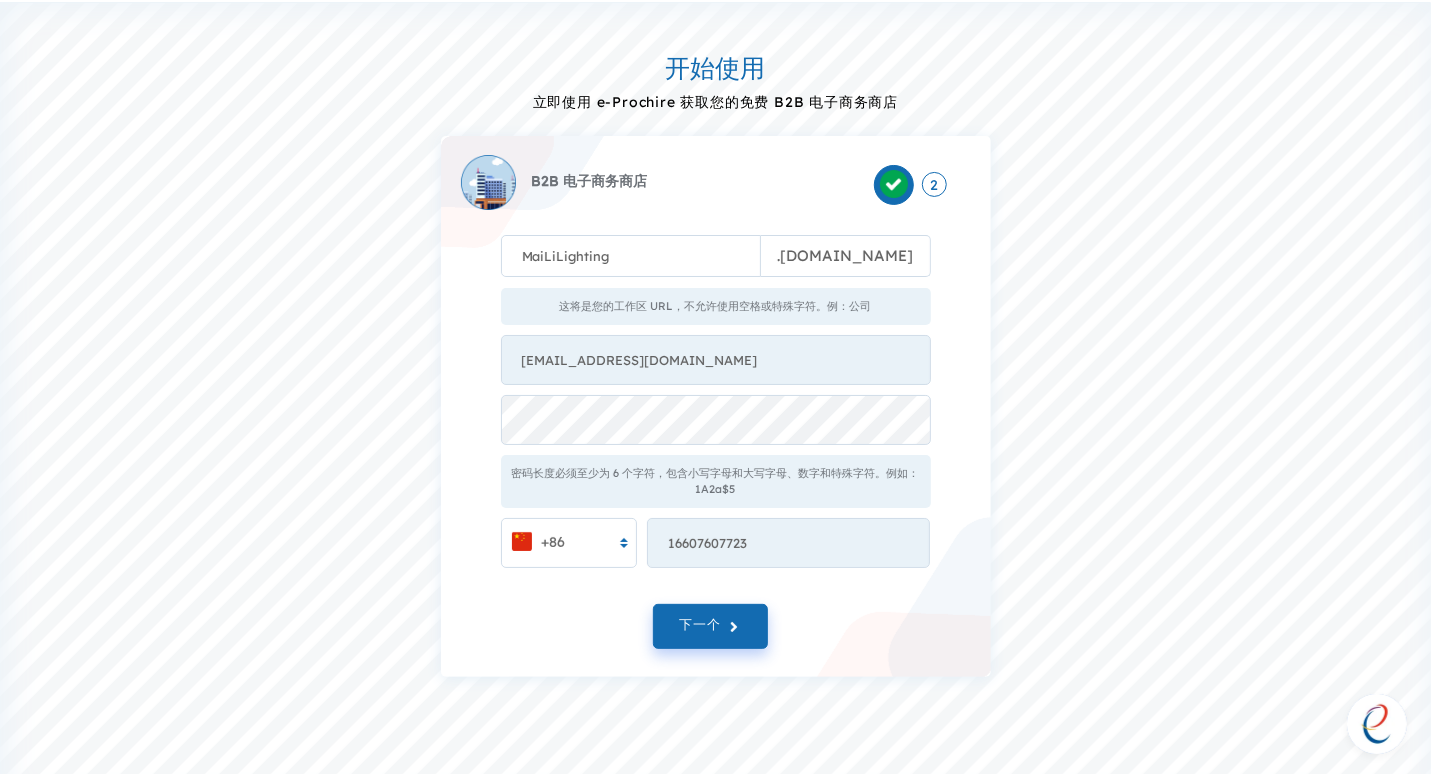 click on "开始使用 立即使用 e-Prochire 获取您的免费 B2B 电子商务商店 B2B 电子商务商店 2 MaiLiLighting . e-procure.net 这将是您的工作区 URL，不允许使用空格或特殊字符。例：公司 chanqijun0523@gmail.com 密码长度必须至少为 6 个字符，包含小写字母和大写字母、数字和特殊字符。例如：1A2a$5 +86 16607607723 Something went wrong from server side! 下一个" at bounding box center [715, 355] 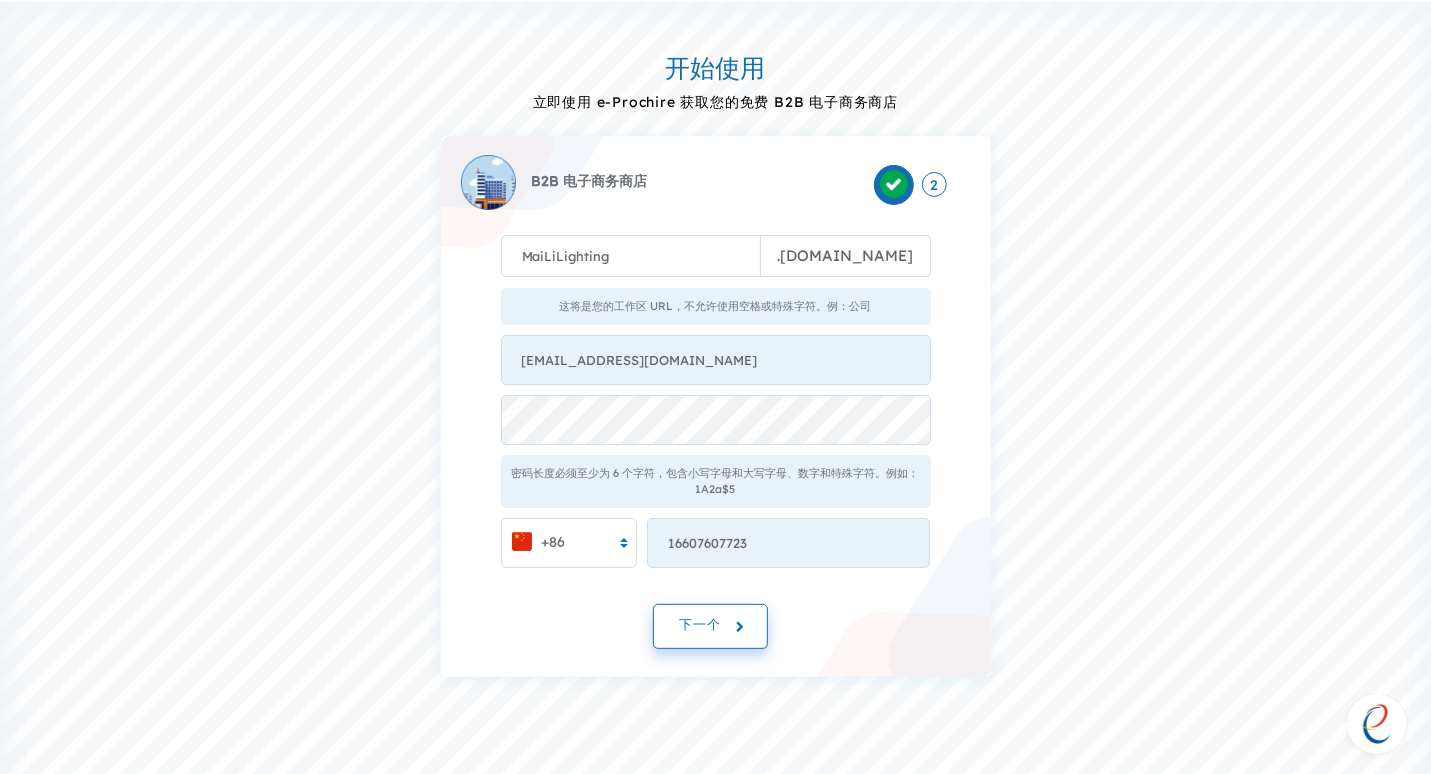click on "下一个" at bounding box center [700, 626] 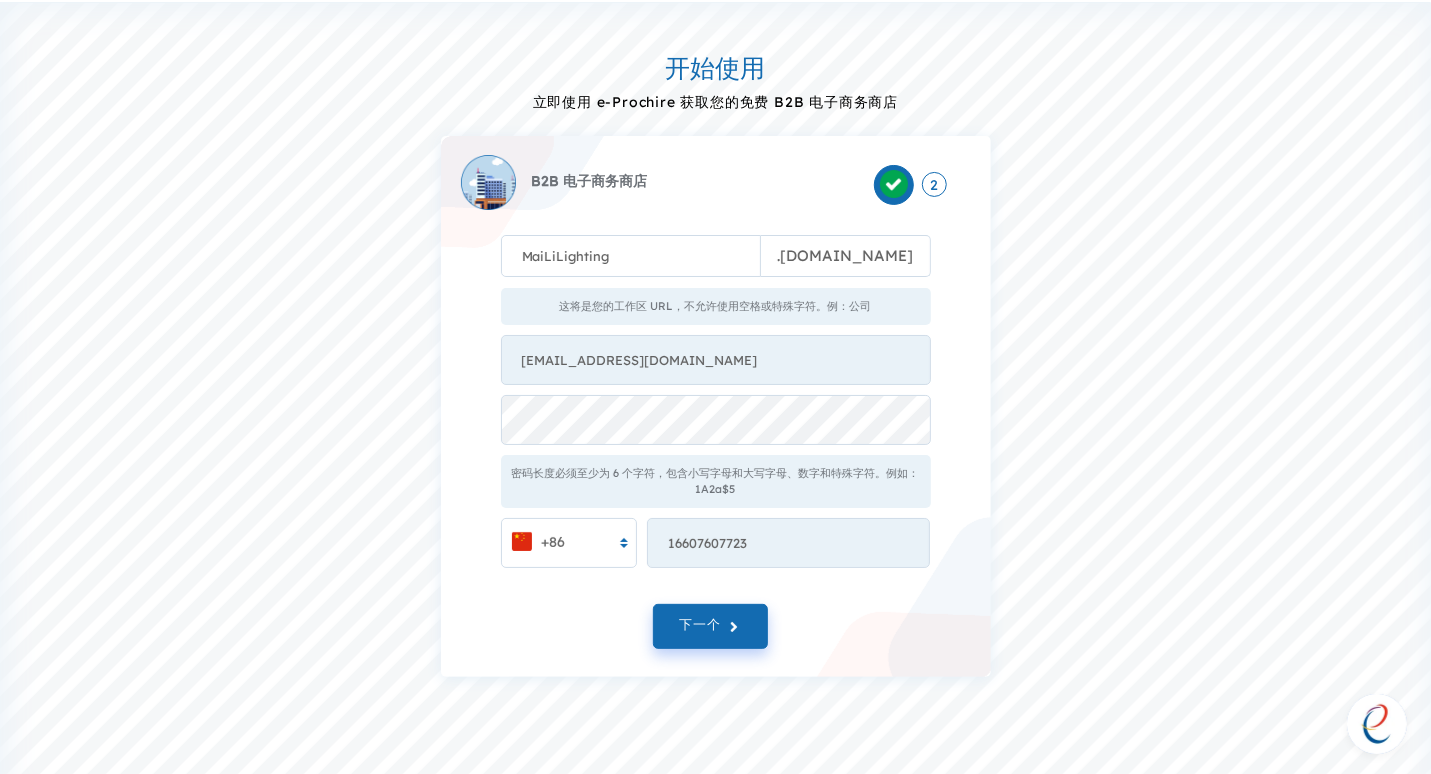 click on "下一个" at bounding box center (716, 631) 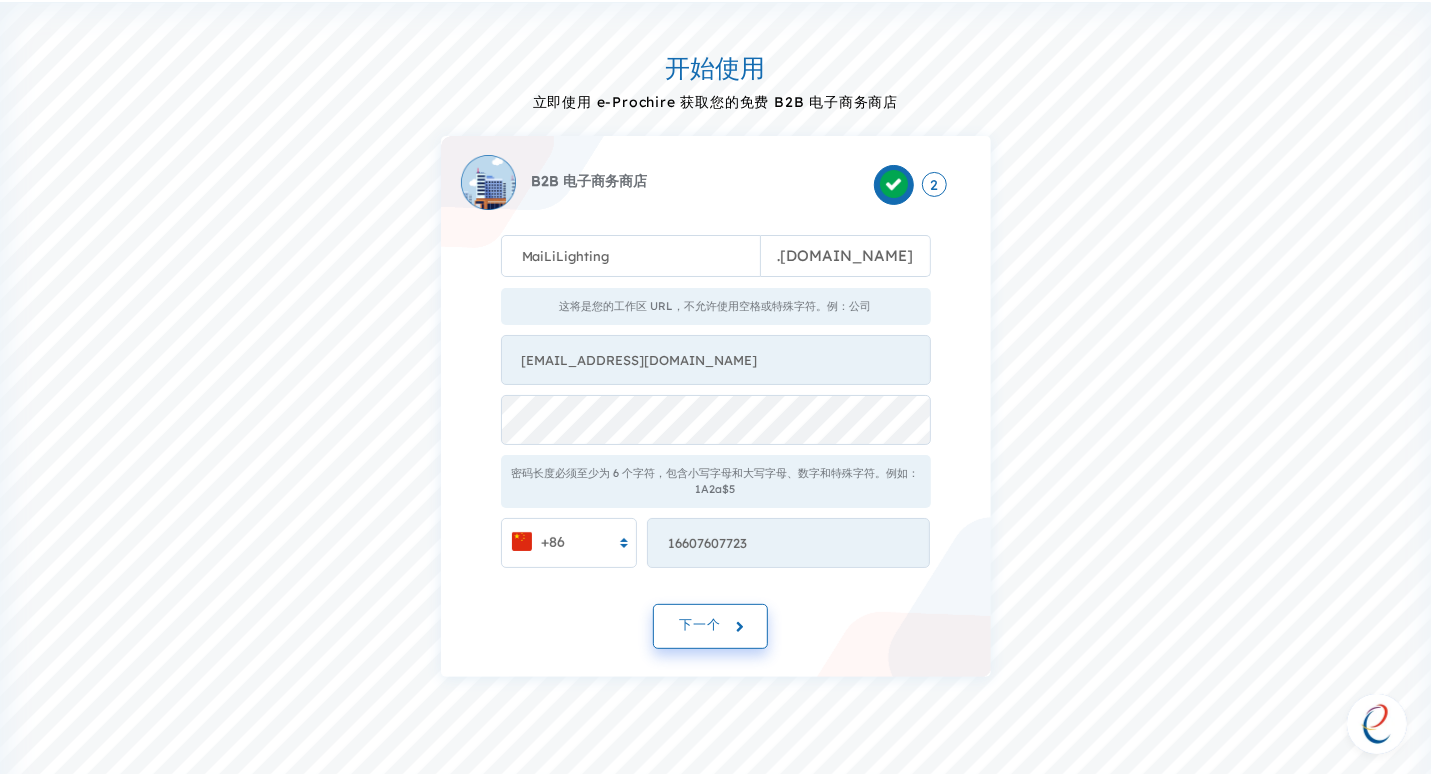 click at bounding box center (731, 626) 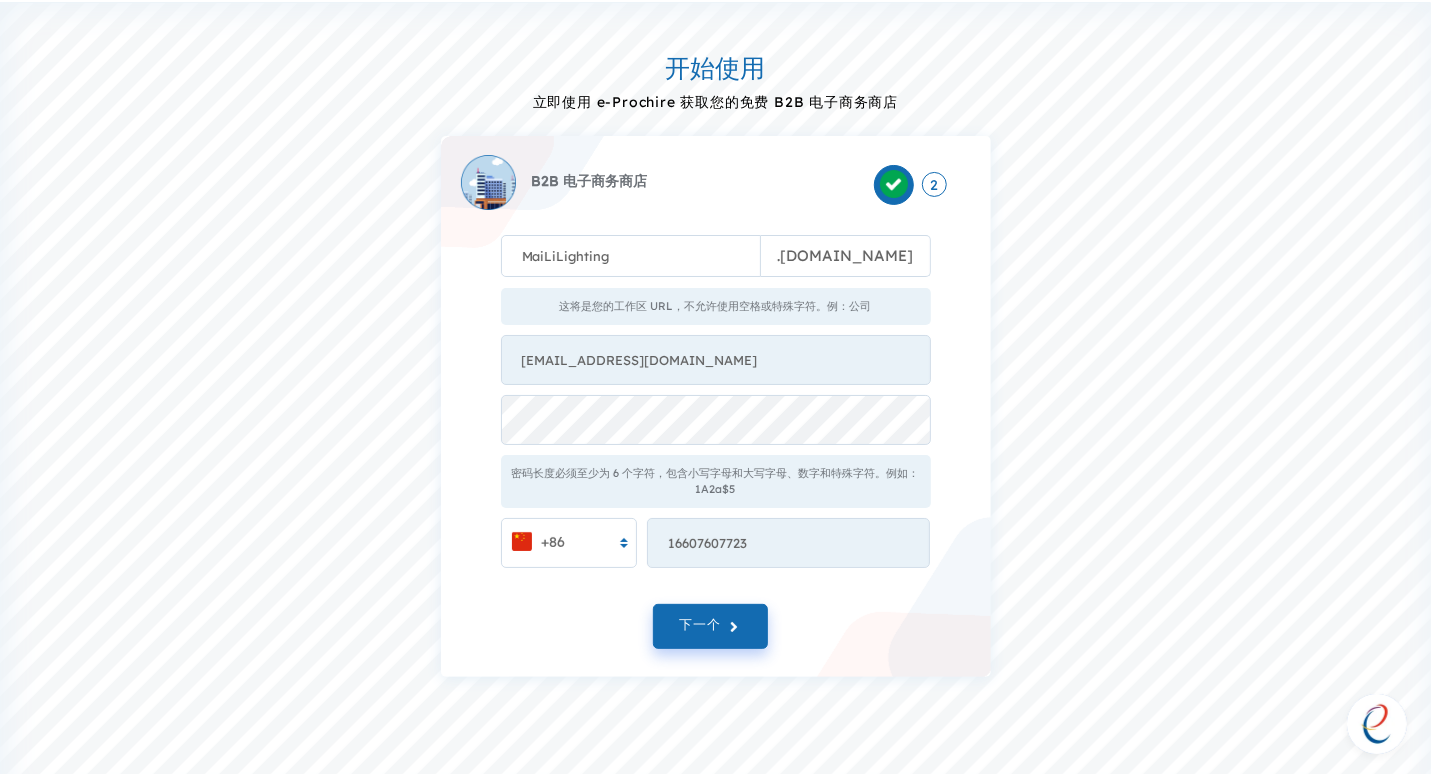 drag, startPoint x: 868, startPoint y: 596, endPoint x: 764, endPoint y: 625, distance: 107.96759 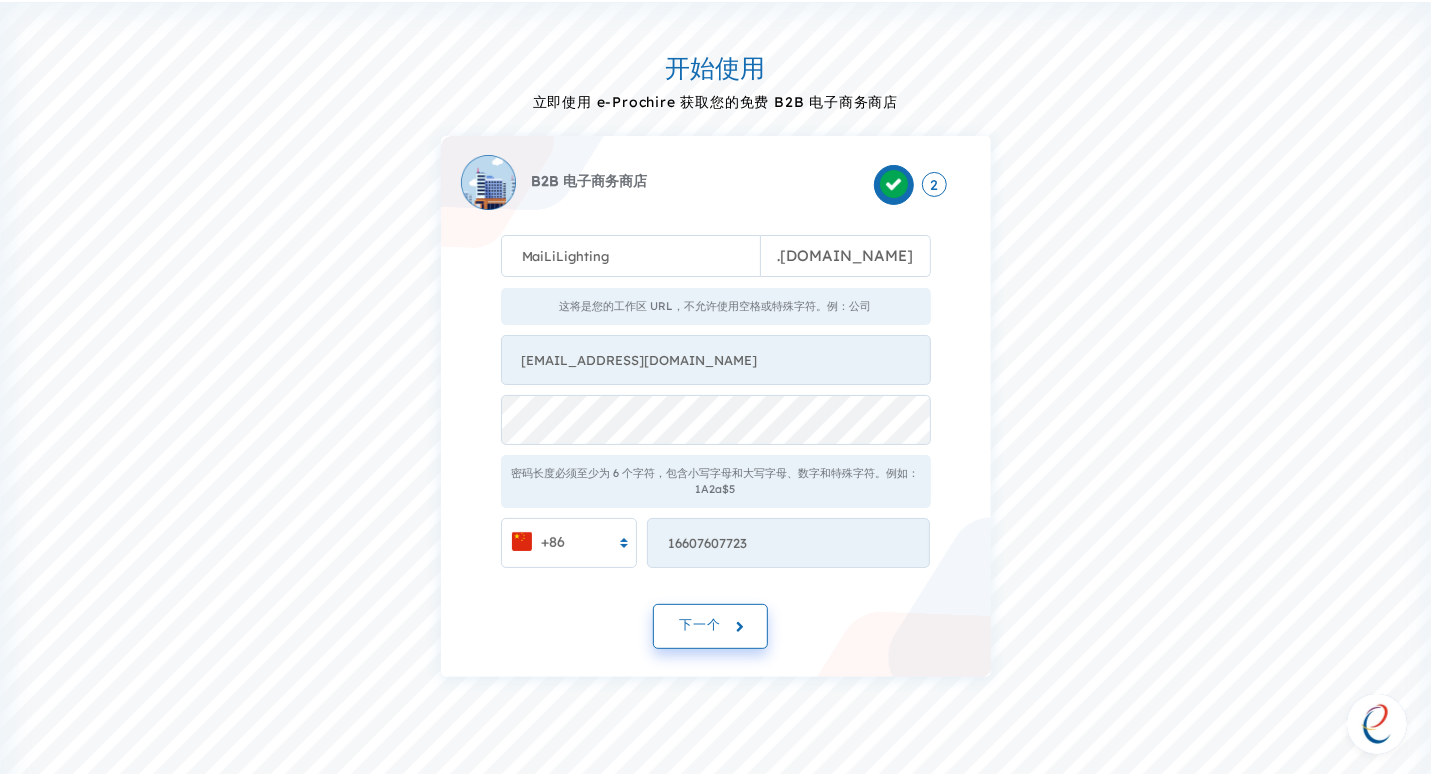 click on "下一个" at bounding box center (710, 626) 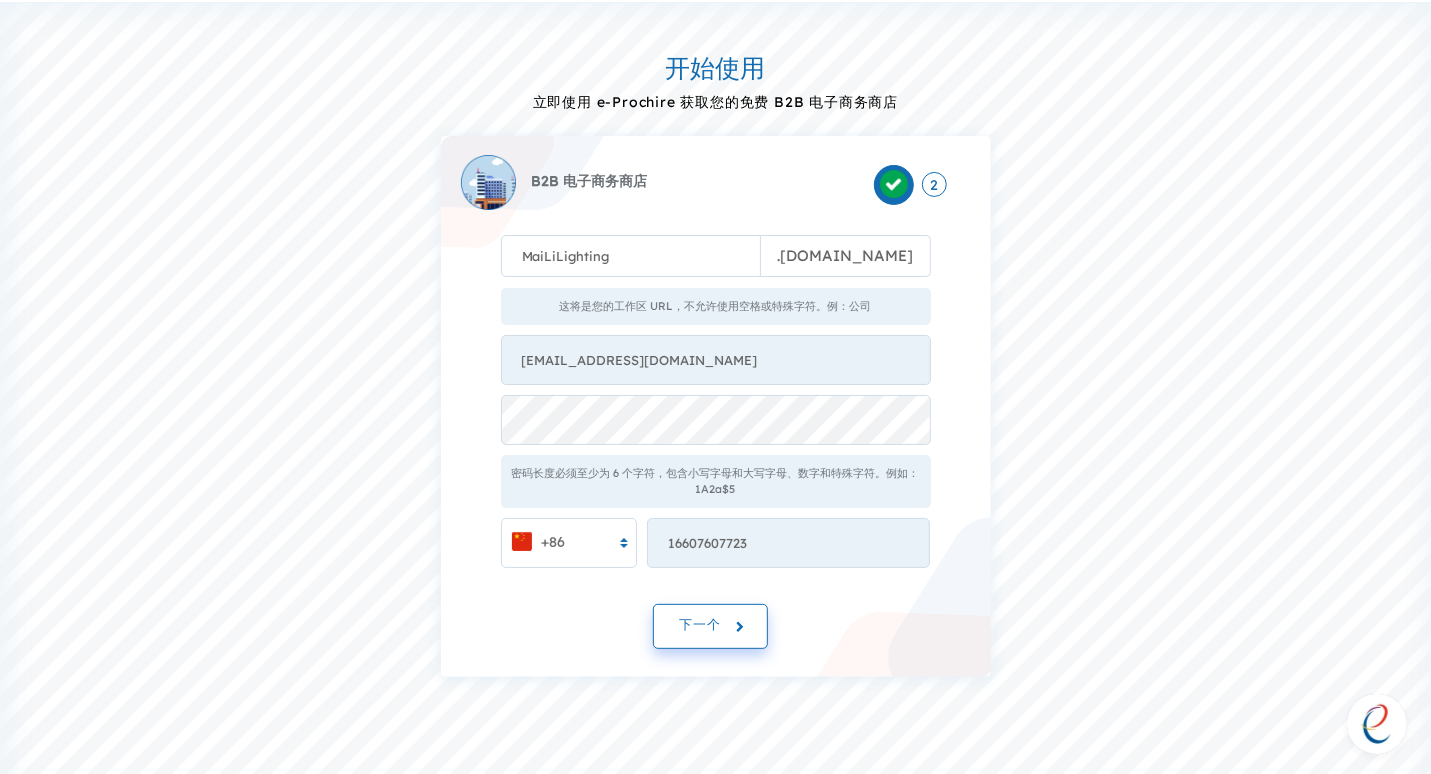 click on "下一个" at bounding box center [710, 626] 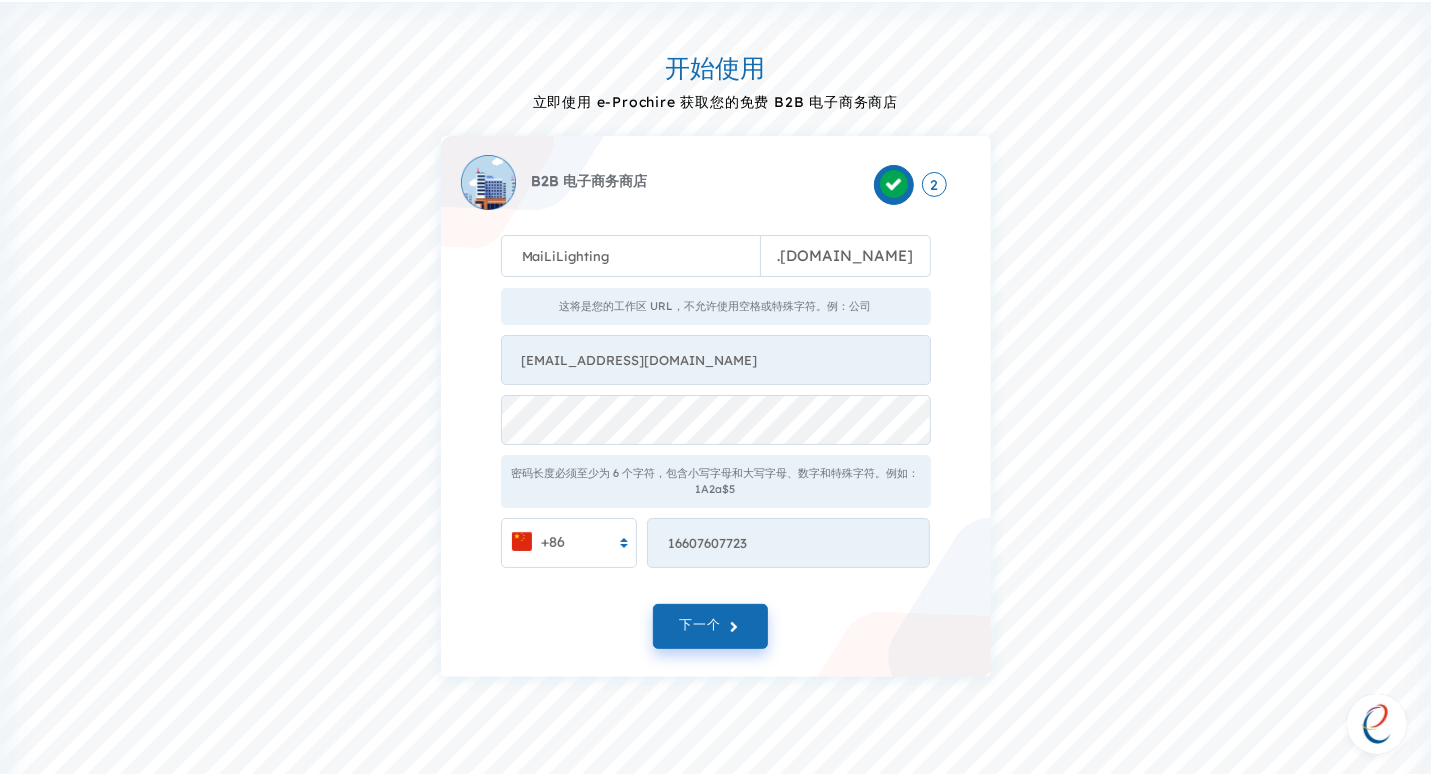 type 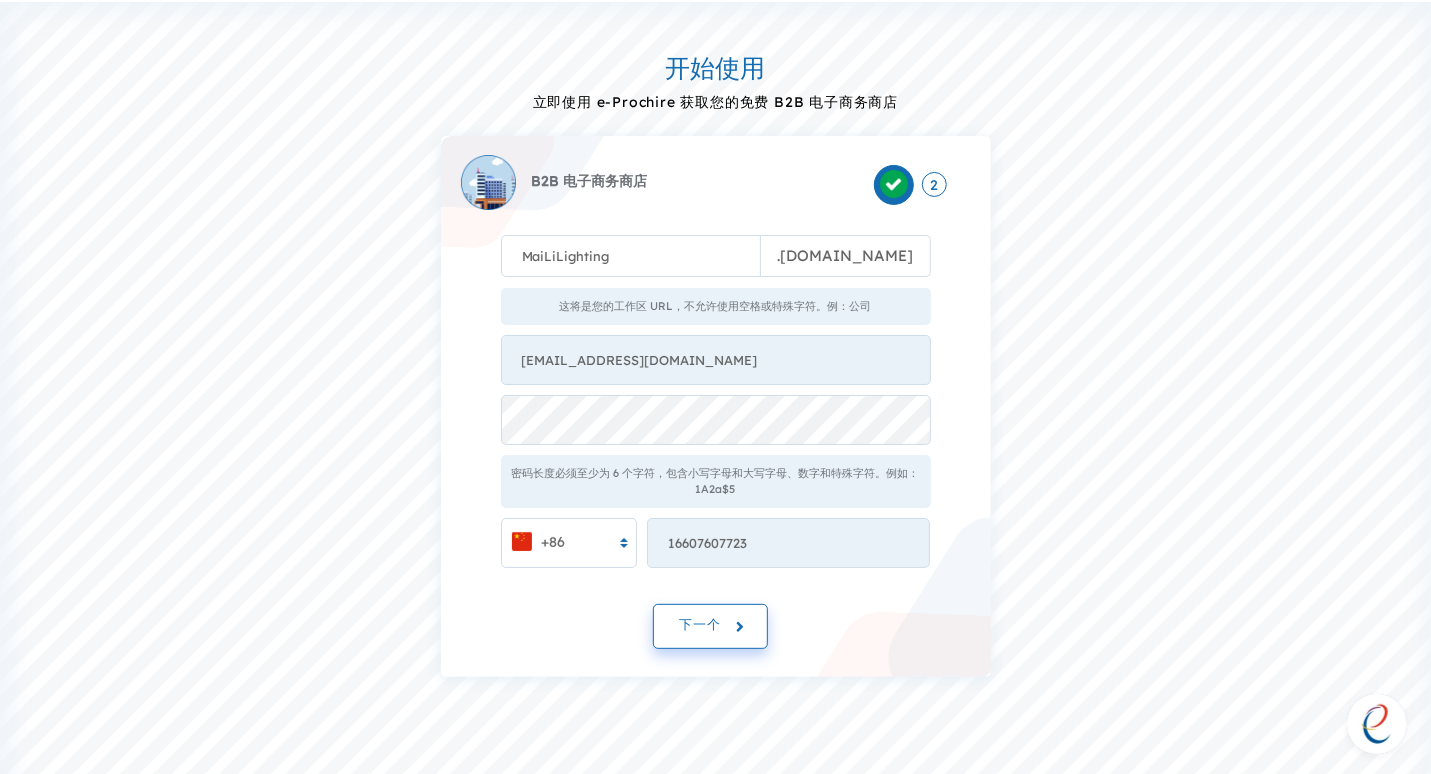 click on "下一个" at bounding box center (700, 624) 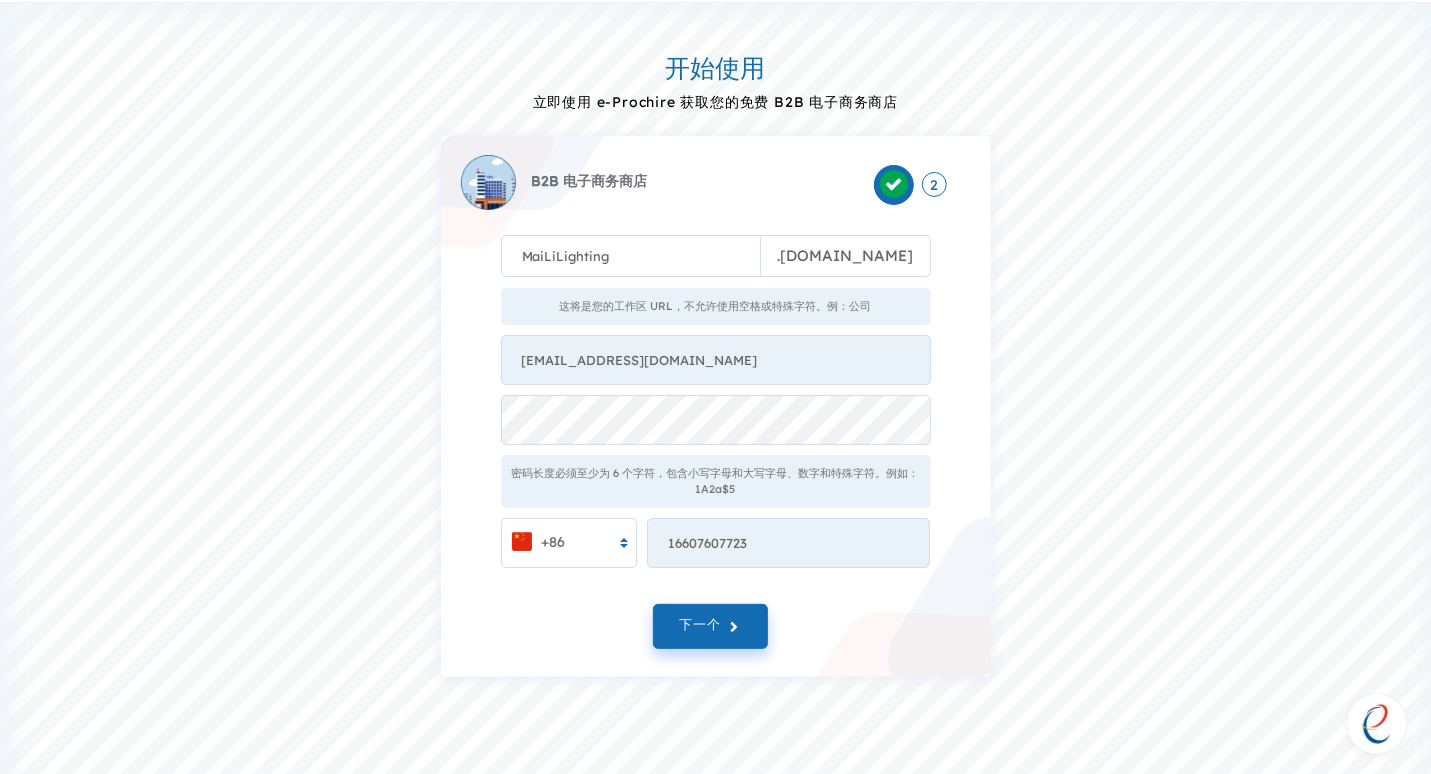 click on "下一个" at bounding box center (716, 631) 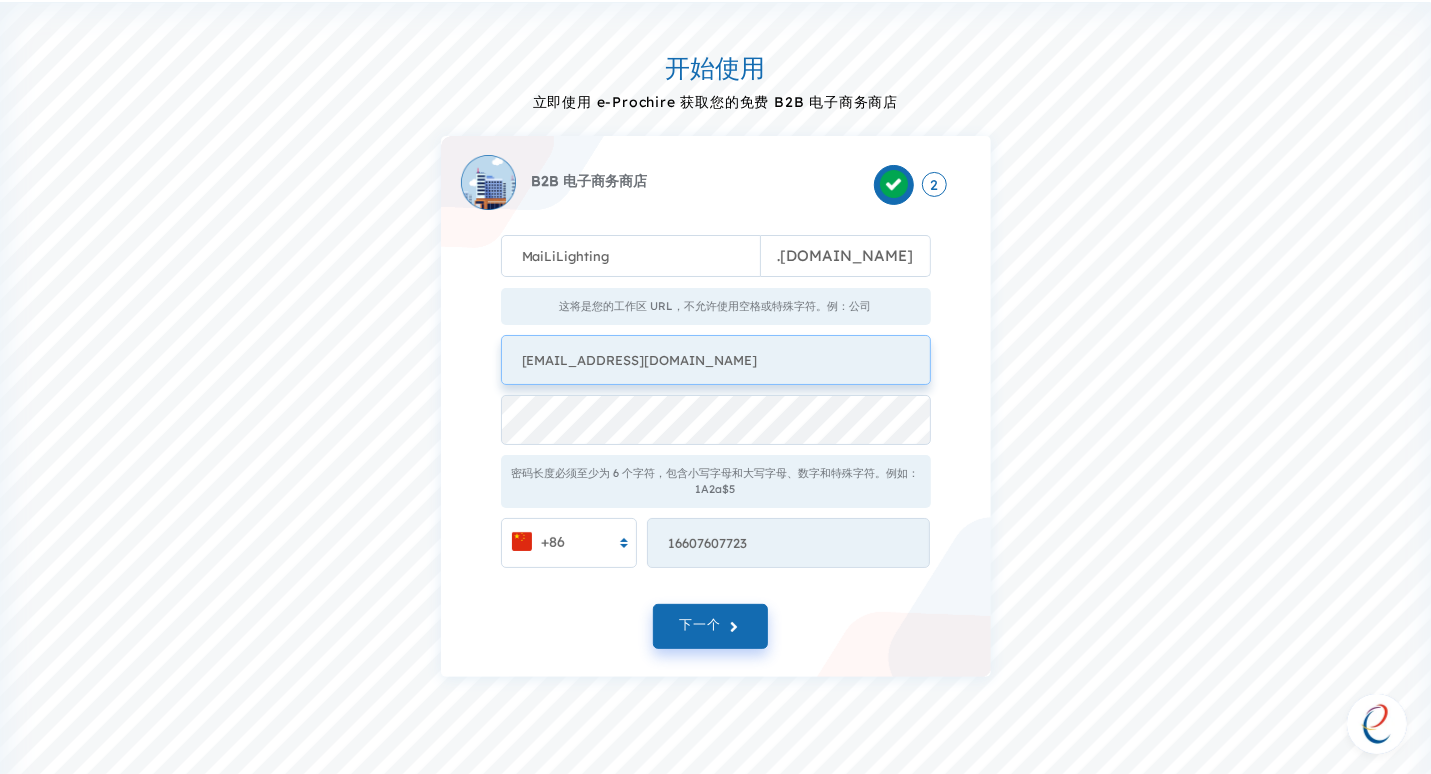 click on "chanqijun0523@gmail.com" at bounding box center [716, 360] 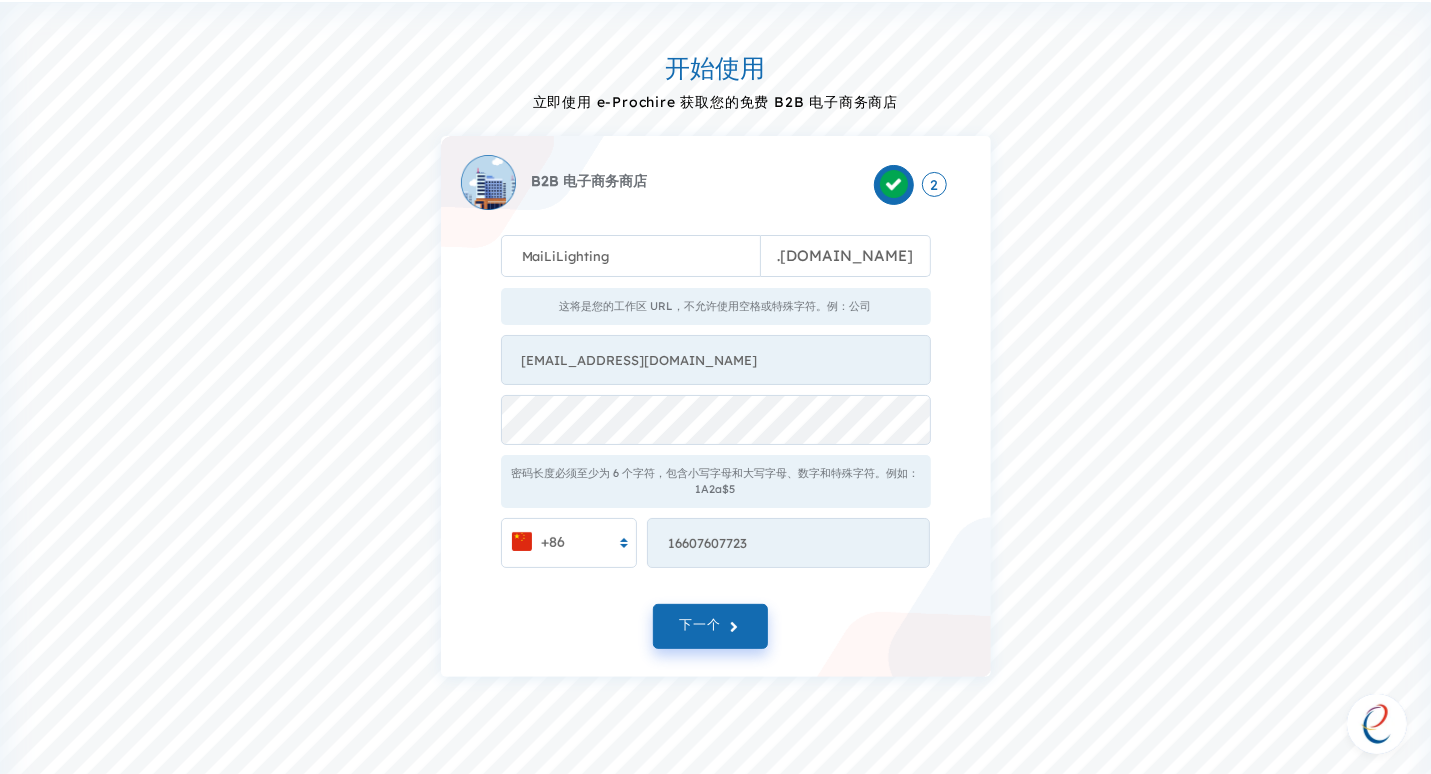 click on "开始使用 立即使用 e-Prochire 获取您的免费 B2B 电子商务商店 B2B 电子商务商店 2 MaiLiLighting . e-procure.net 这将是您的工作区 URL，不允许使用空格或特殊字符。例：公司 chanqijun0523@gmail.com 密码长度必须至少为 6 个字符，包含小写字母和大写字母、数字和特殊字符。例如：1A2a$5 +86 16607607723 Something went wrong from server side! 下一个" at bounding box center [715, 355] 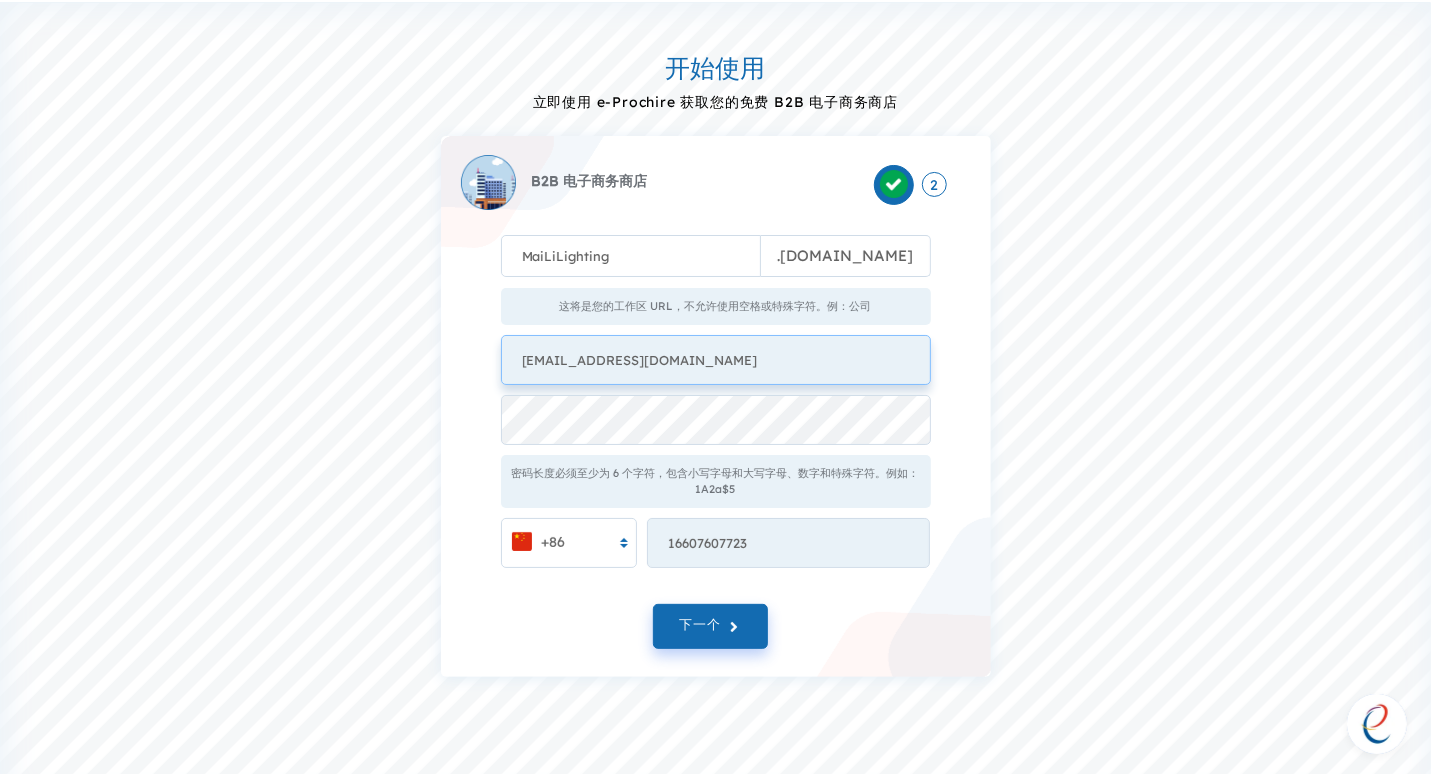 click on "chanqijun0523@gmail.com" at bounding box center (716, 360) 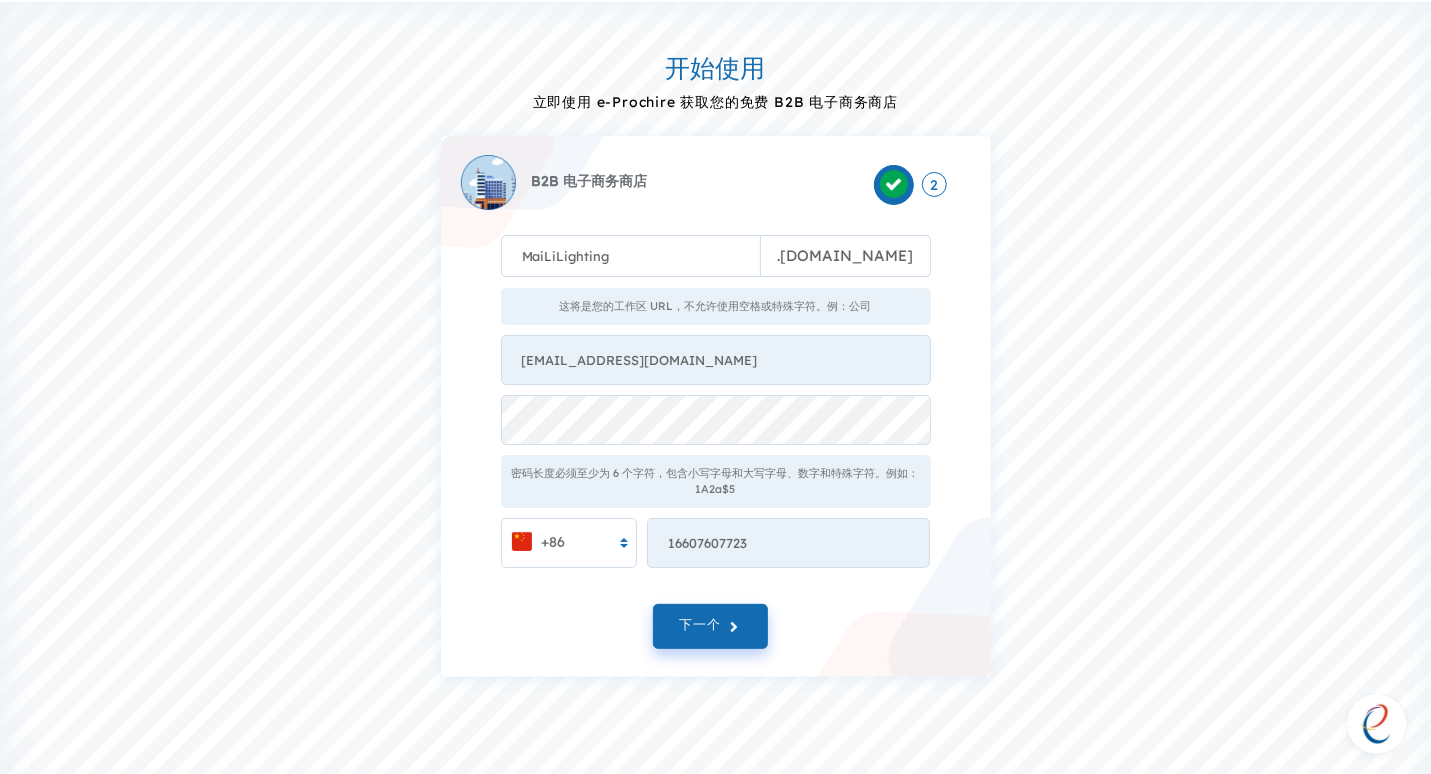 click on "开始使用 立即使用 e-Prochire 获取您的免费 B2B 电子商务商店 B2B 电子商务商店 2 MaiLiLighting . e-procure.net 这将是您的工作区 URL，不允许使用空格或特殊字符。例：公司 chanqijun0523@gmail.com 密码长度必须至少为 6 个字符，包含小写字母和大写字母、数字和特殊字符。例如：1A2a$5 +86 16607607723 Something went wrong from server side! 下一个" at bounding box center [715, 355] 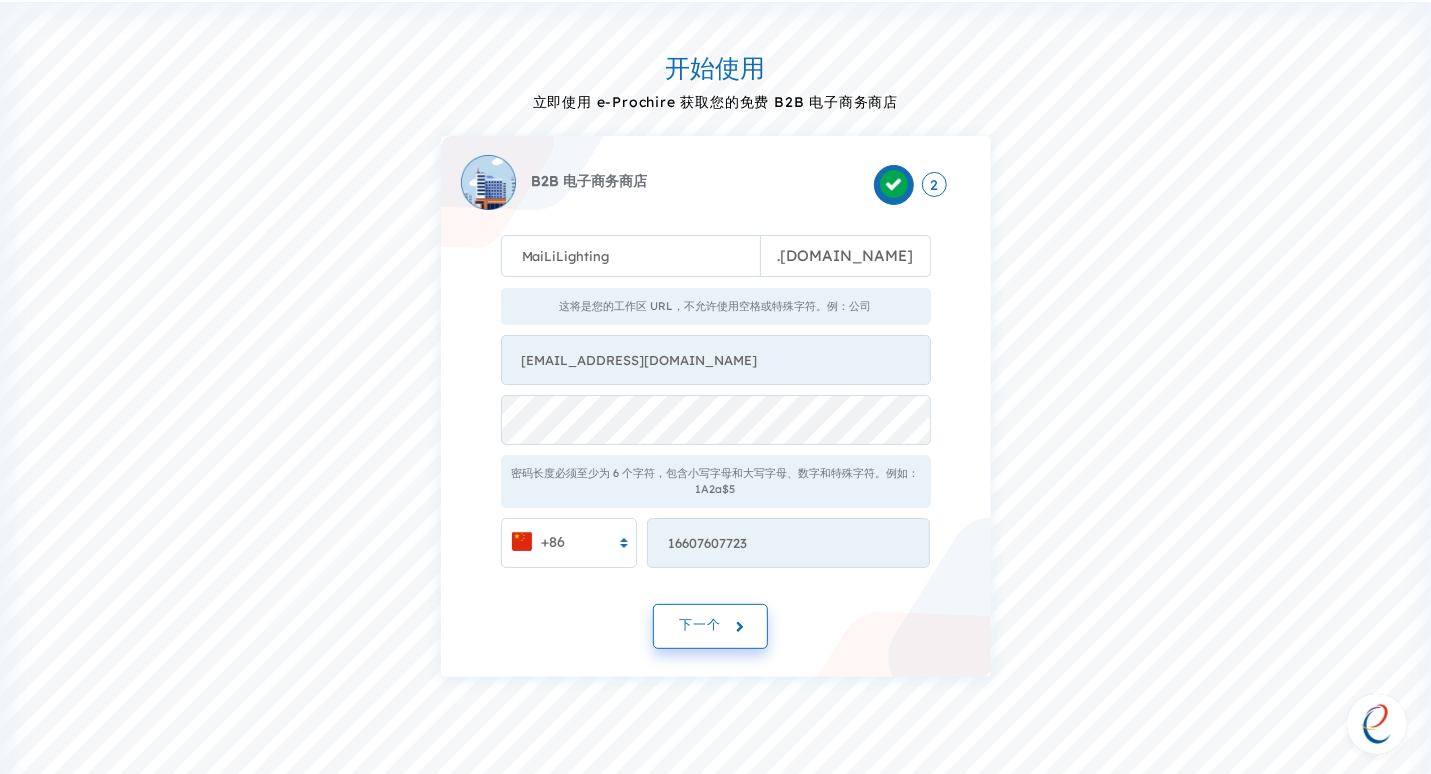 click on "下一个" at bounding box center [700, 626] 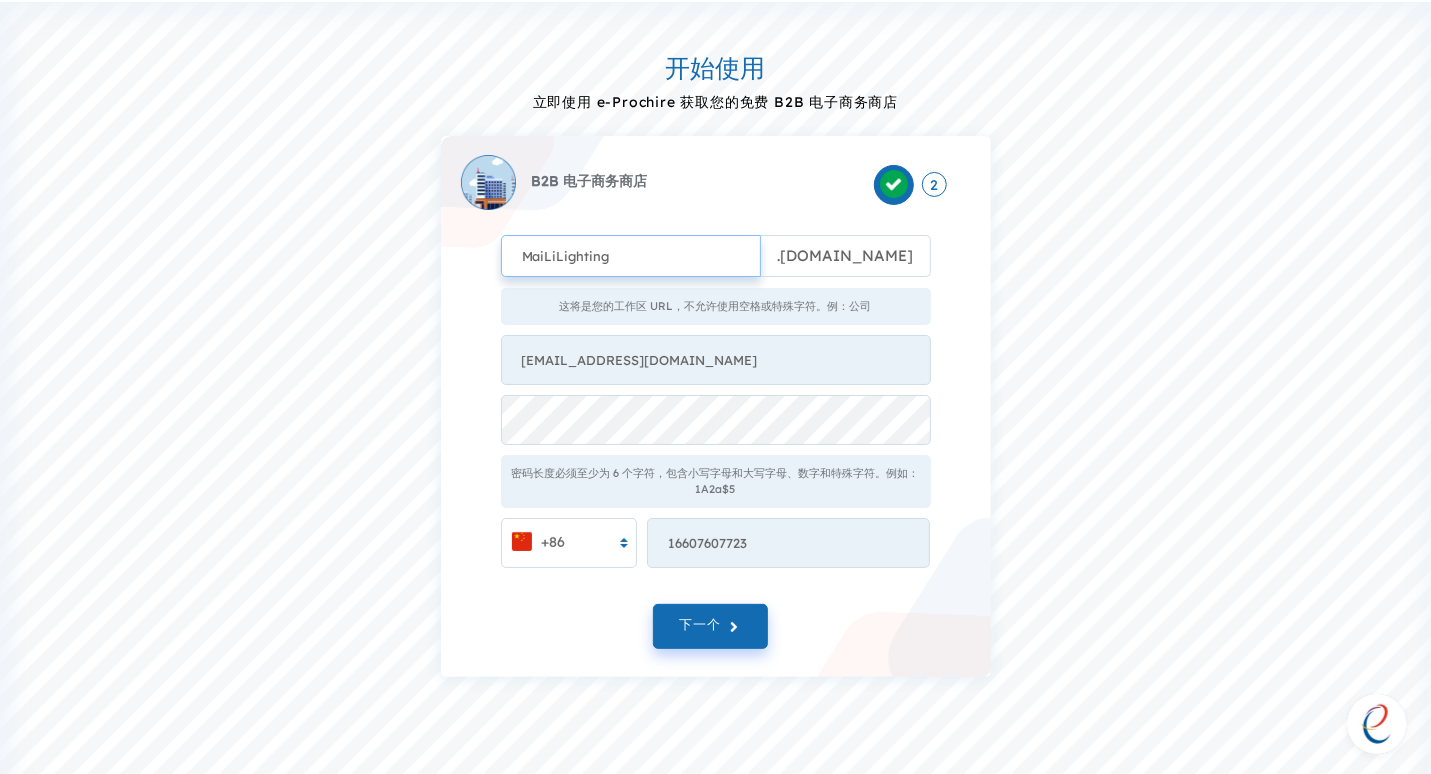 click on "MaiLiLighting" at bounding box center (631, 256) 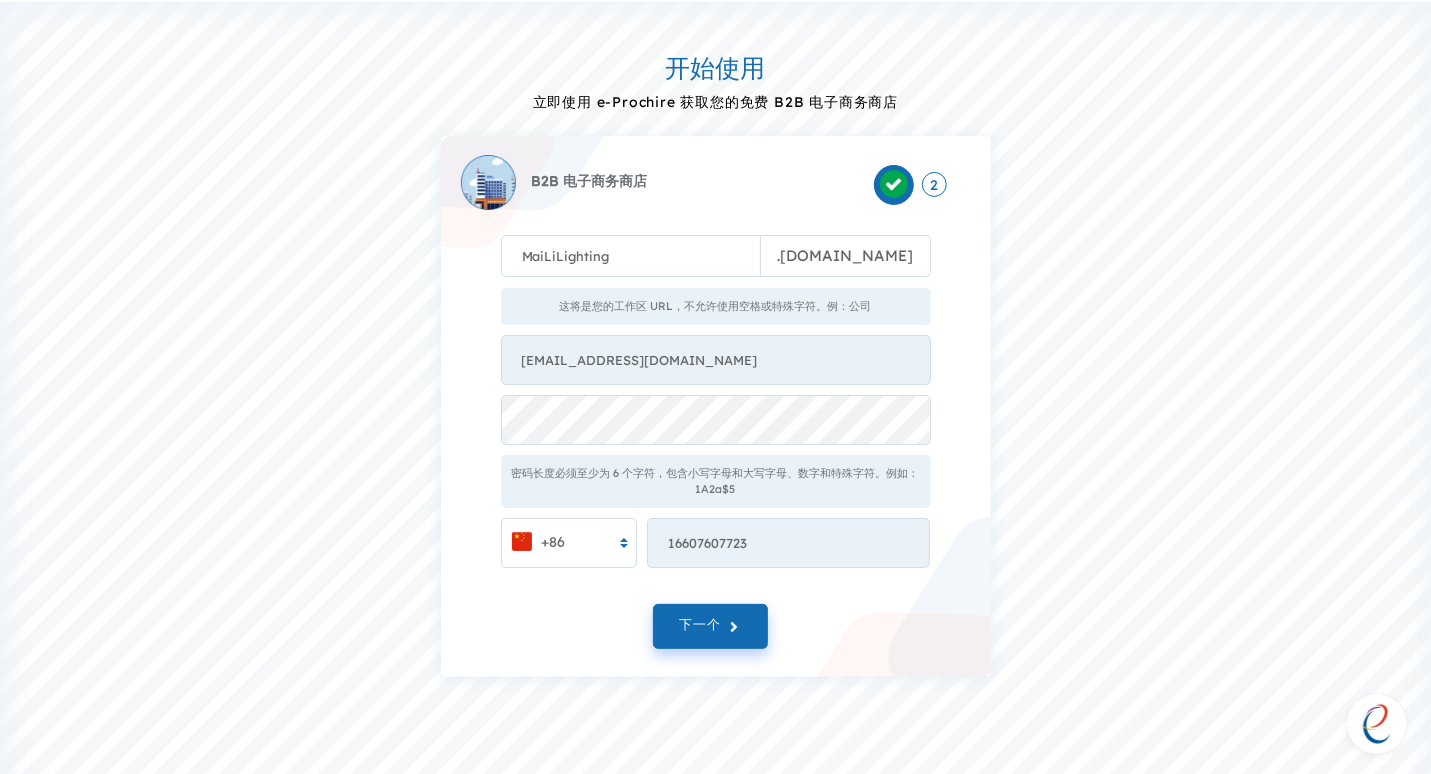 click on "MaiLiLighting . e-procure.net 这将是您的工作区 URL，不允许使用空格或特殊字符。例：公司 chanqijun0523@gmail.com 密码长度必须至少为 6 个字符，包含小写字母和大写字母、数字和特殊字符。例如：1A2a$5 +86 16607607723 Something went wrong from server side!" at bounding box center (716, 381) 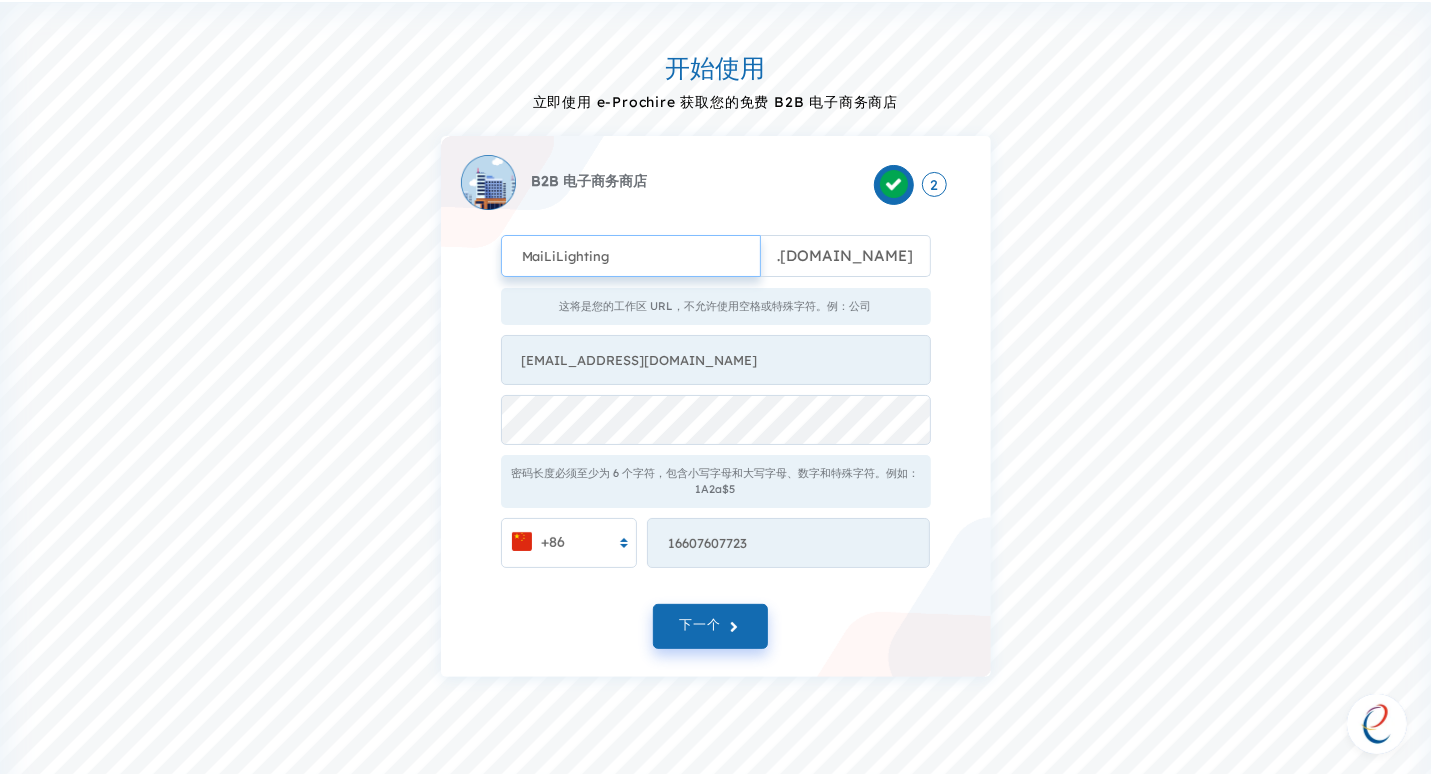click on "MaiLiLighting" at bounding box center [631, 256] 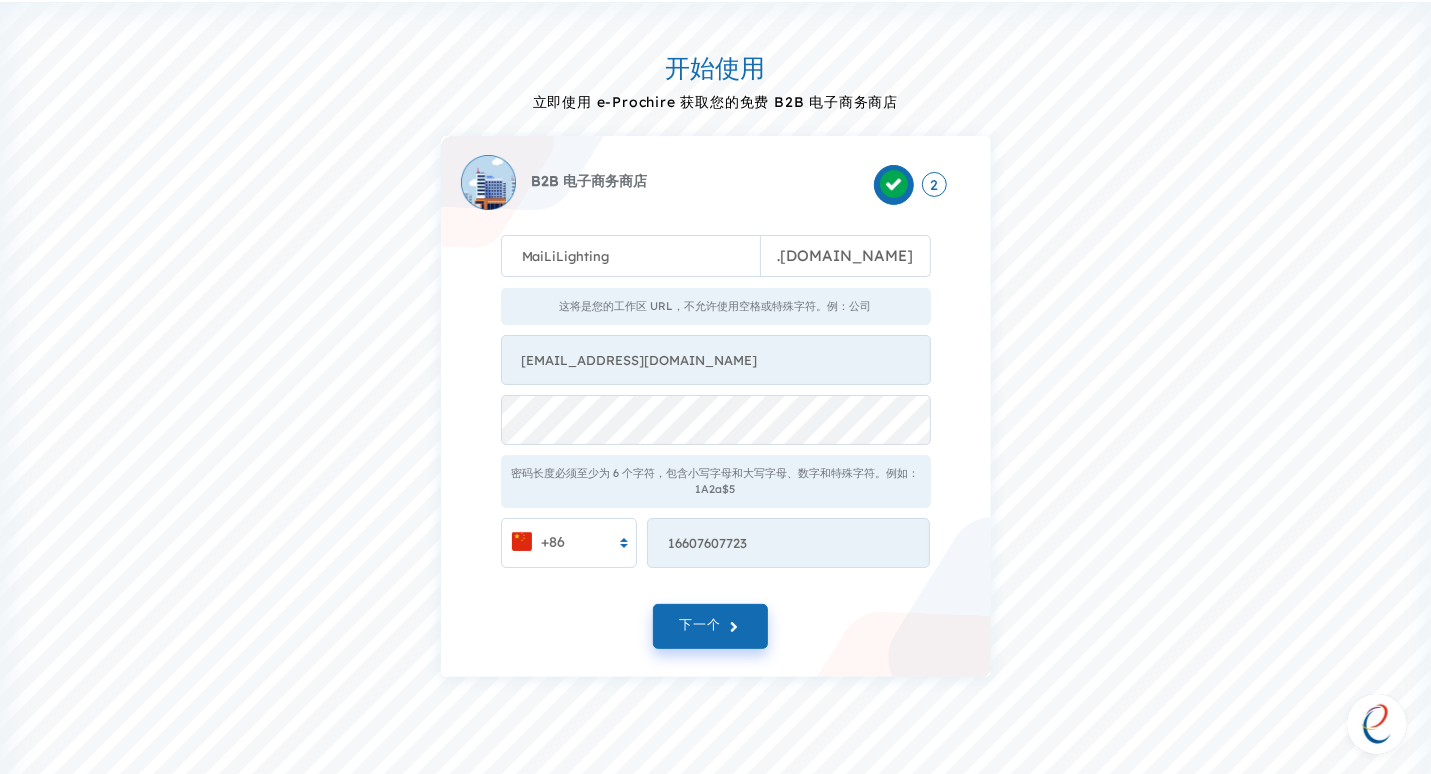 click on "MaiLiLighting . e-procure.net 这将是您的工作区 URL，不允许使用空格或特殊字符。例：公司 chanqijun0523@gmail.com 密码长度必须至少为 6 个字符，包含小写字母和大写字母、数字和特殊字符。例如：1A2a$5 +86 16607607723 Something went wrong from server side!" at bounding box center (716, 381) 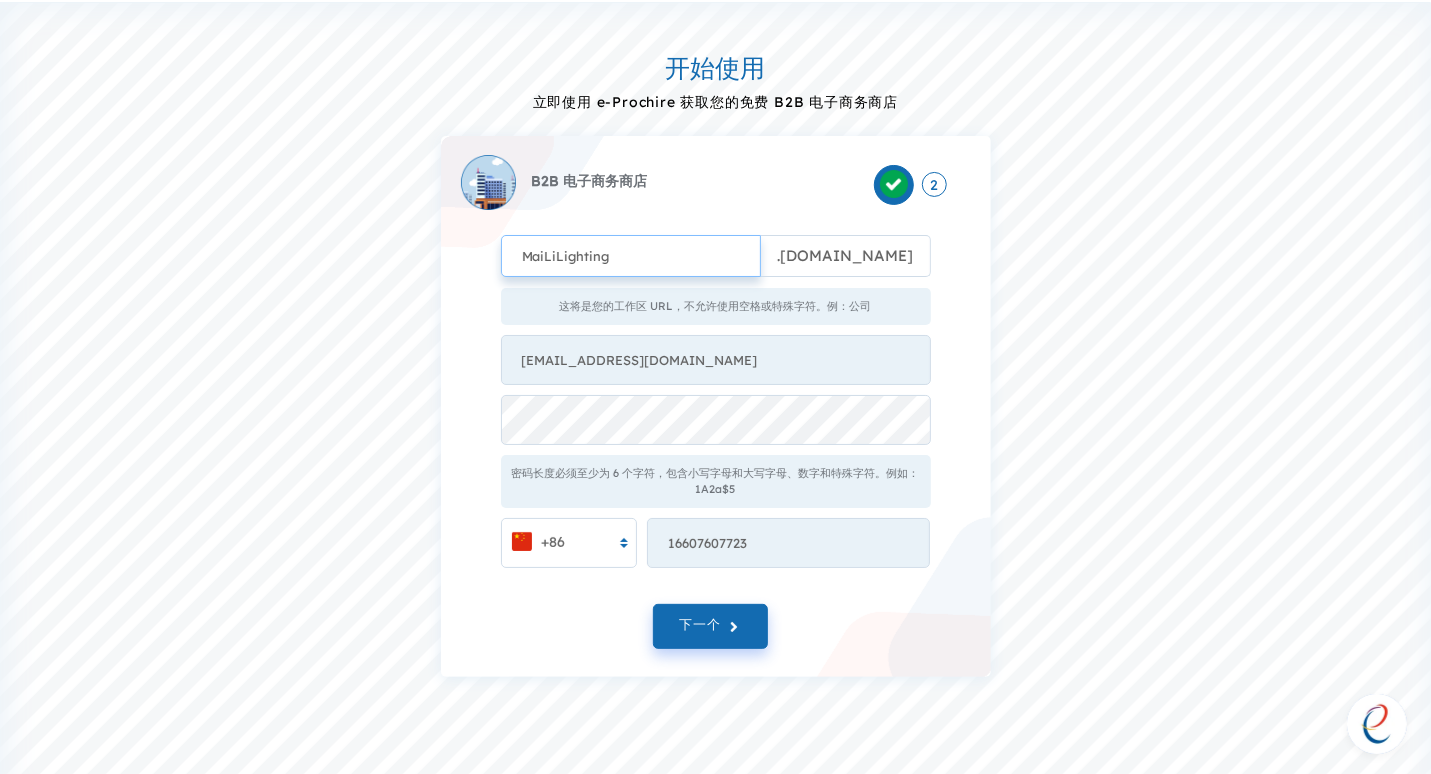 click on "MaiLiLighting" at bounding box center (631, 256) 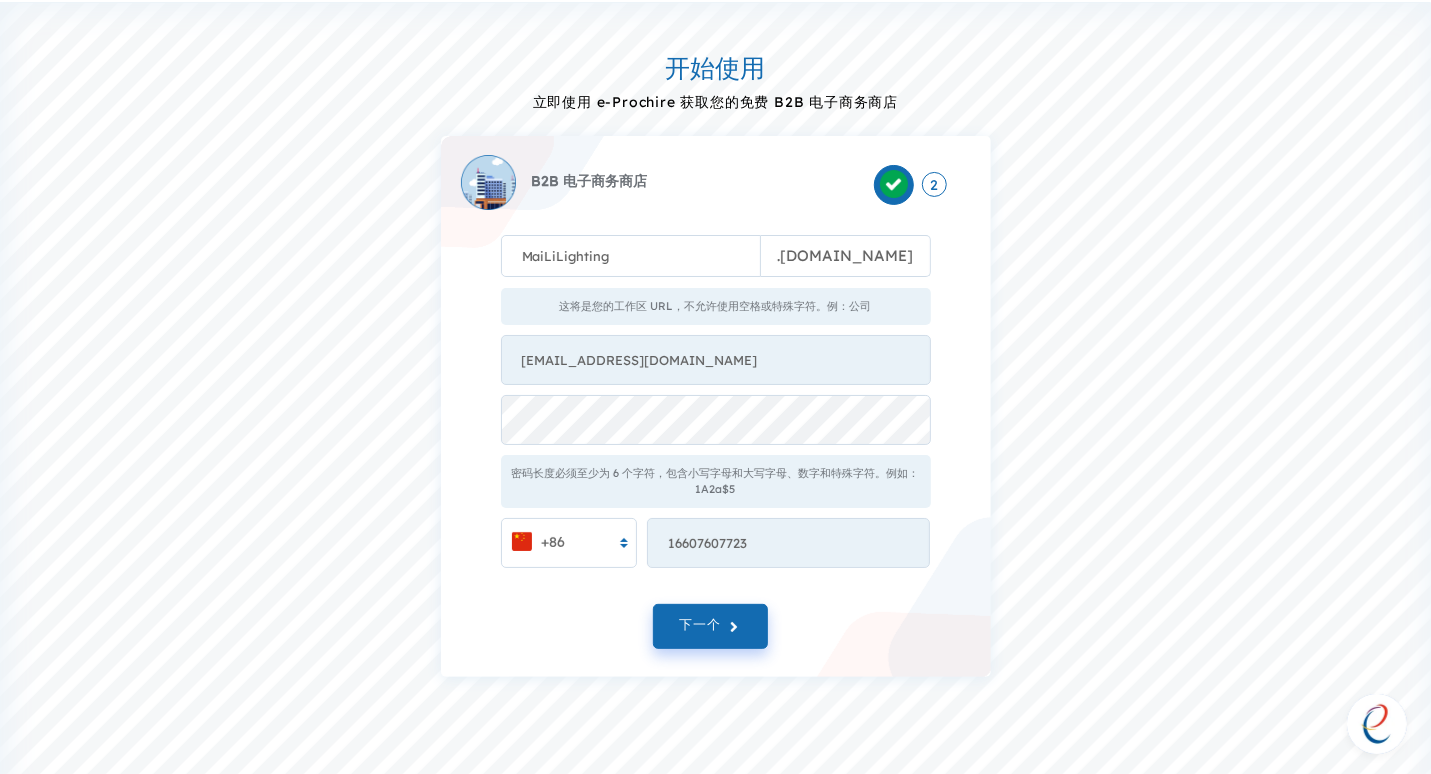 click on "MaiLiLighting . e-procure.net 这将是您的工作区 URL，不允许使用空格或特殊字符。例：公司 chanqijun0523@gmail.com 密码长度必须至少为 6 个字符，包含小写字母和大写字母、数字和特殊字符。例如：1A2a$5 +86 16607607723 Something went wrong from server side!" at bounding box center [716, 381] 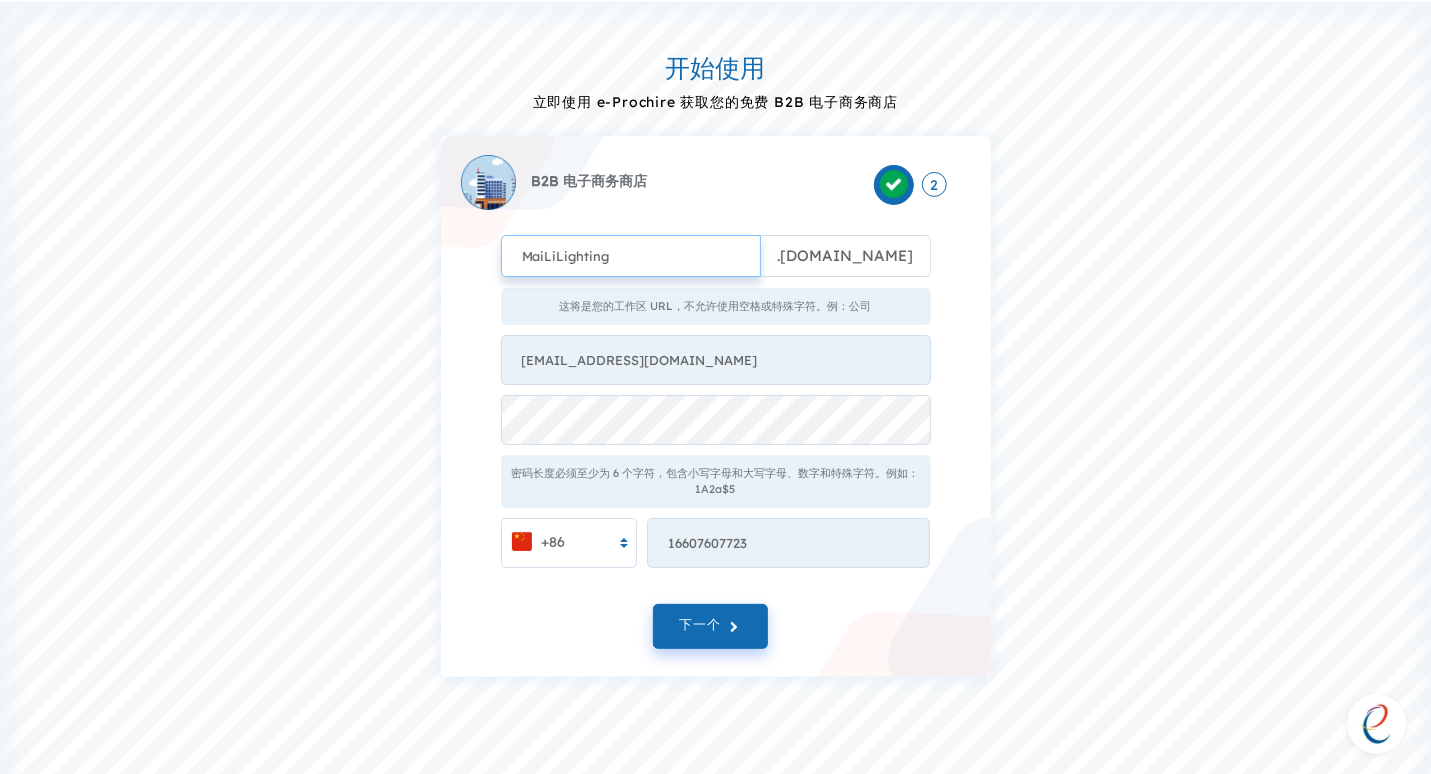 click on "MaiLiLighting" at bounding box center [631, 256] 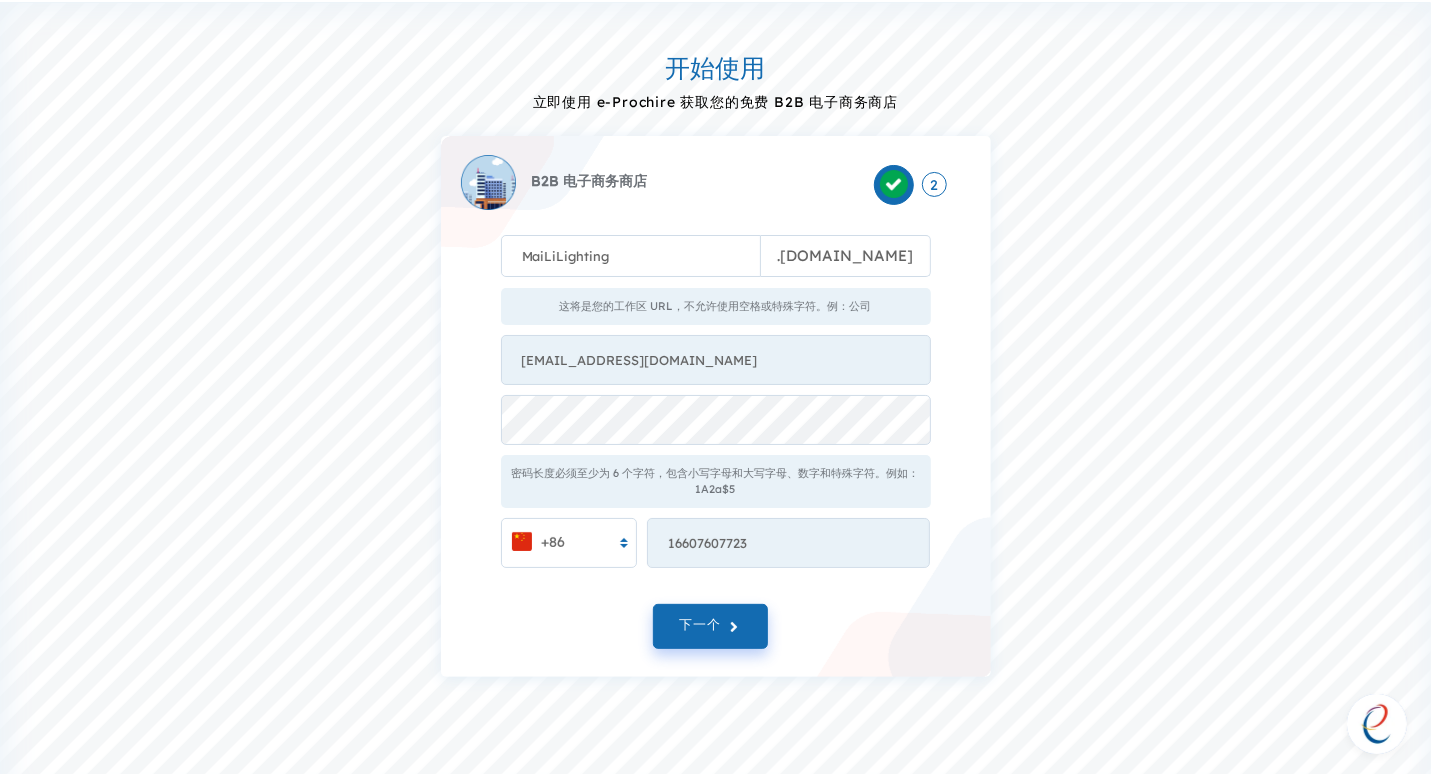 click on "MaiLiLighting . e-procure.net 这将是您的工作区 URL，不允许使用空格或特殊字符。例：公司 chanqijun0523@gmail.com 密码长度必须至少为 6 个字符，包含小写字母和大写字母、数字和特殊字符。例如：1A2a$5 +86 16607607723 Something went wrong from server side!" at bounding box center (716, 381) 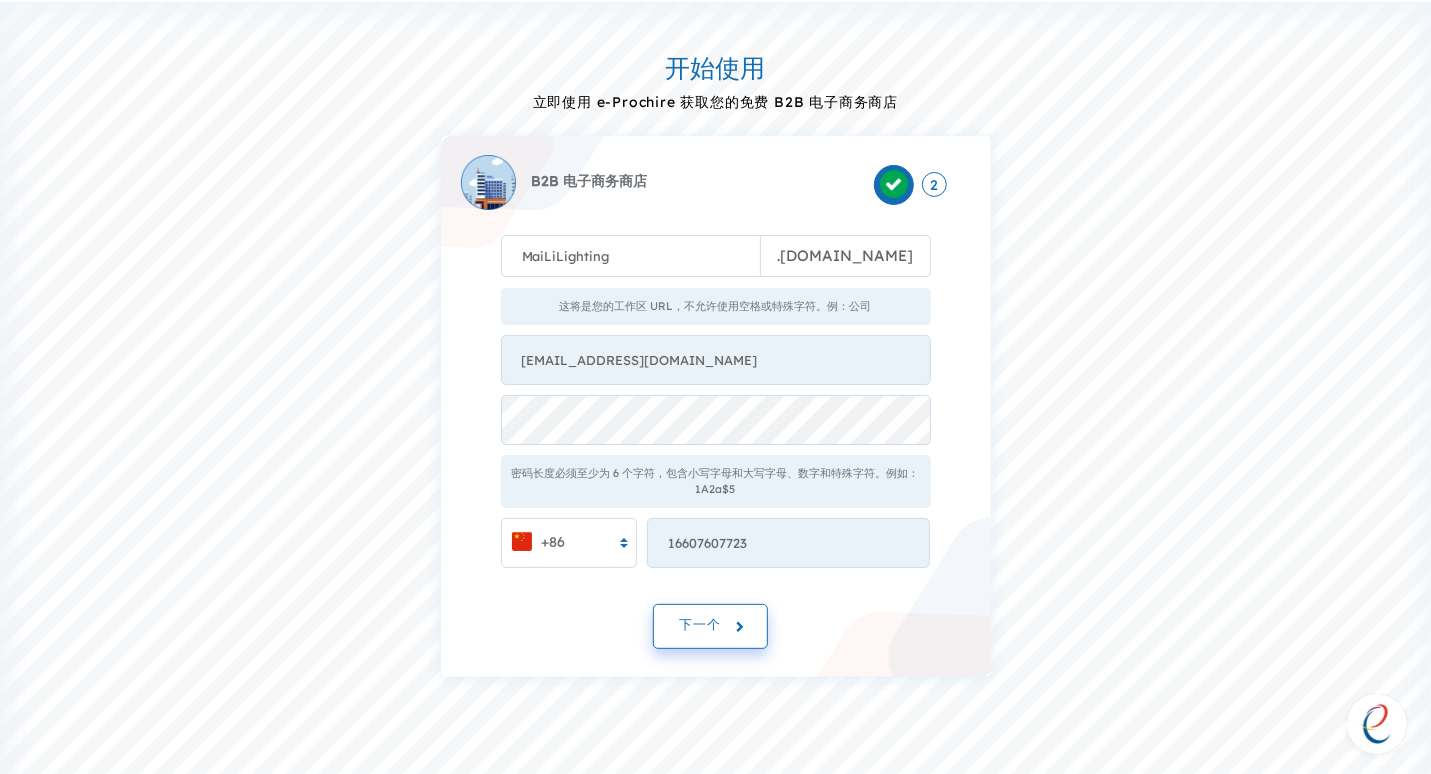 click at bounding box center [731, 626] 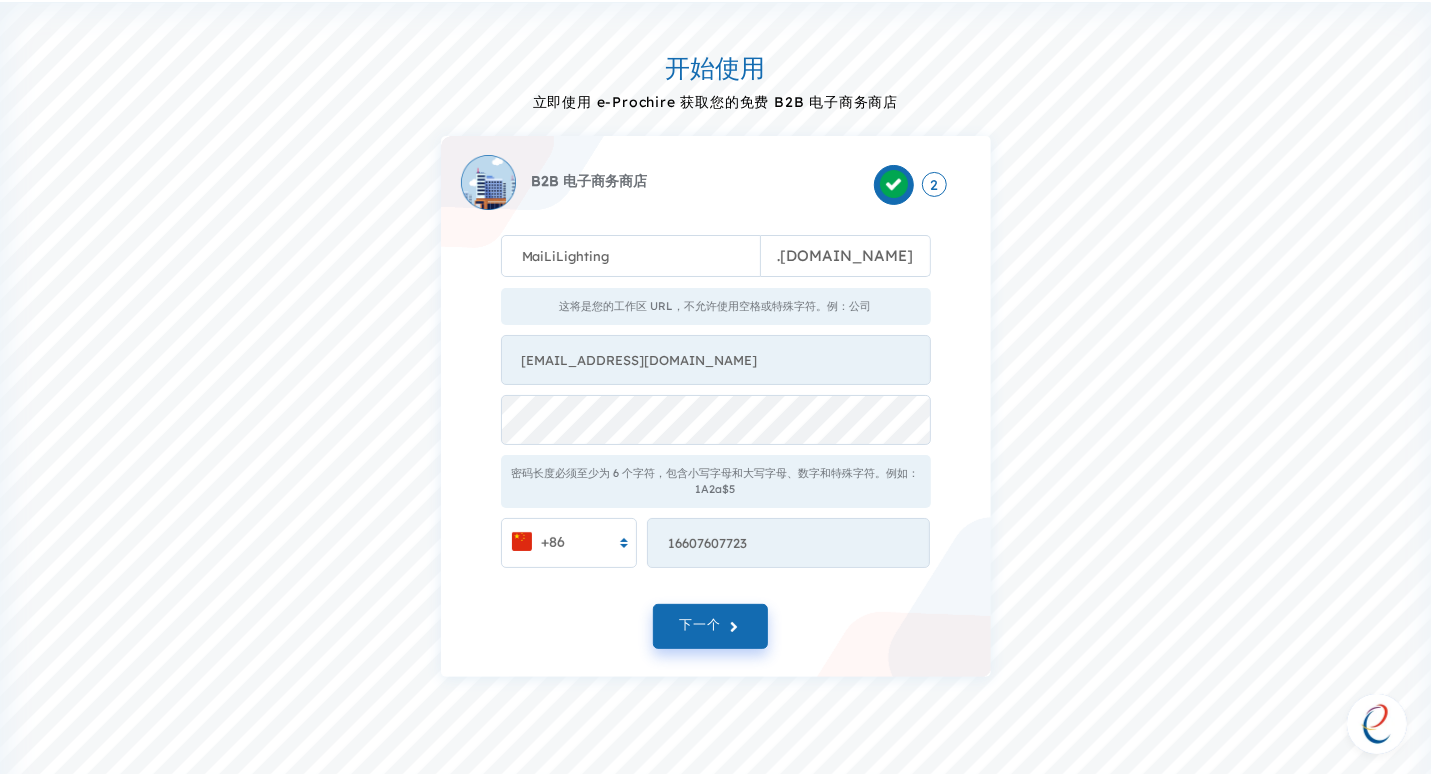 click on "B2B 电子商务商店 2 MaiLiLighting . e-procure.net 这将是您的工作区 URL，不允许使用空格或特殊字符。例：公司 chanqijun0523@gmail.com 密码长度必须至少为 6 个字符，包含小写字母和大写字母、数字和特殊字符。例如：1A2a$5 +86 16607607723 Something went wrong from server side! 下一个" at bounding box center [716, 406] 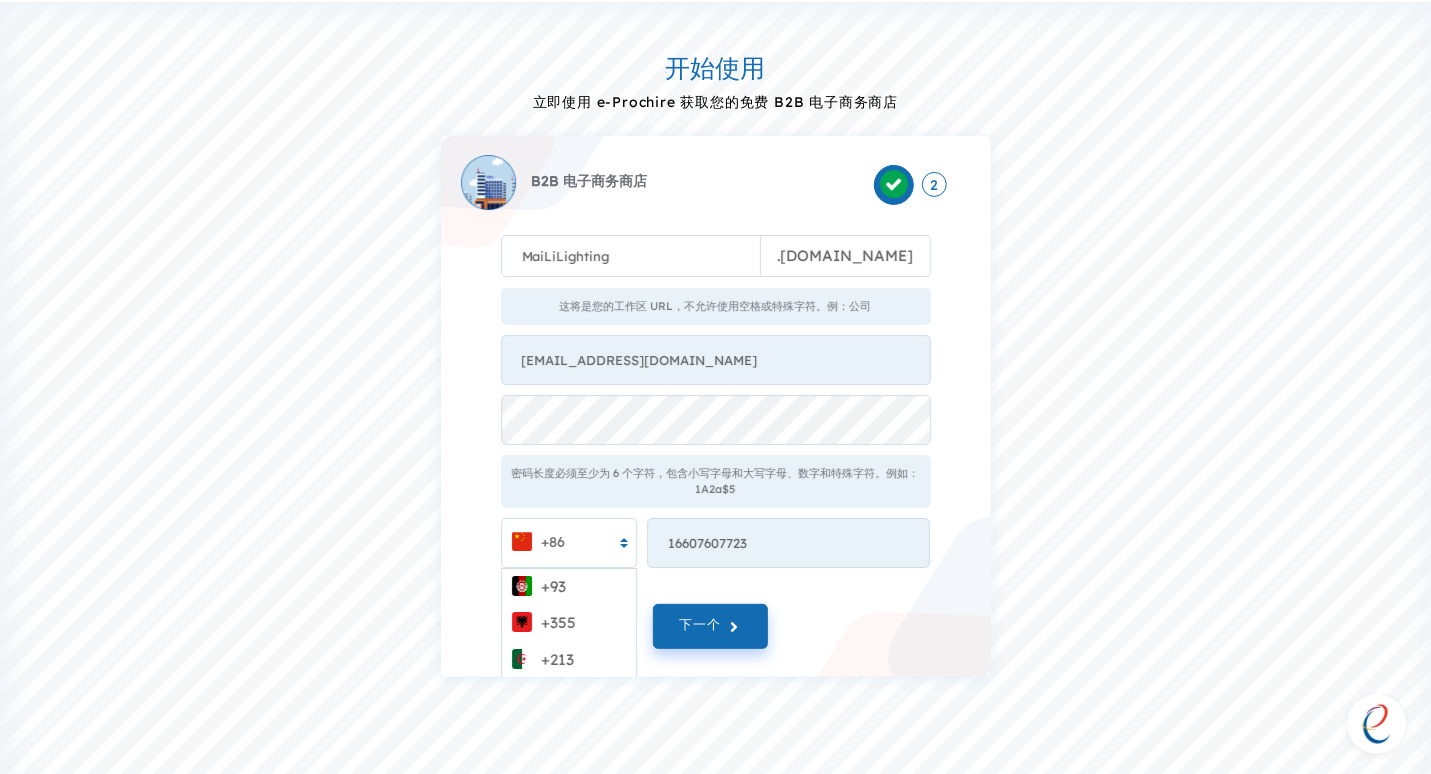 scroll, scrollTop: 94, scrollLeft: 0, axis: vertical 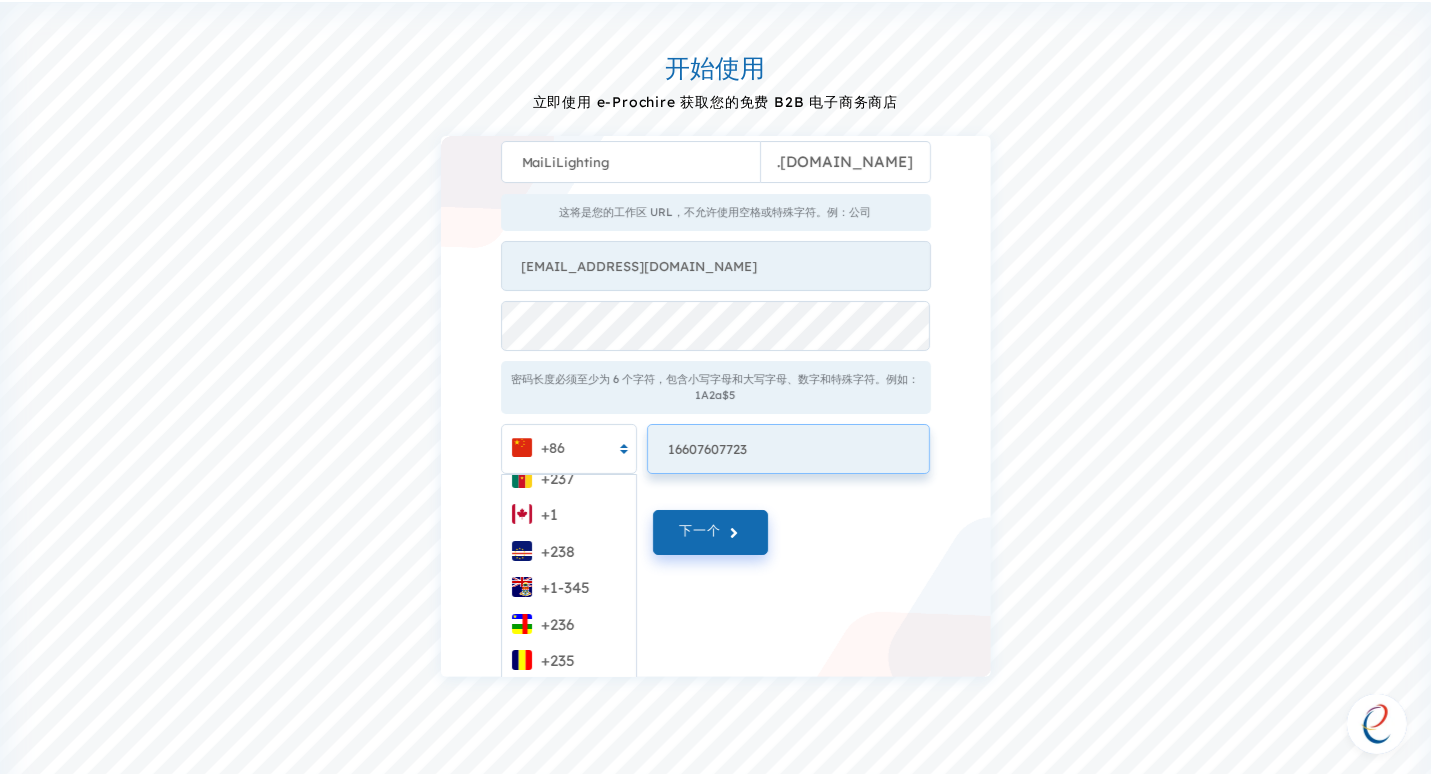 click on "MaiLiLighting . e-procure.net 这将是您的工作区 URL，不允许使用空格或特殊字符。例：公司 chanqijun0523@gmail.com 密码长度必须至少为 6 个字符，包含小写字母和大写字母、数字和特殊字符。例如：1A2a$5   option <img className="country-code-image" src="//d133th49upe1sl.cloudfront.net/images/flags/1x1/cn.svg" />+86, selected.   选项 <img className=“country-code-image” src=“//d133th49upe1sl.cloudfront.net/images/flags/1x1/cv.svg” />+238 聚焦，237 中的 39 个。提供 237 个结果。使用 Up 和 Down 选择选项，按 Enter 选择当前聚焦的选项，按 Esc 退出菜单，按 Tab 选择选项并退出菜单。 +86  +93 +355 +213 +1-684 +376 +244 +1-264 +672 +1-268 +54 +374 +297 +61 +43 +994 +1-242 +973 +880 +1-246 +375 +32 +501 +229 +1-441 +975 +591 +387 +267 +55 +246 +1-284 +673 +359 +226 +257 +855 +237 +1 +238 +1-345 +236 +235 +56 +86 +61 +61 +57 +269 +682 +506 +385 +53 +599 +357 +420 +243 +45 +253 +1-767 +1-809 +1-829 +1-849 +670 +593" at bounding box center [716, 287] 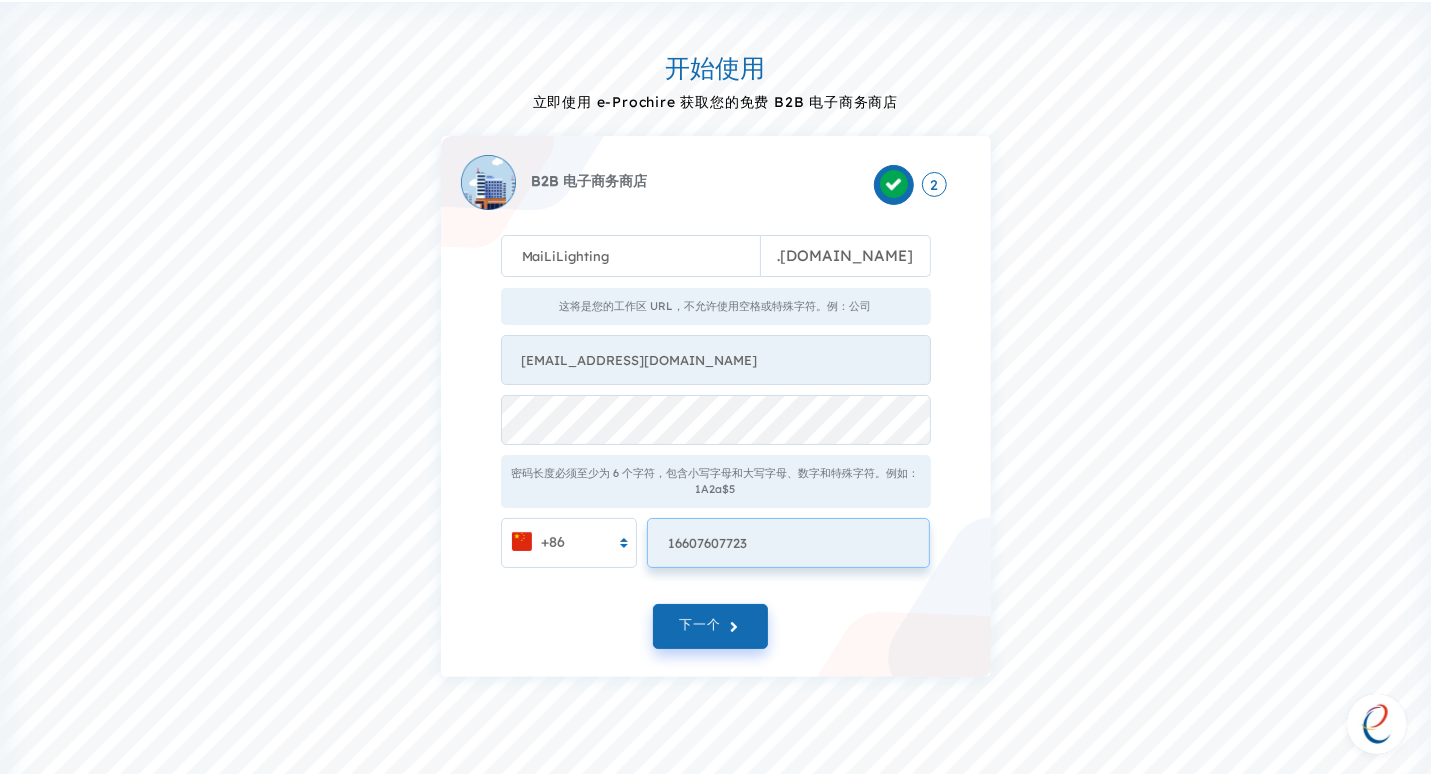 scroll, scrollTop: 0, scrollLeft: 0, axis: both 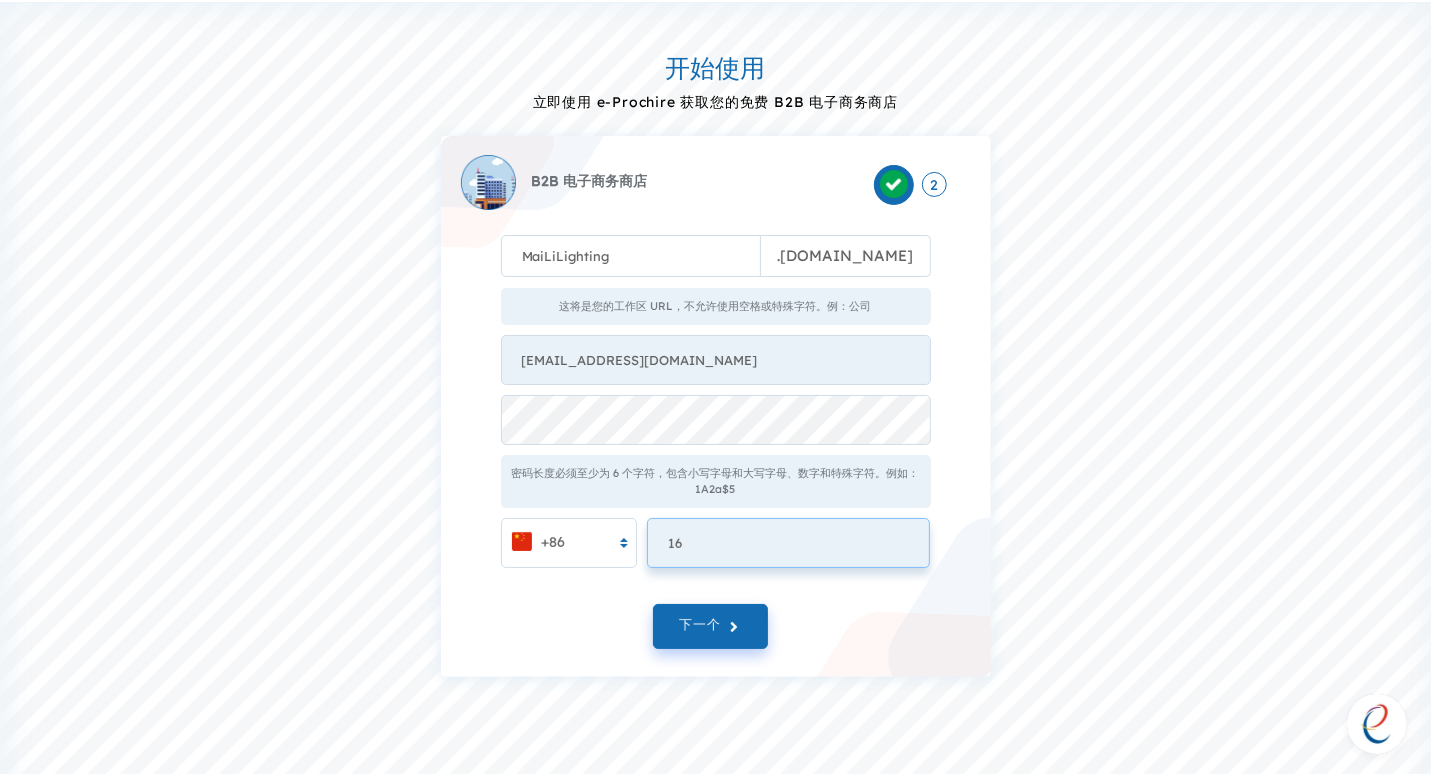 type on "1" 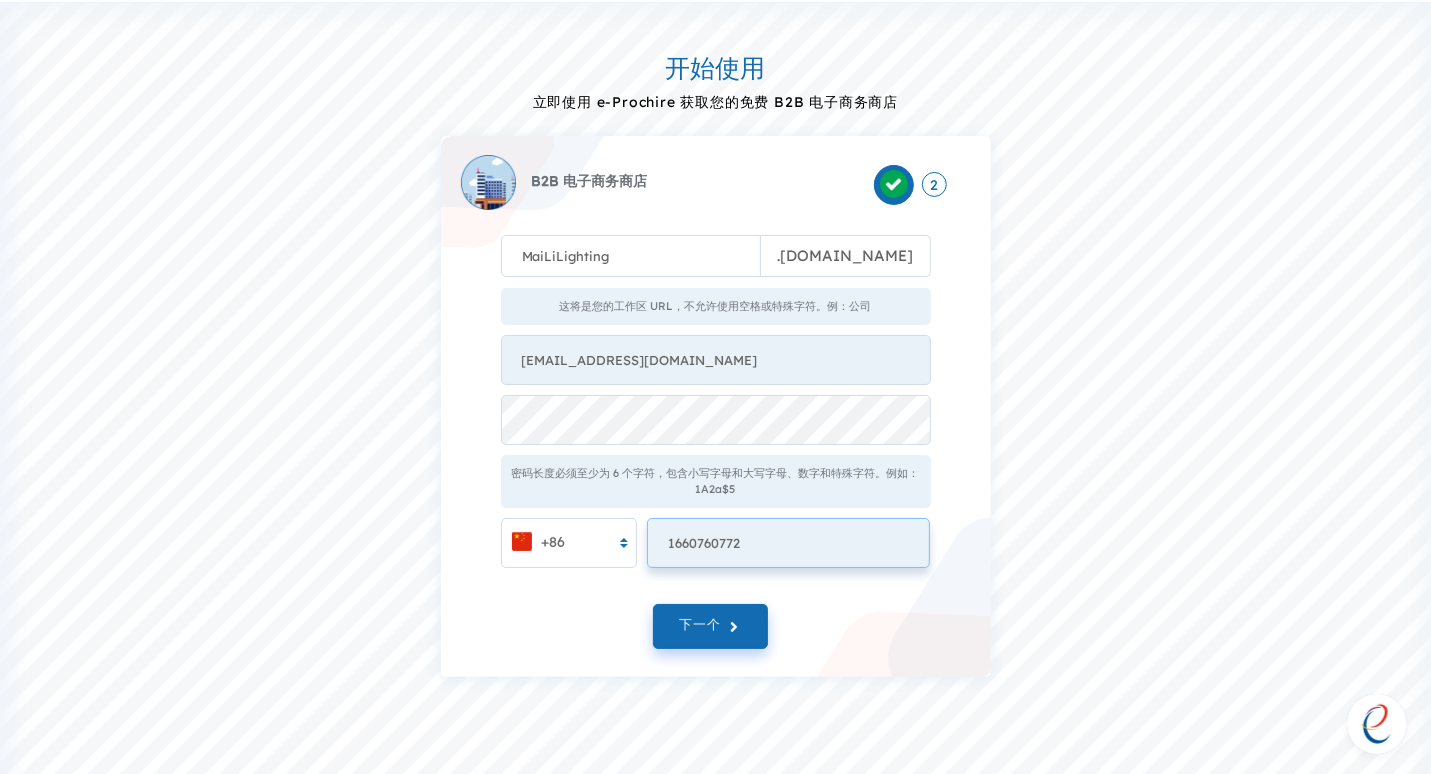type on "16607607723" 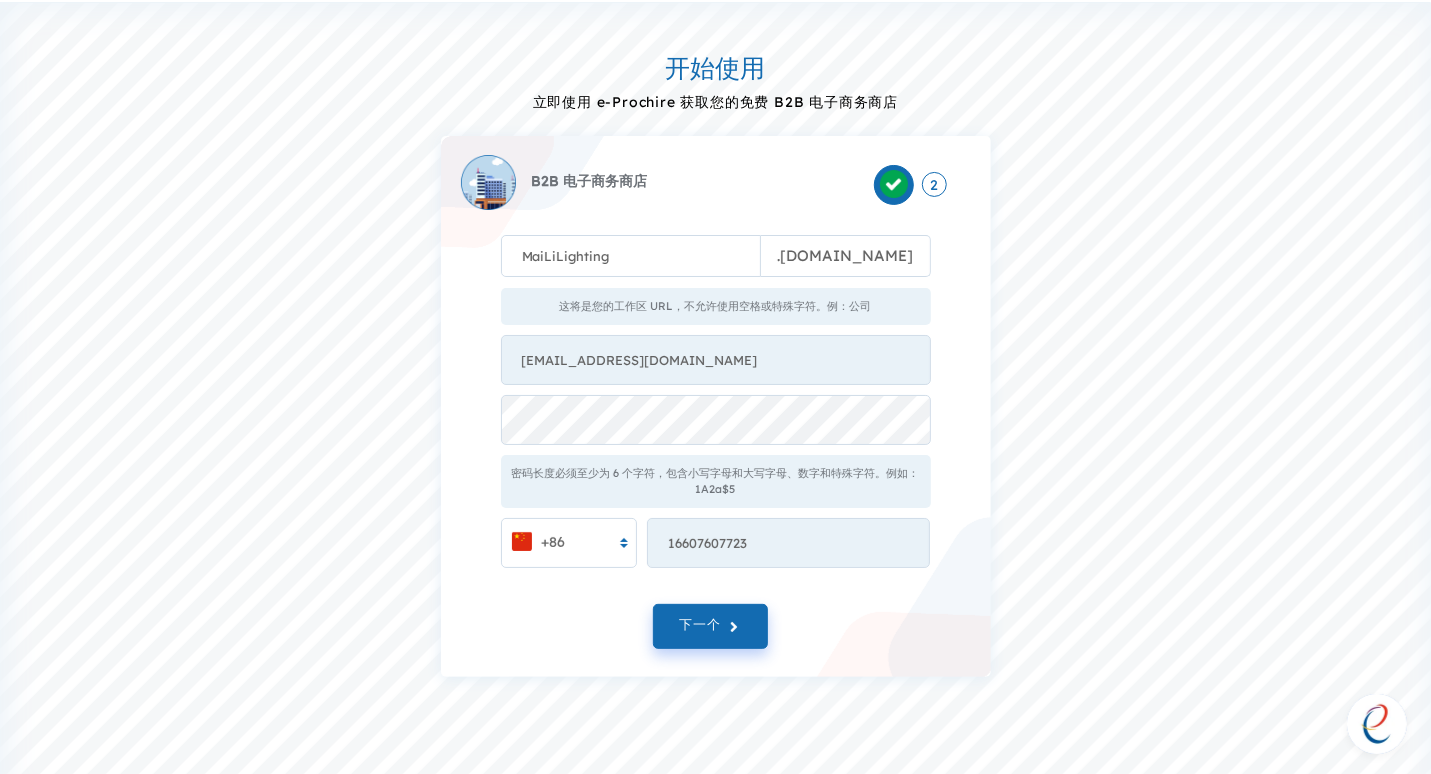 click on "开始使用 立即使用 e-Prochire 获取您的免费 B2B 电子商务商店 B2B 电子商务商店 2 MaiLiLighting . e-procure.net 这将是您的工作区 URL，不允许使用空格或特殊字符。例：公司 chanqijun0523@gmail.com 密码长度必须至少为 6 个字符，包含小写字母和大写字母、数字和特殊字符。例如：1A2a$5 +86 16607607723 Something went wrong from server side! 下一个" at bounding box center (715, 355) 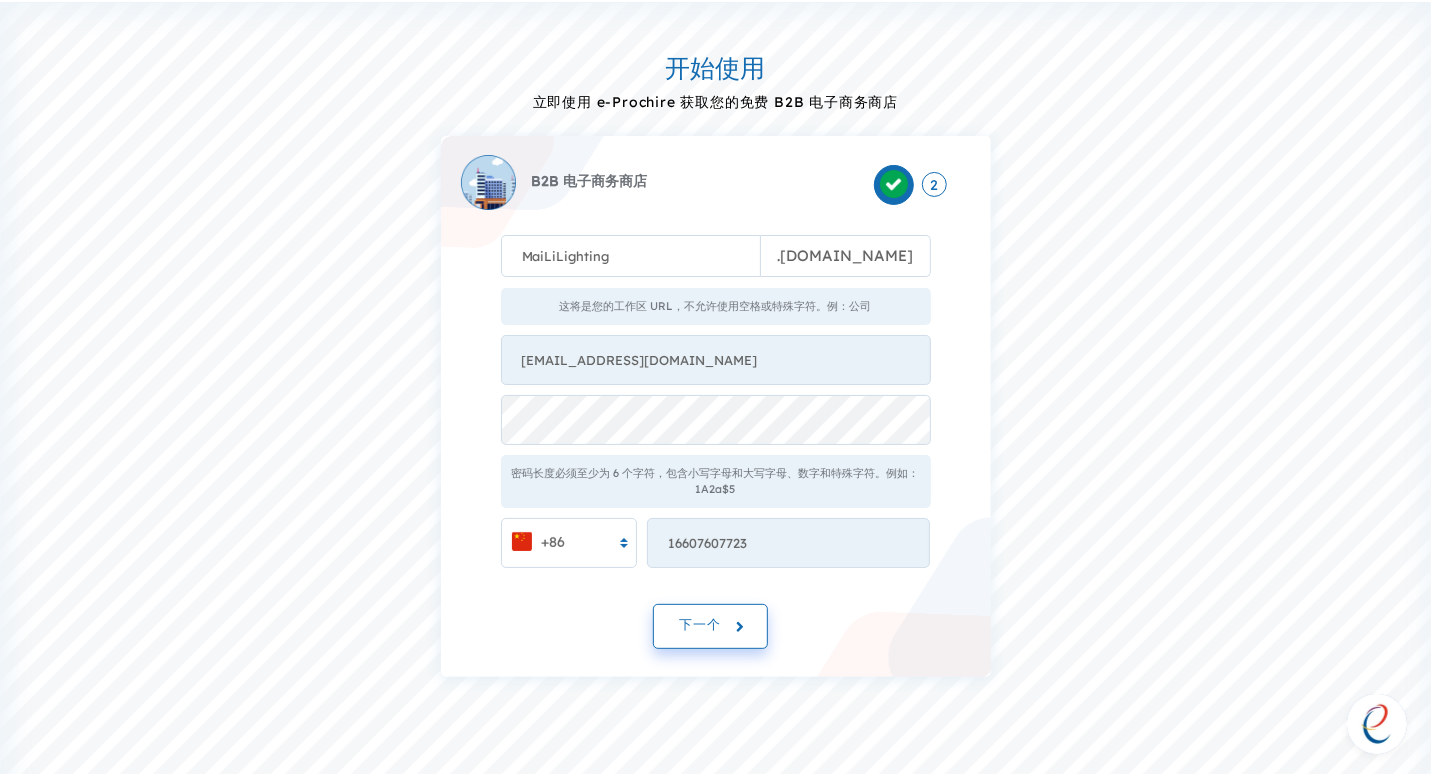 click 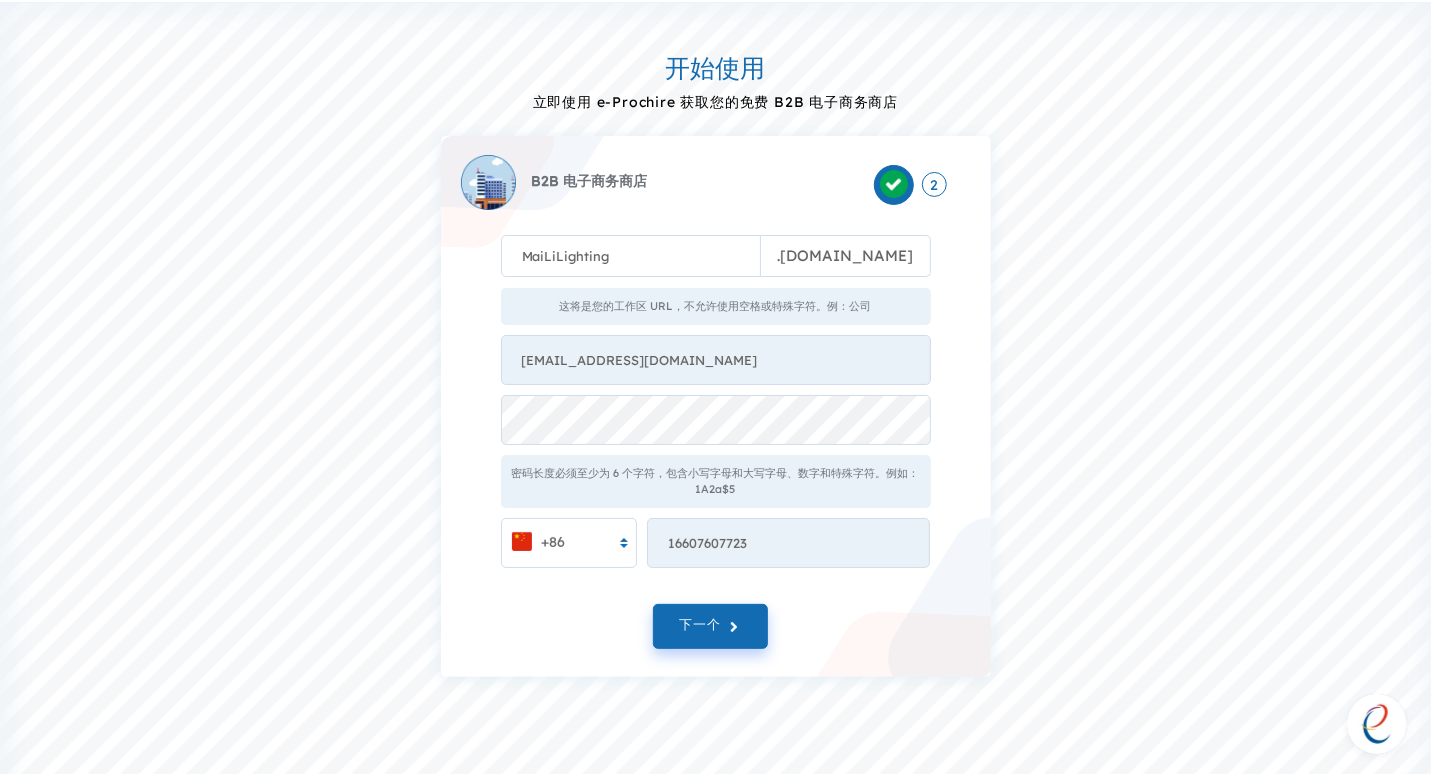 click on "下一个" at bounding box center [716, 631] 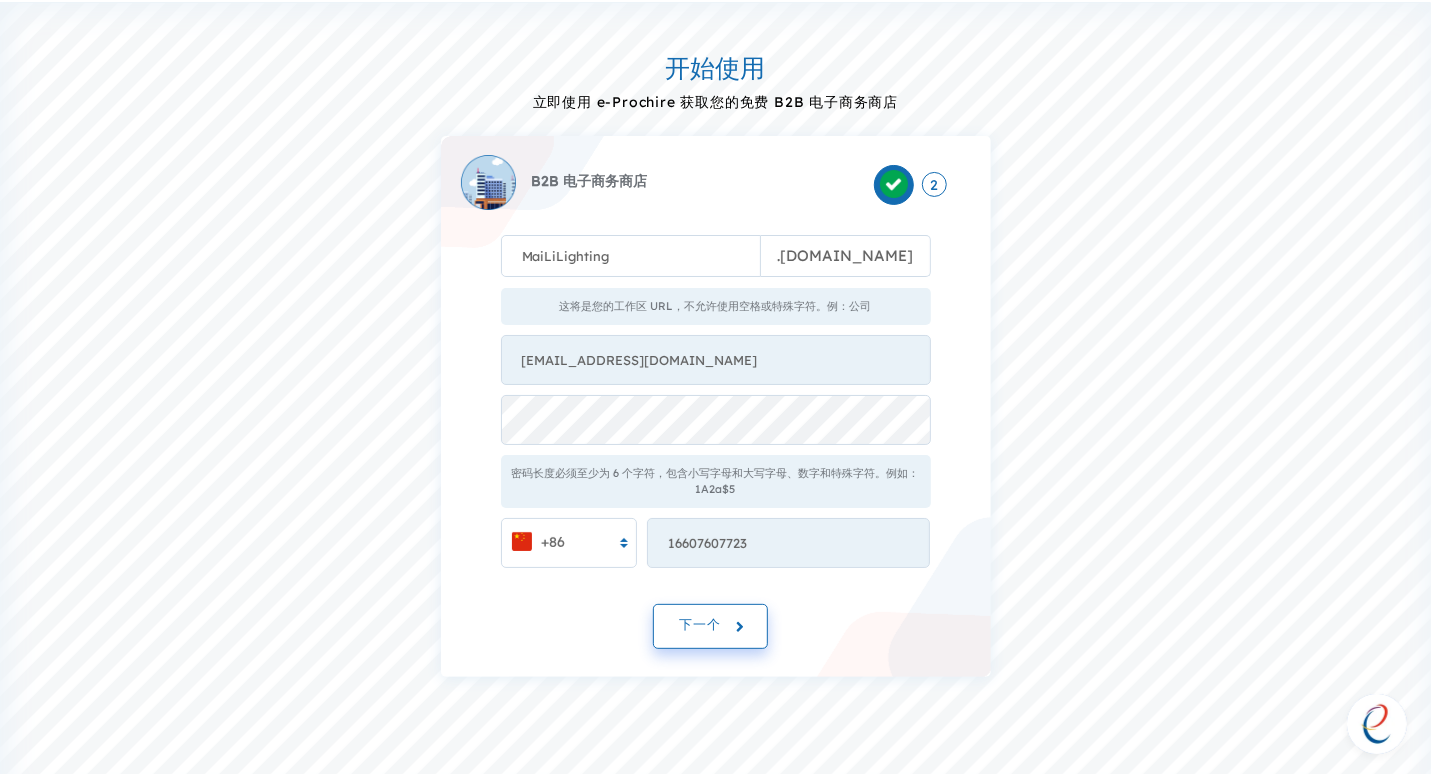 click on "下一个" at bounding box center (710, 626) 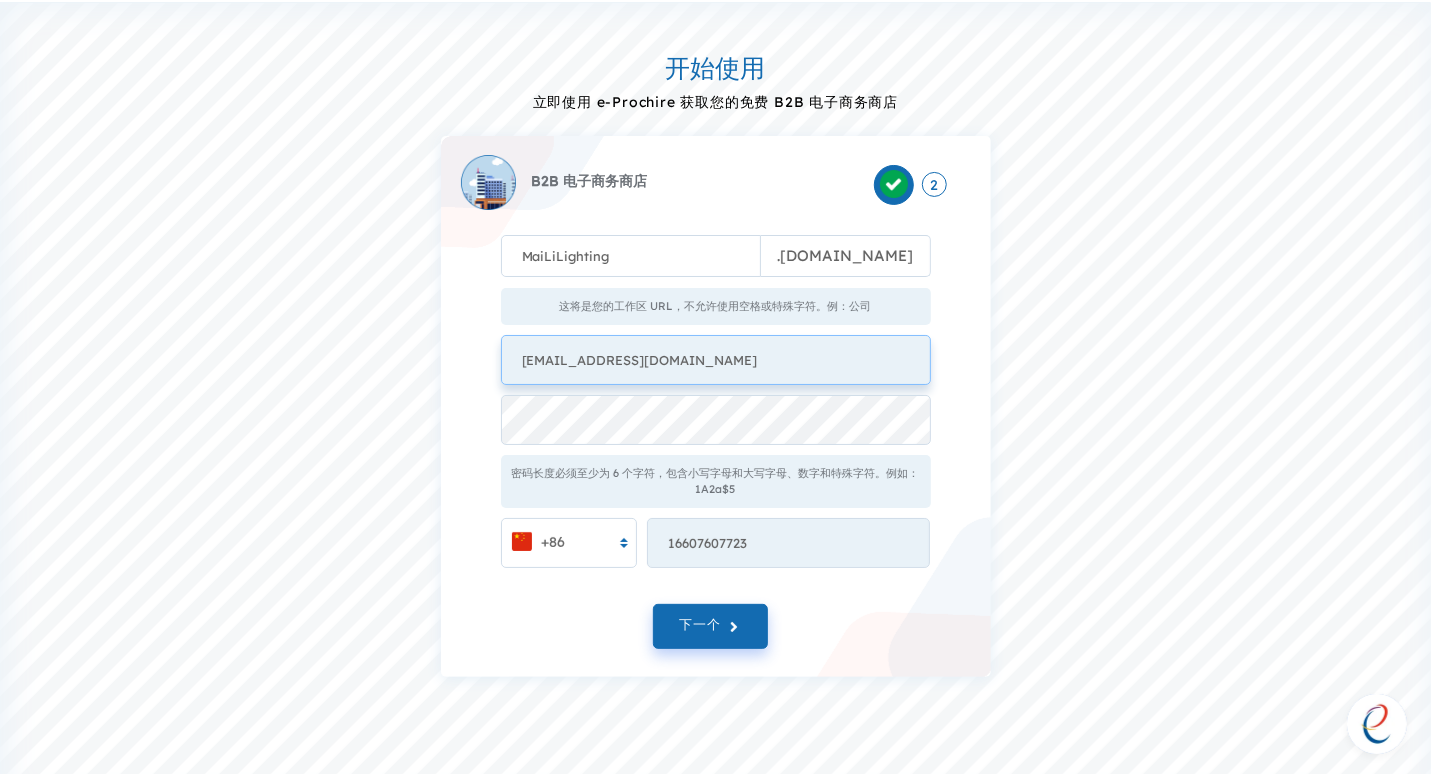 click on "chanqijun0523@gmail.com" at bounding box center (716, 360) 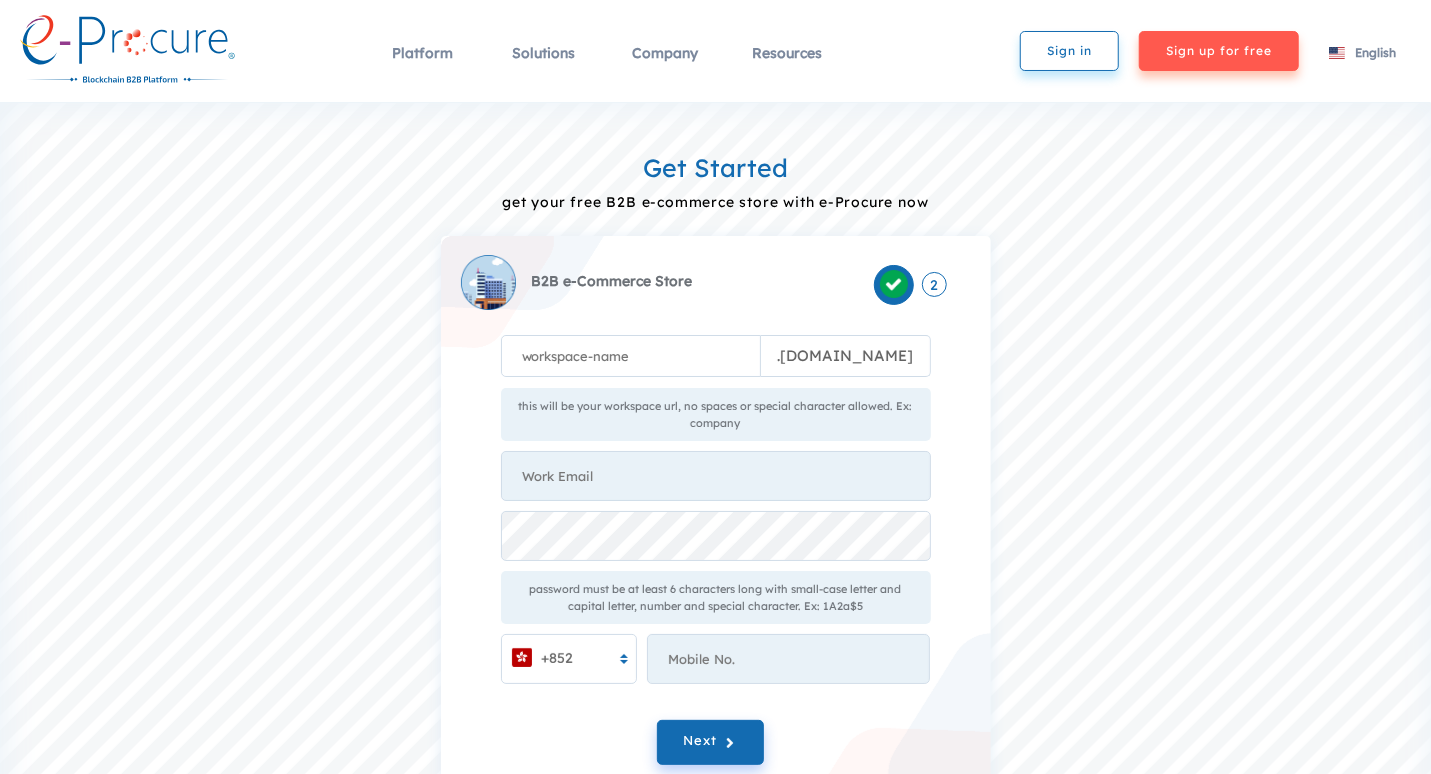 scroll, scrollTop: 76, scrollLeft: 0, axis: vertical 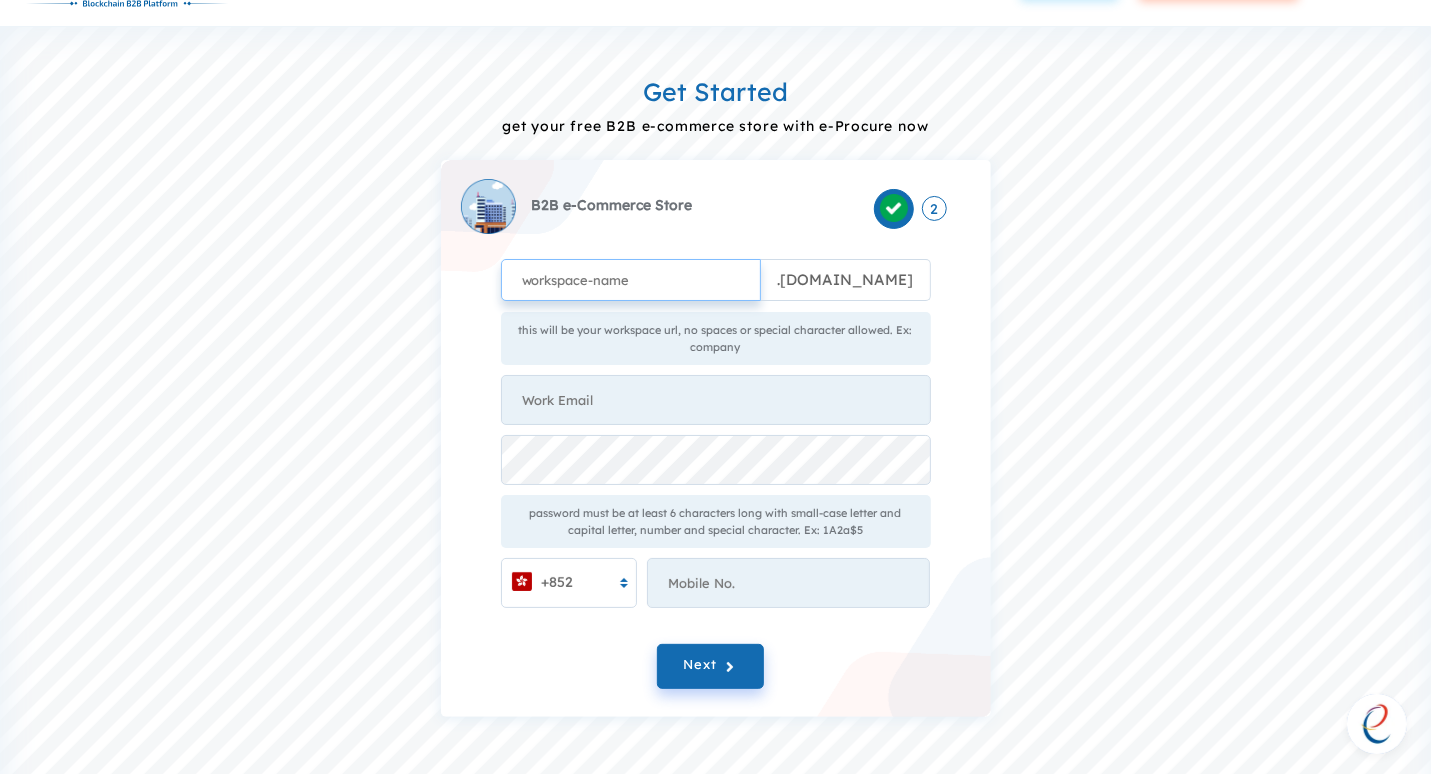 click at bounding box center (631, 280) 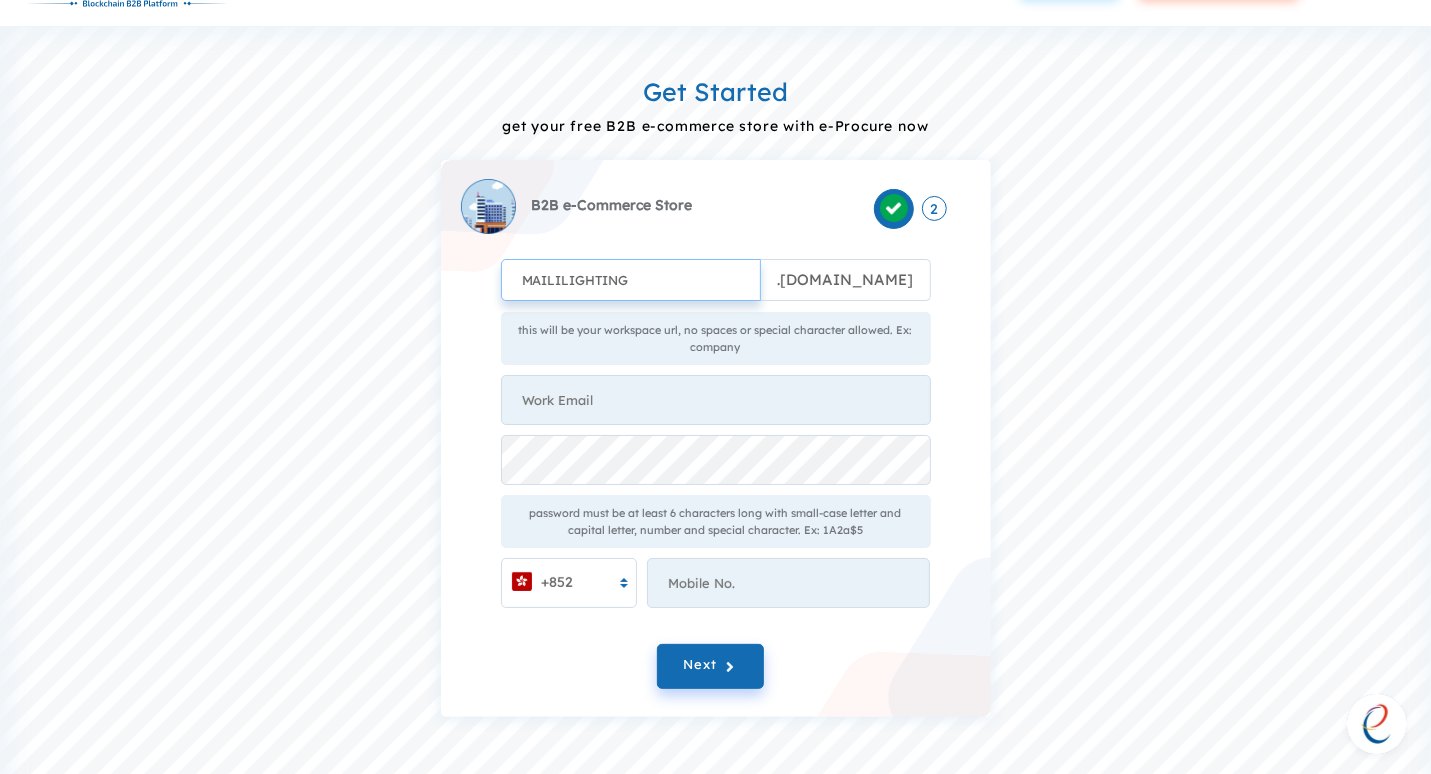 type on "MAILILIGHTING" 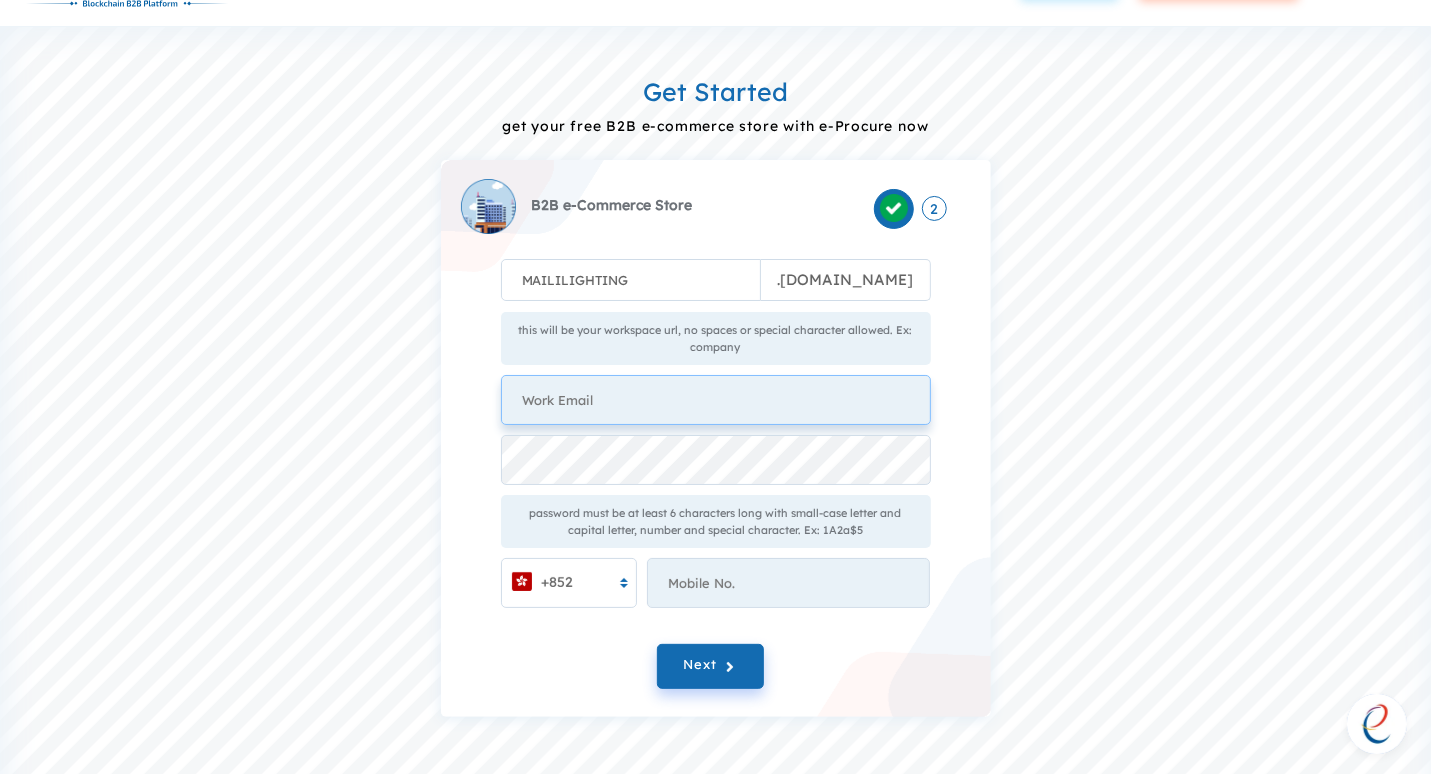 click at bounding box center (716, 400) 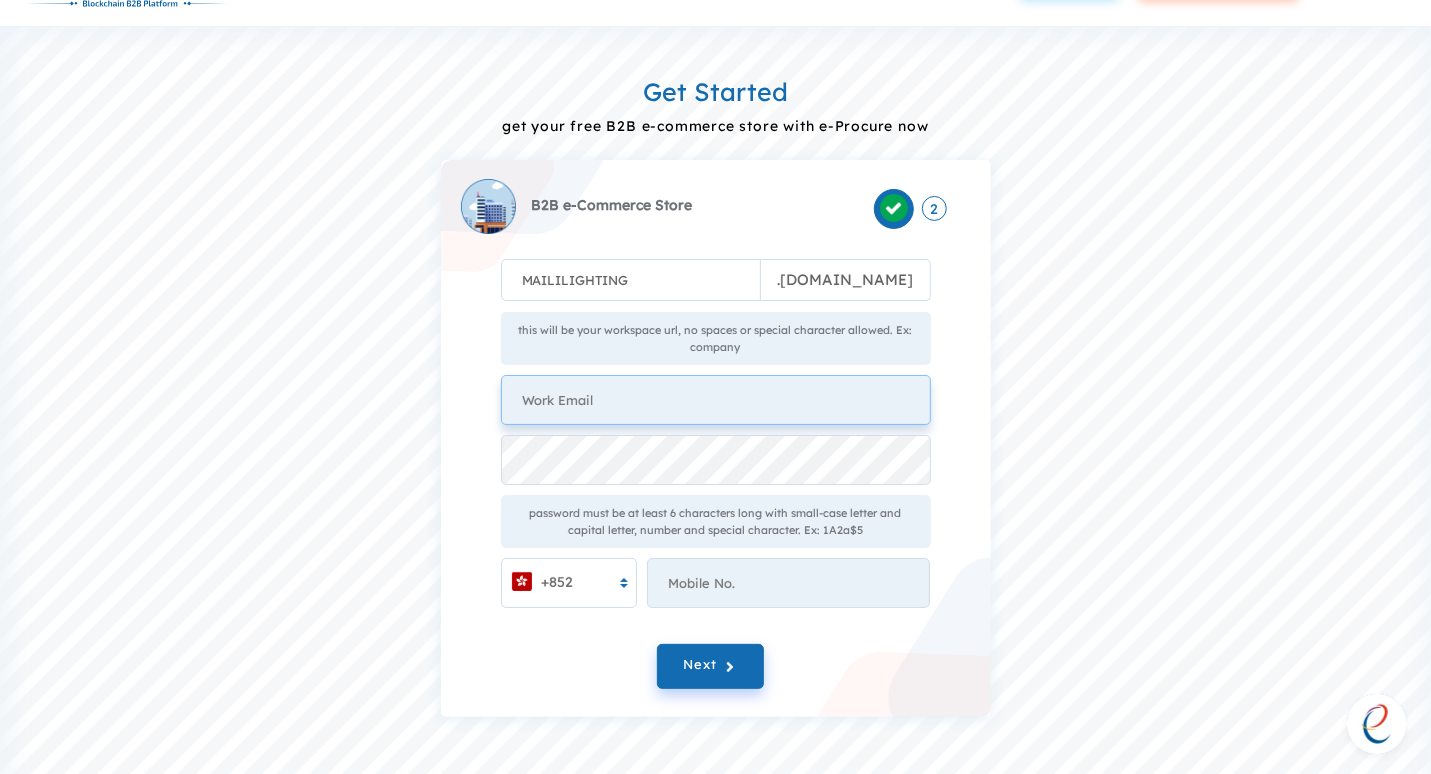 type on "chanqijun0523@gmail.com" 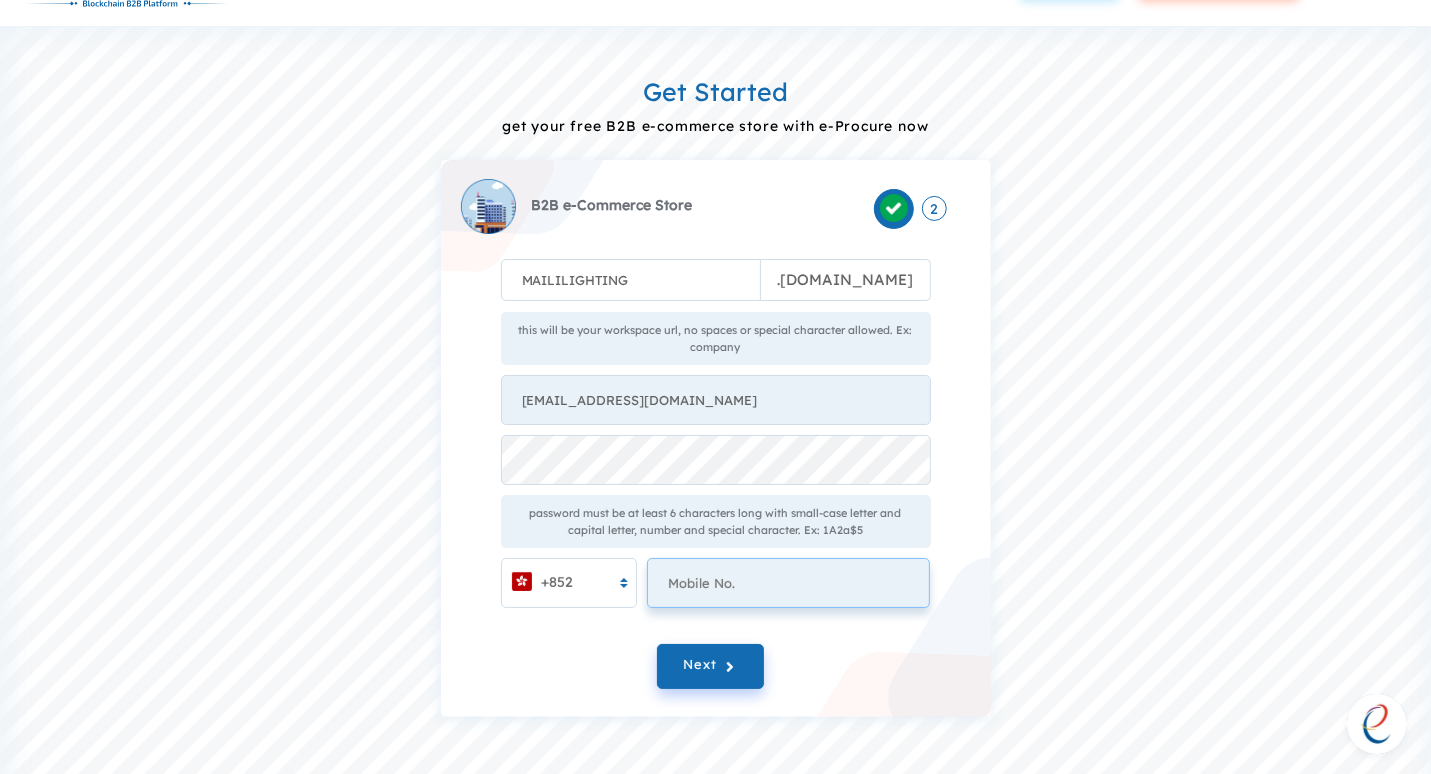 type on "16607607723" 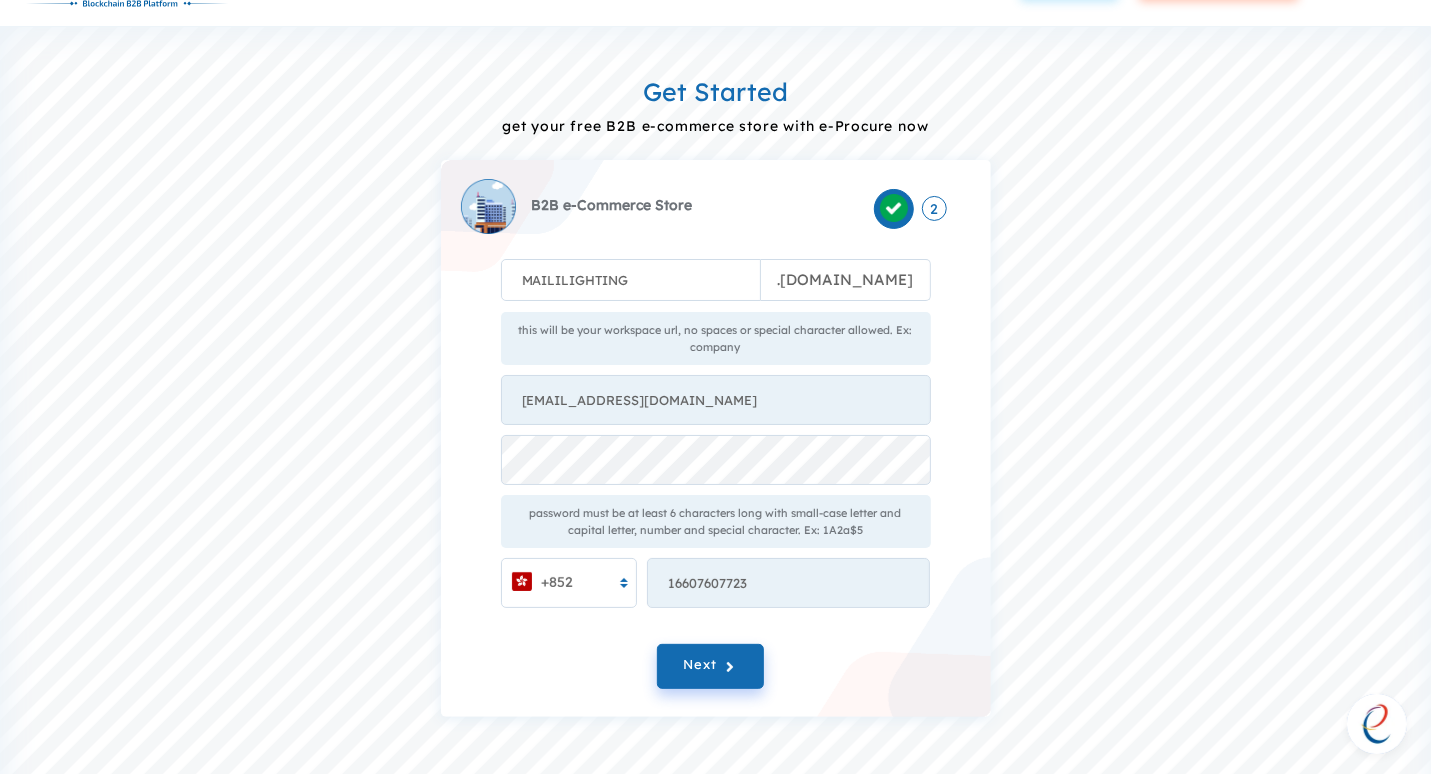click on "+852" at bounding box center (569, 583) 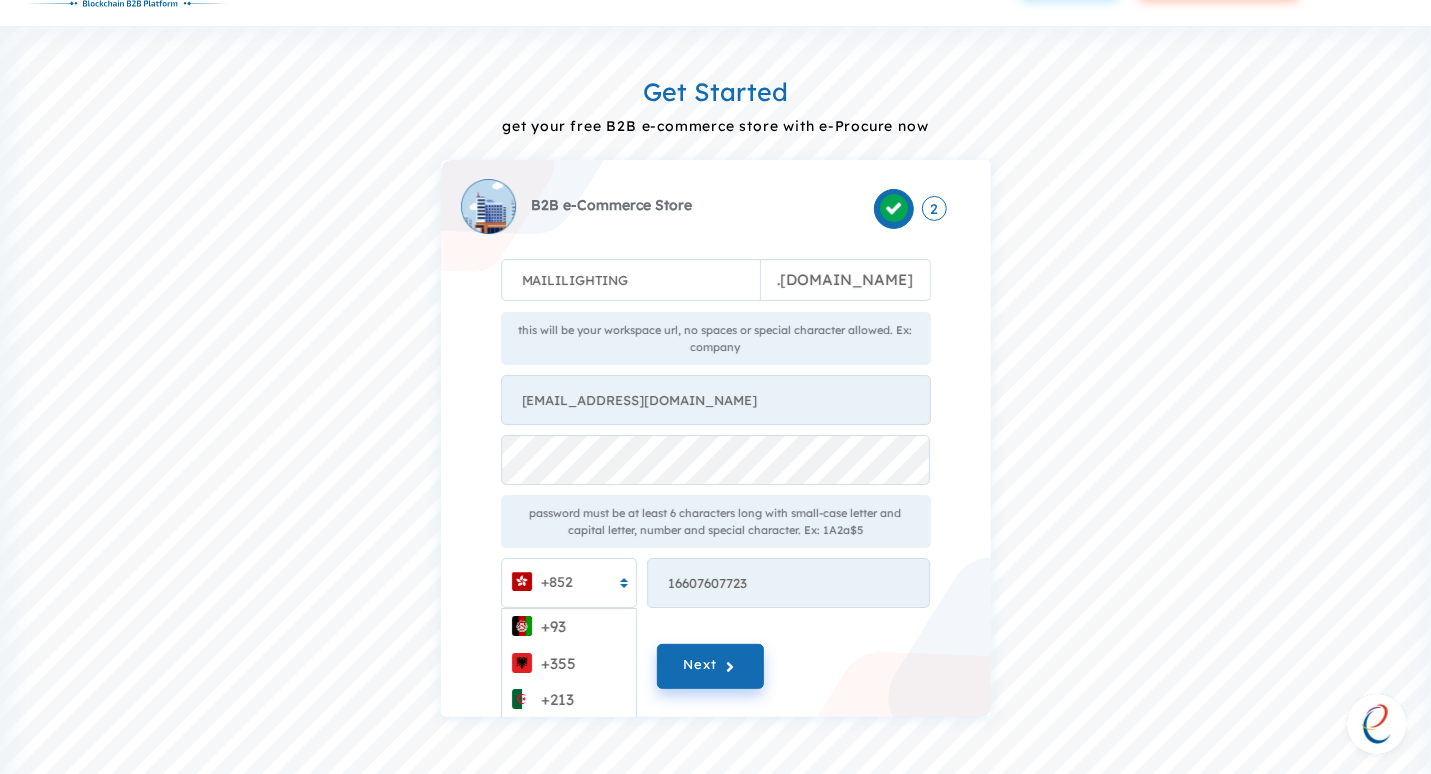 scroll, scrollTop: 134, scrollLeft: 0, axis: vertical 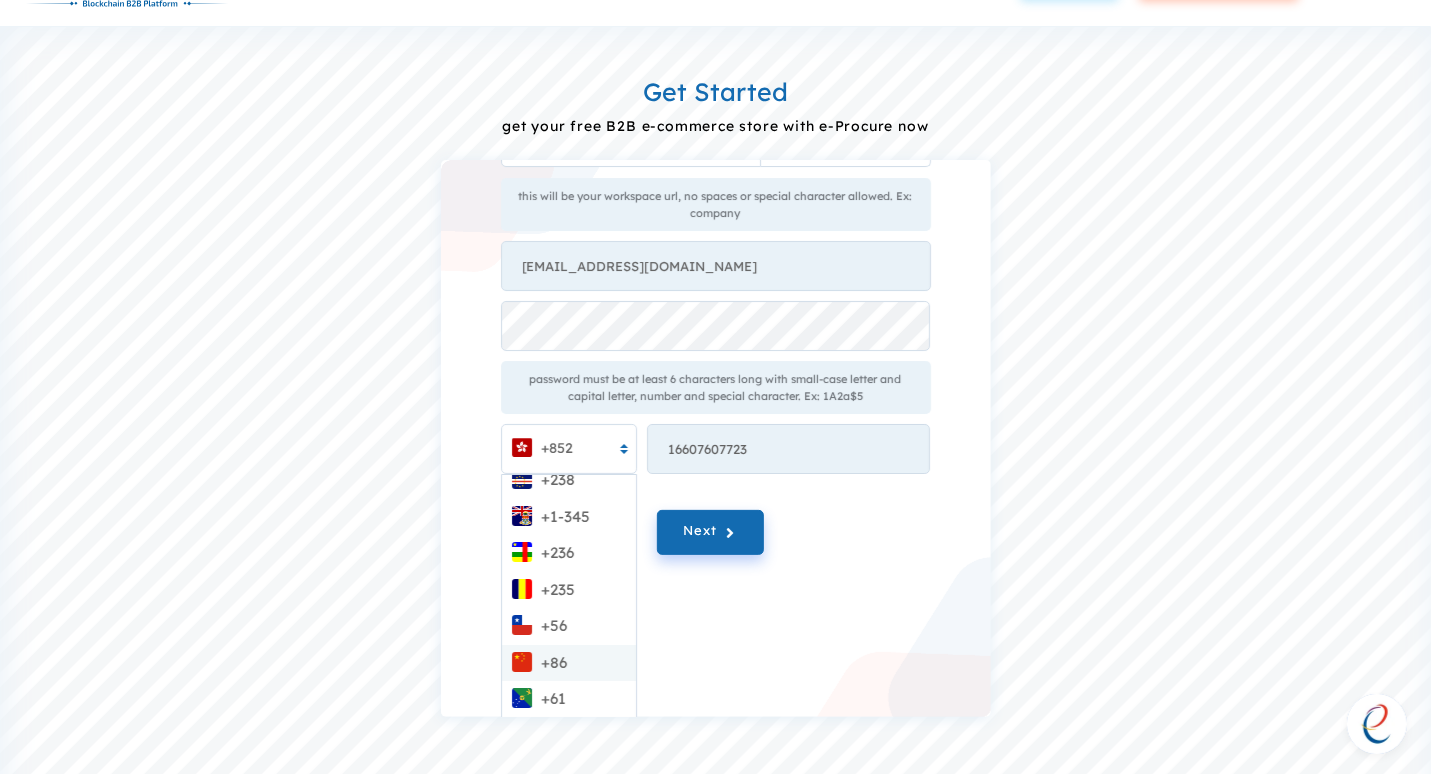 click on "+86" at bounding box center [569, 663] 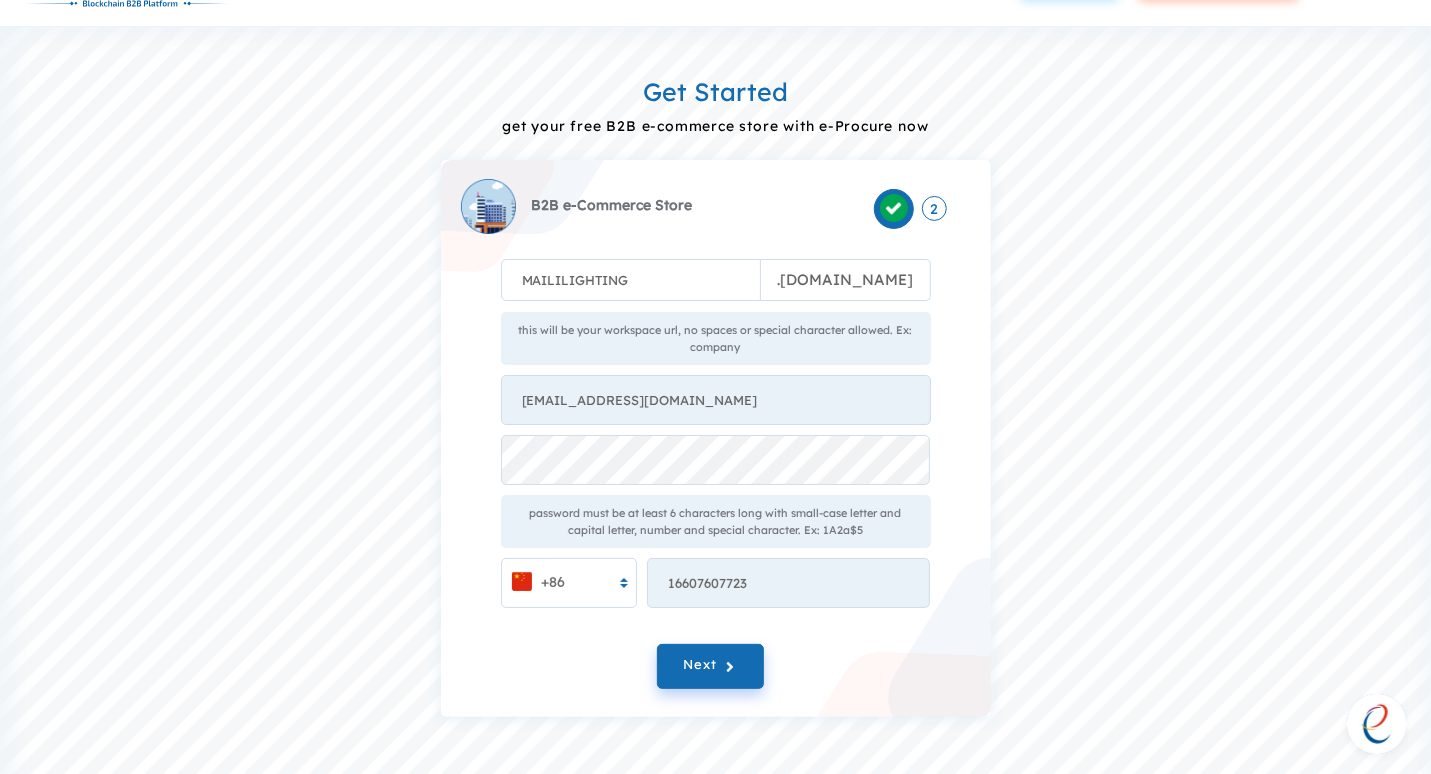 scroll, scrollTop: 0, scrollLeft: 0, axis: both 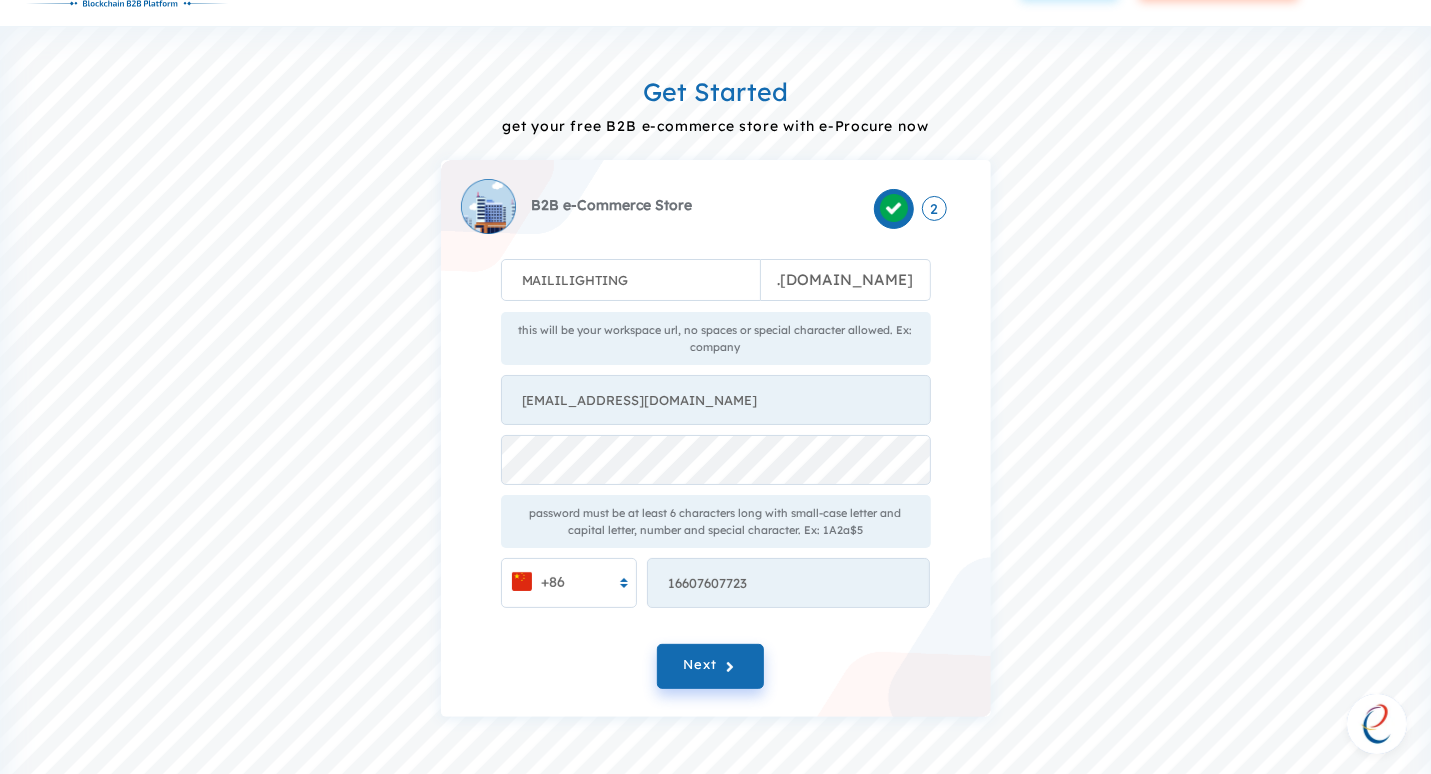 click on "Next" at bounding box center (716, 671) 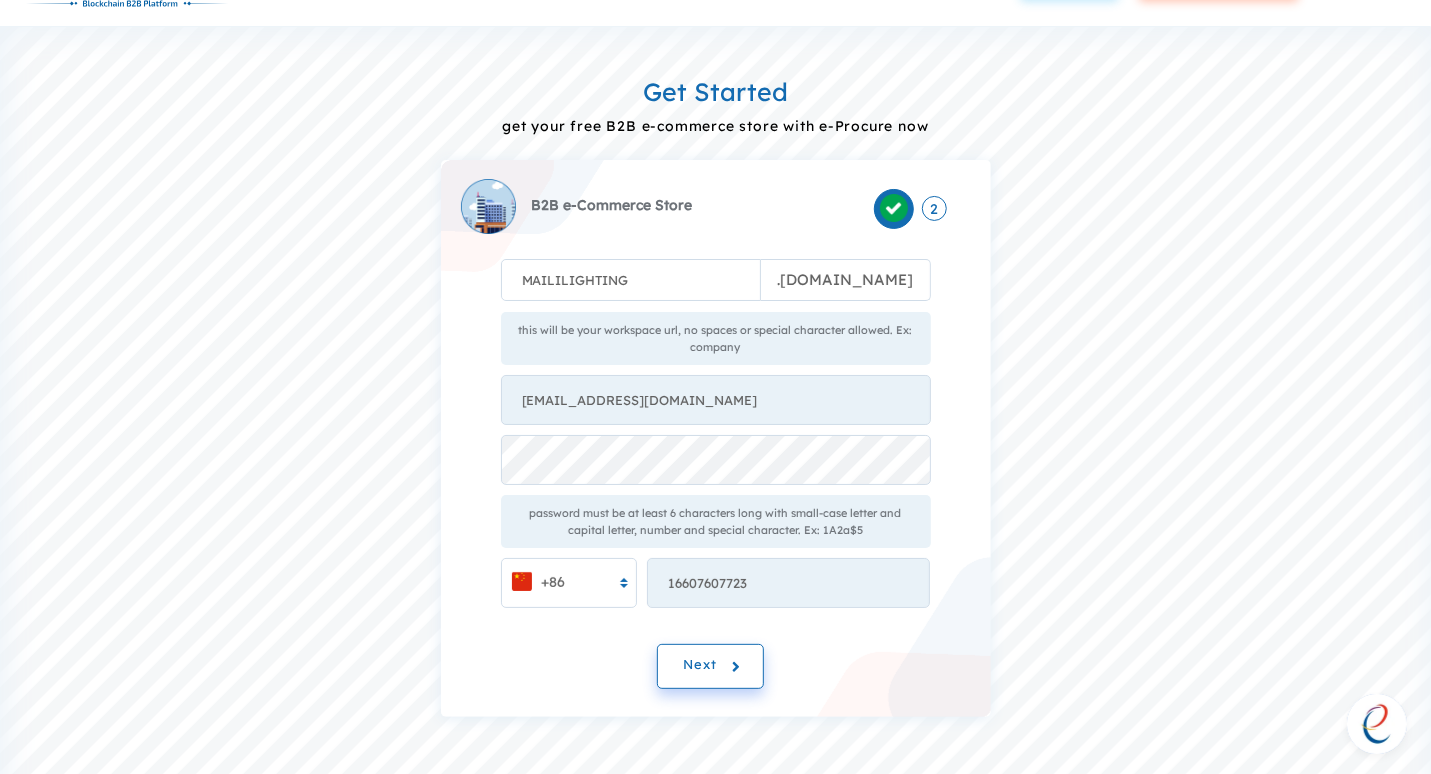 click at bounding box center [727, 666] 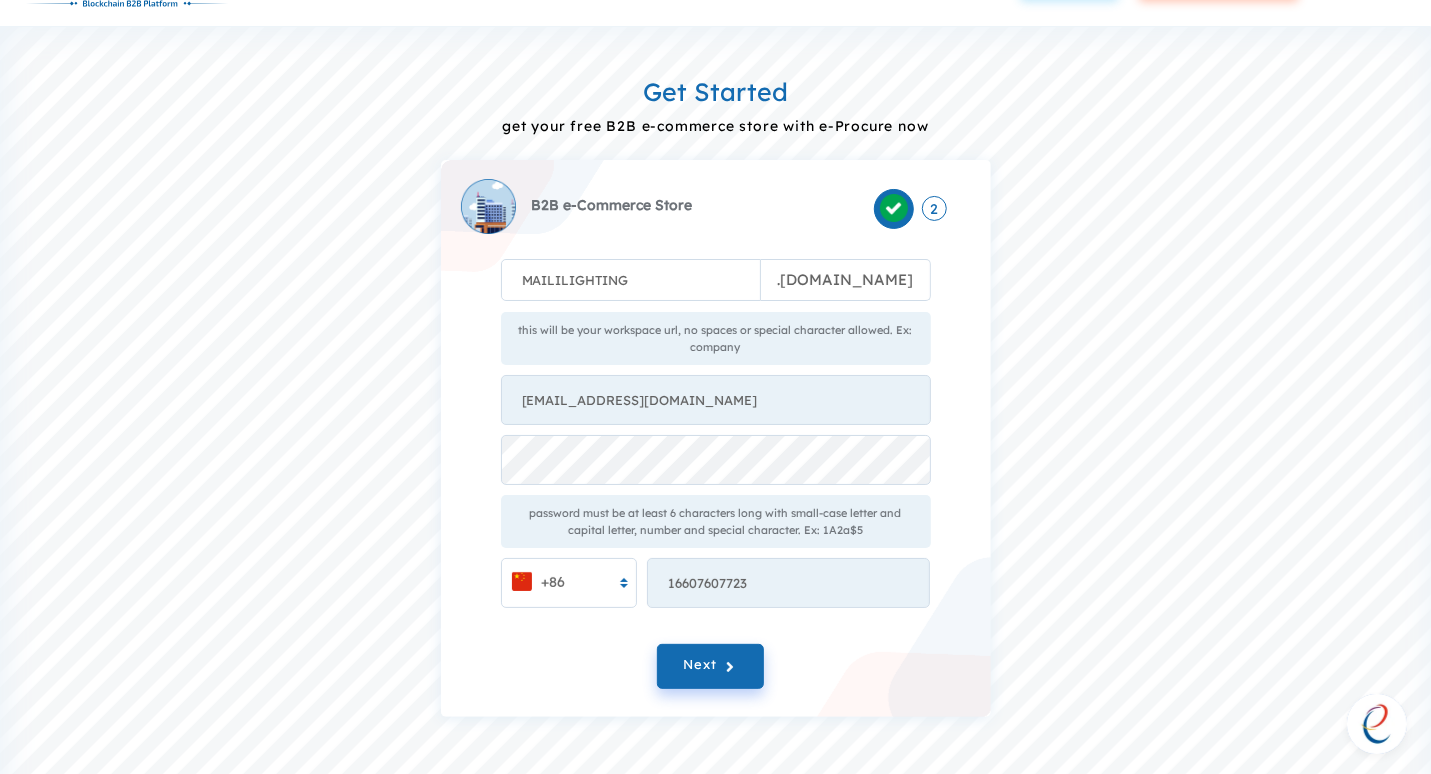 click on "+86 16607607723 Something went wrong from server side!" at bounding box center (716, 593) 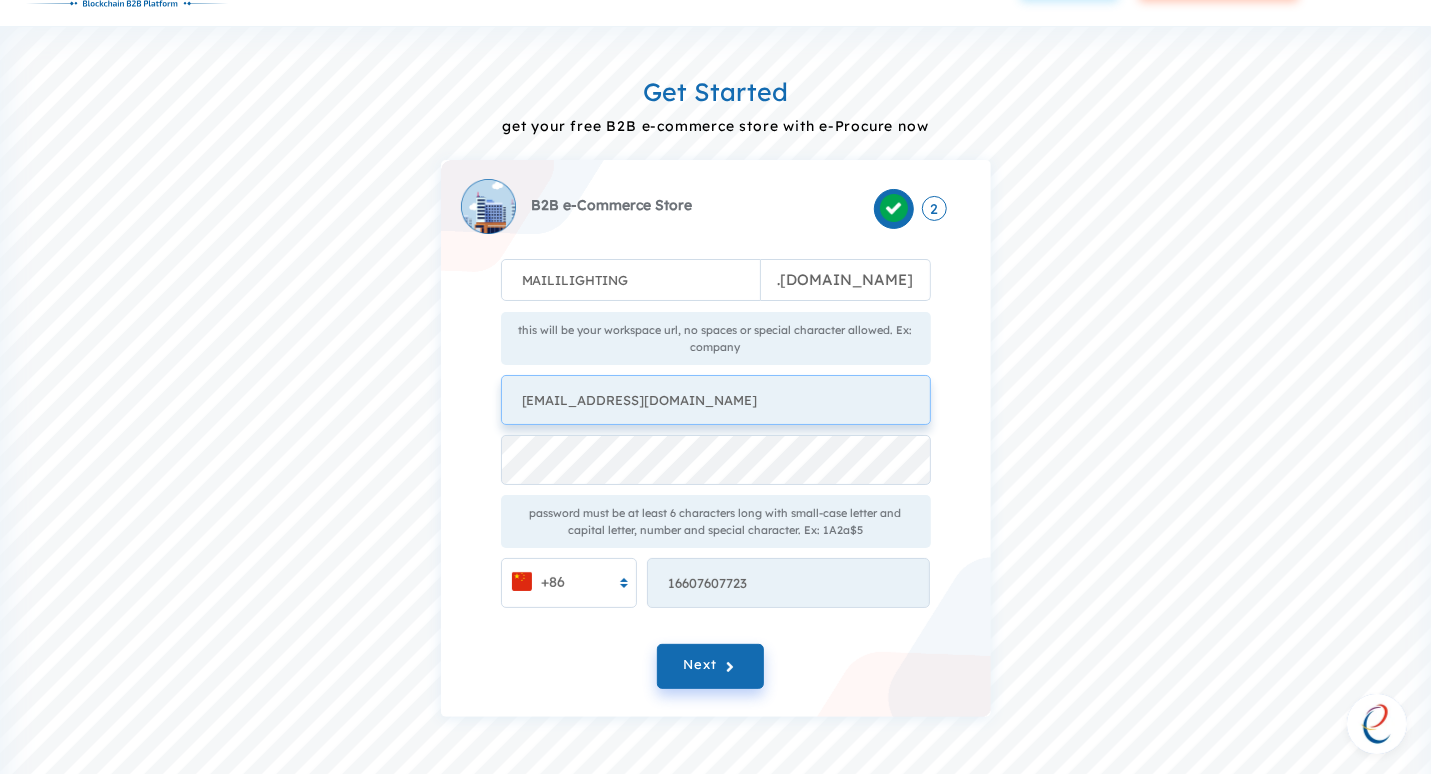 click on "chanqijun0523@gmail.com" at bounding box center (716, 400) 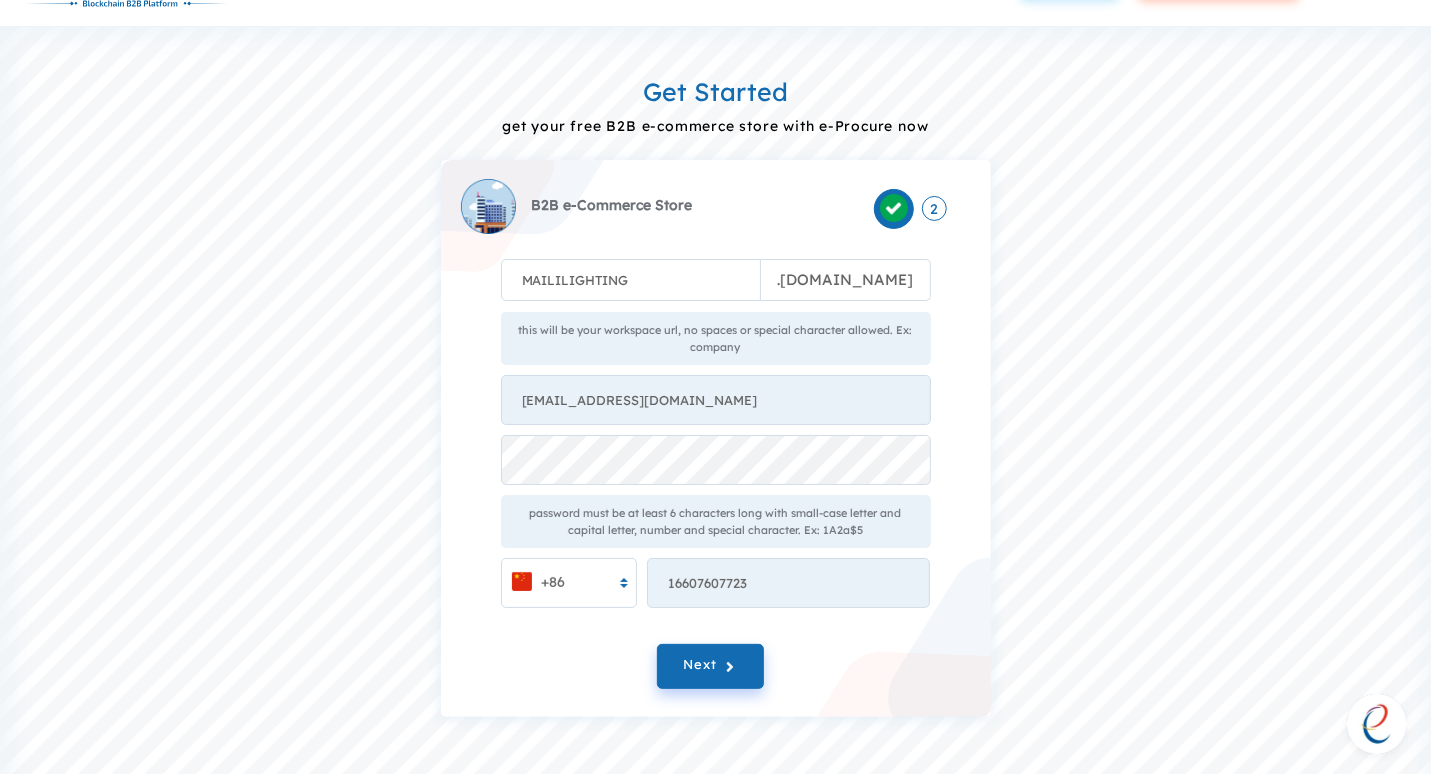 click on "Get Started get your free B2B e-commerce store with e-Procure now B2B e-Commerce Store 2 MAILILIGHTING . e-procure.net this will be your workspace url, no spaces or special character allowed. Ex: company  chanqijun0523@gmail.com password must be at least 6 characters long with small-case letter and capital letter, number and special character. Ex: 1A2a$5 +86 16607607723 Something went wrong from server side! Next" at bounding box center (715, 379) 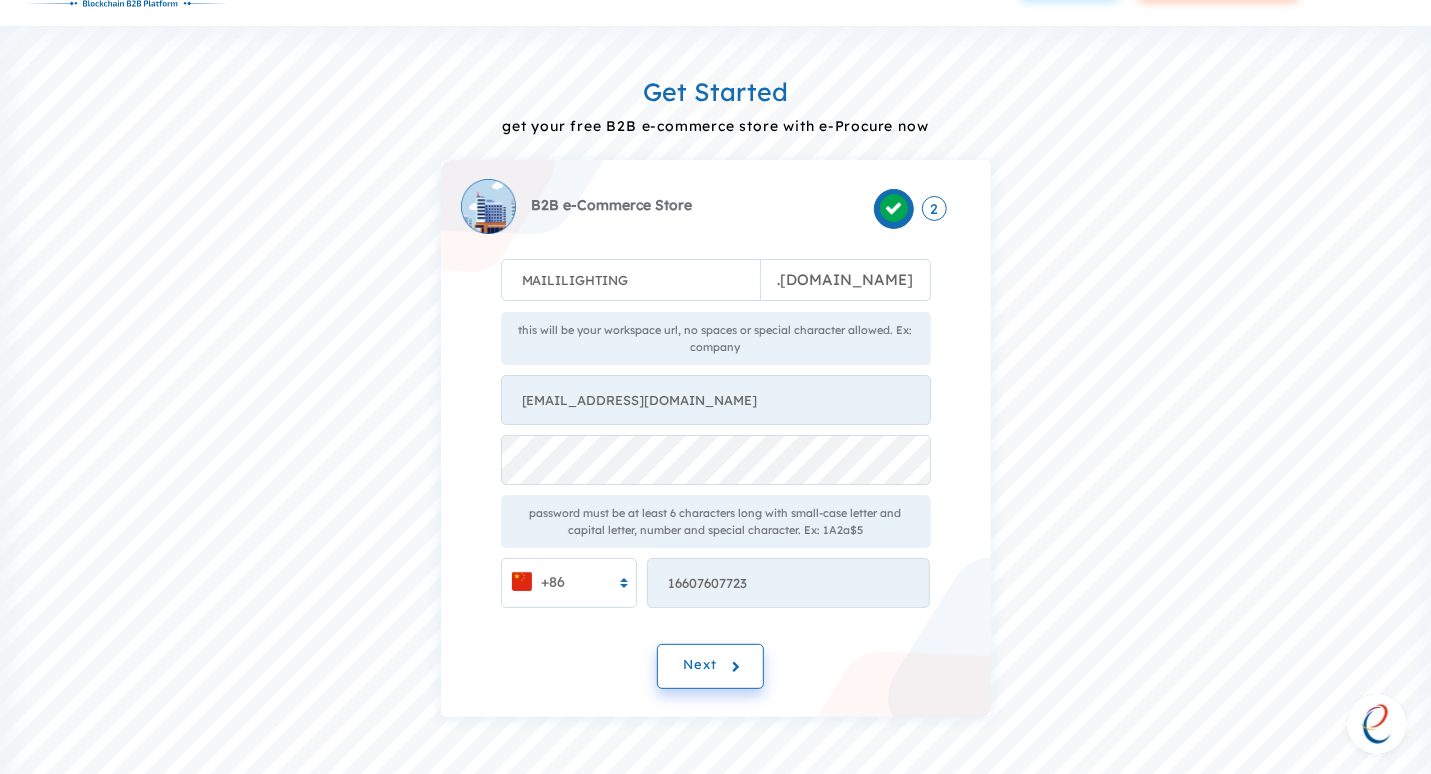click on "Next" at bounding box center [700, 666] 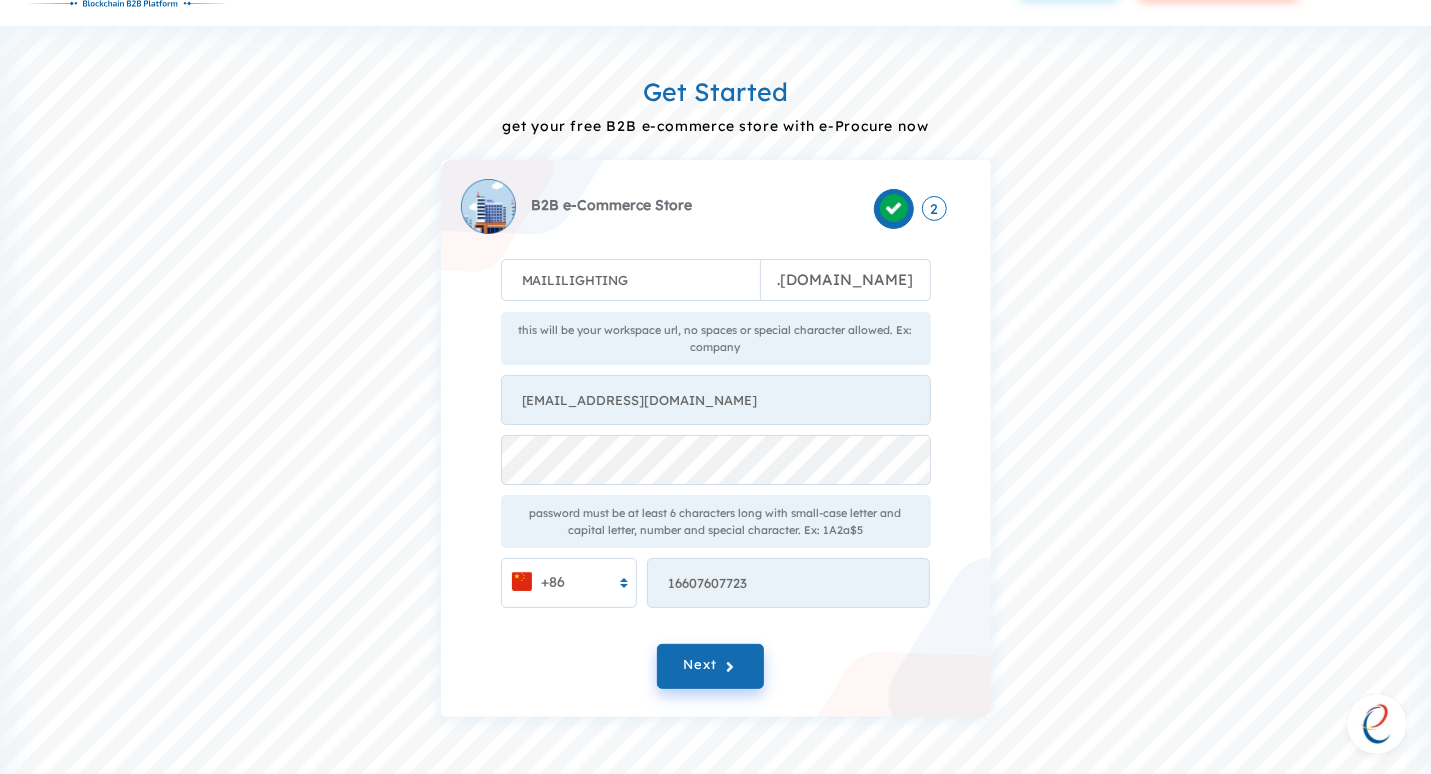 click on "Get Started get your free B2B e-commerce store with e-Procure now B2B e-Commerce Store 2 MAILILIGHTING . e-procure.net this will be your workspace url, no spaces or special character allowed. Ex: company  chanqijun0523@gmail.com password must be at least 6 characters long with small-case letter and capital letter, number and special character. Ex: 1A2a$5 +86 16607607723 Something went wrong from server side! Next" at bounding box center (715, 379) 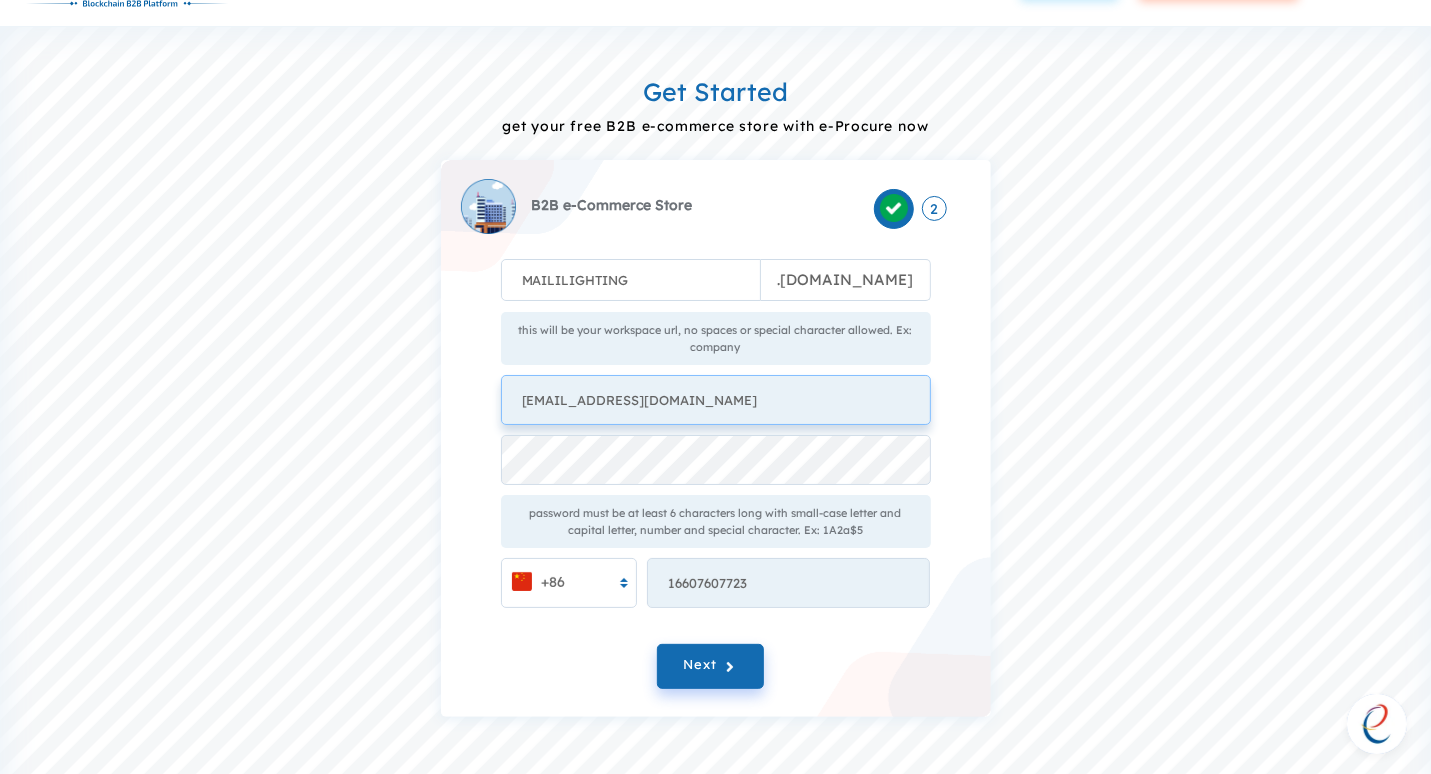 drag, startPoint x: 802, startPoint y: 408, endPoint x: 826, endPoint y: 404, distance: 24.33105 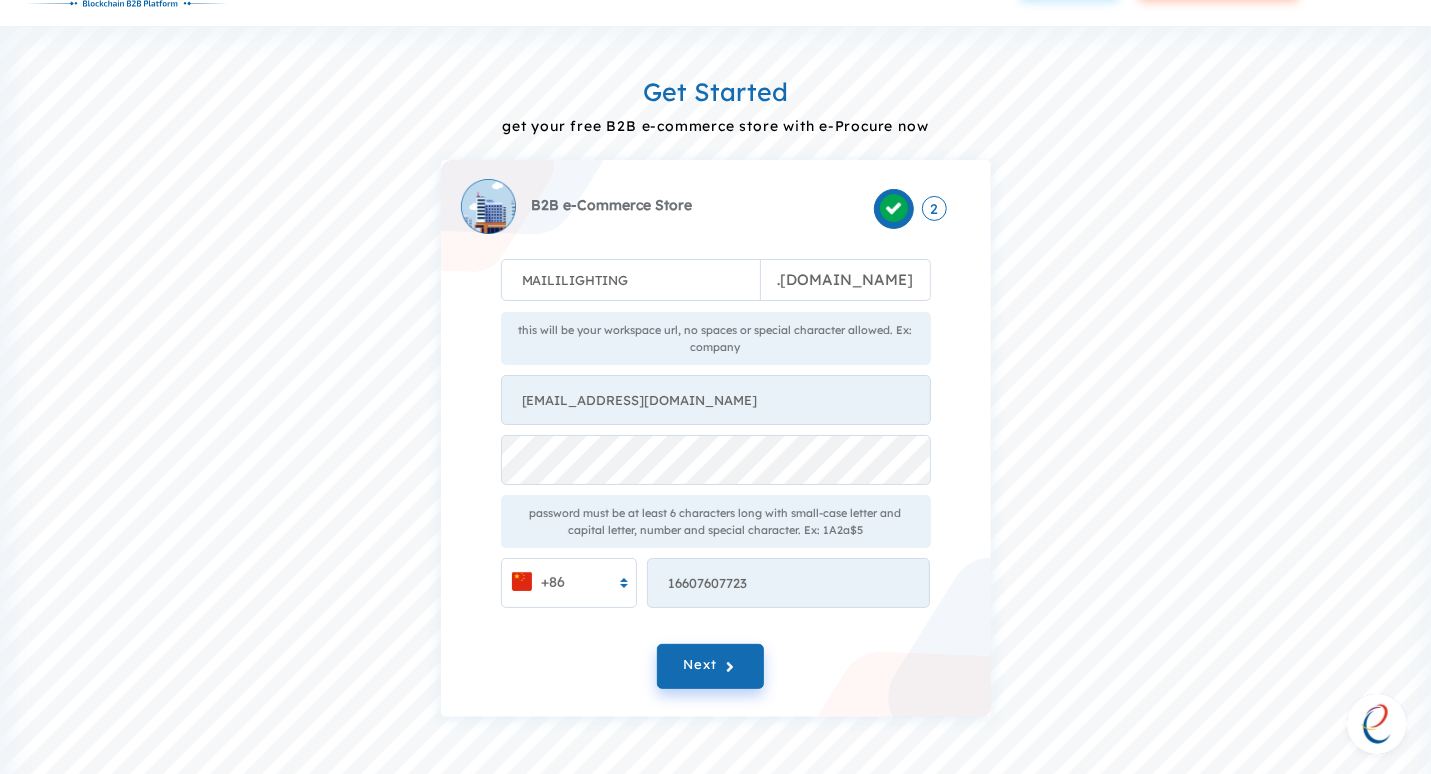 click on "Get Started get your free B2B e-commerce store with e-Procure now B2B e-Commerce Store 2 MAILILIGHTING . e-procure.net this will be your workspace url, no spaces or special character allowed. Ex: company  chanqijun0523@gmail.com password must be at least 6 characters long with small-case letter and capital letter, number and special character. Ex: 1A2a$5 +86 16607607723 Something went wrong from server side! Next" at bounding box center (715, 379) 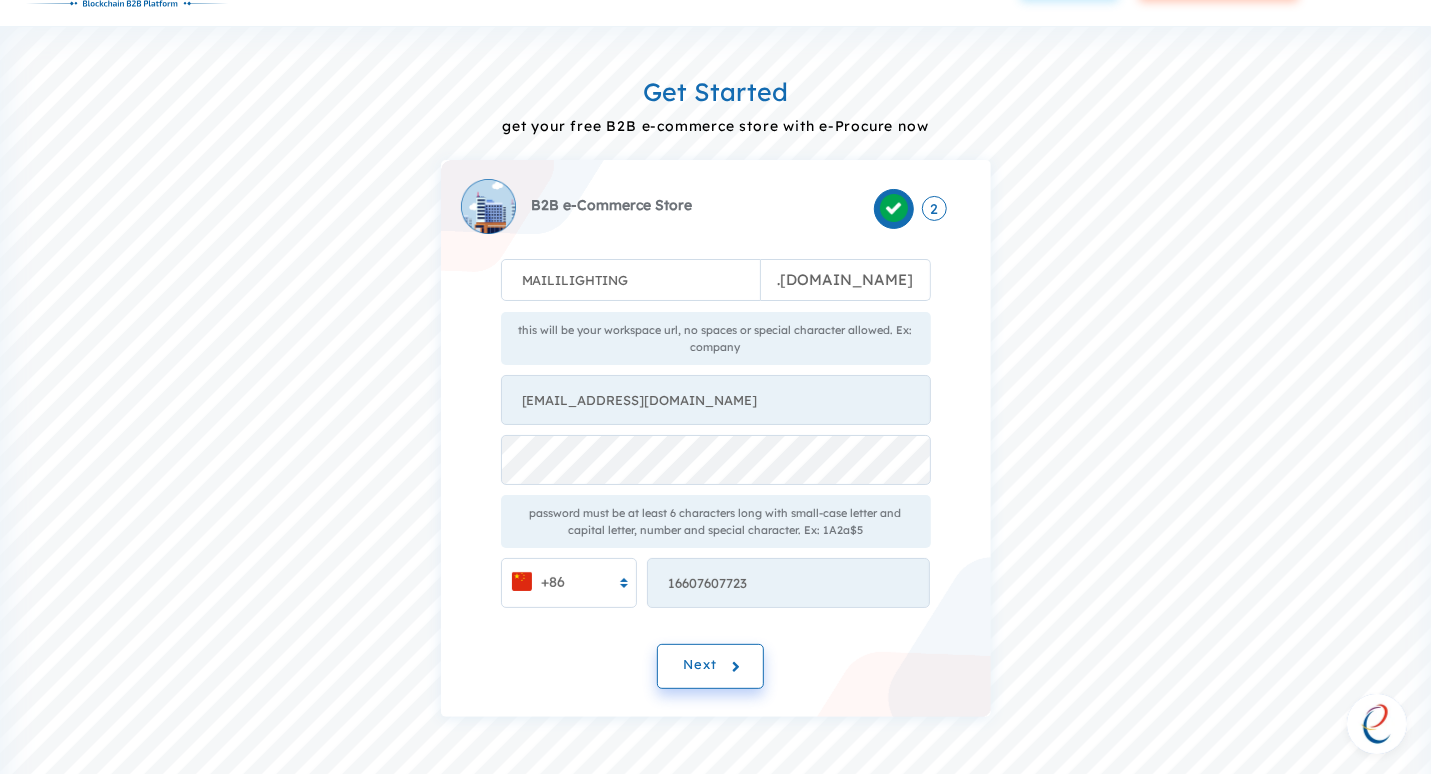 click 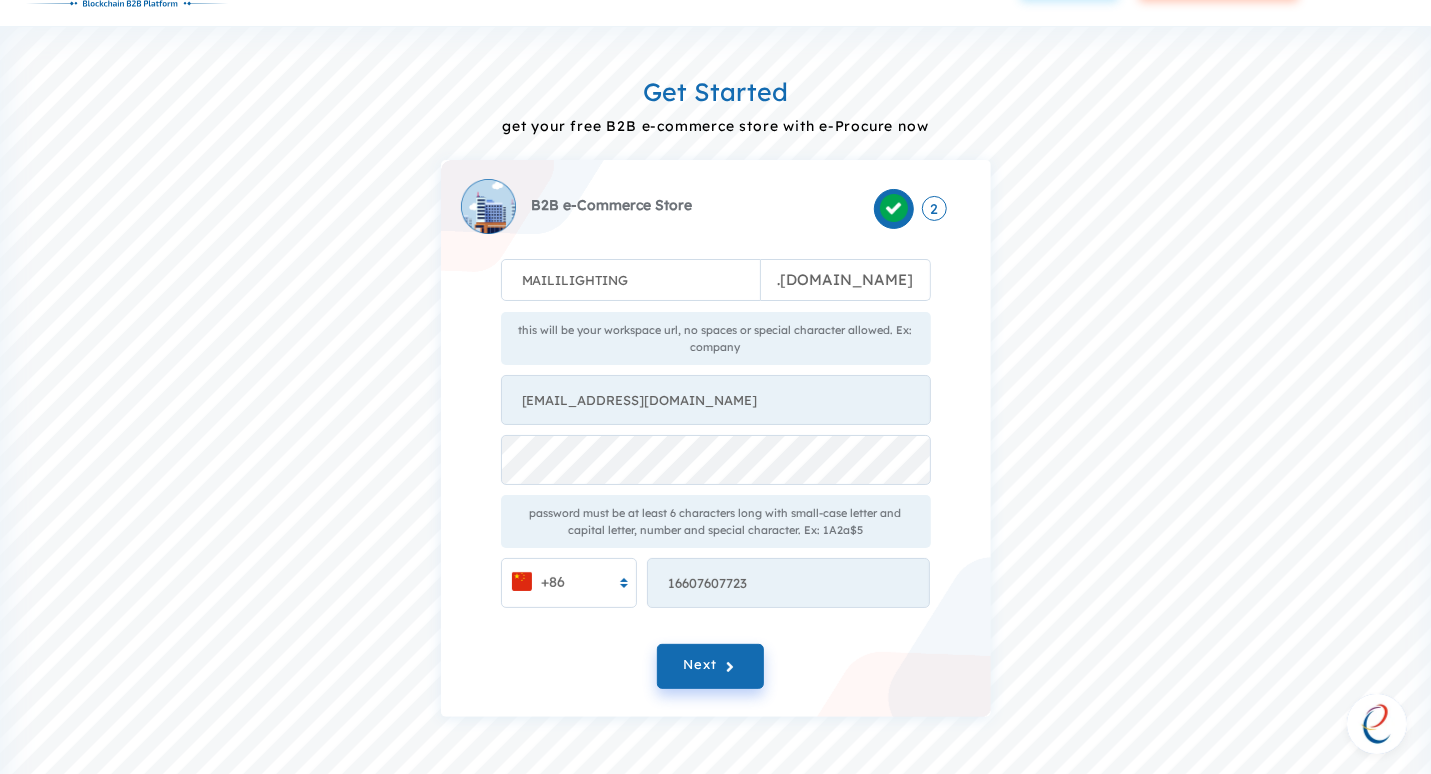 click on "Get Started get your free B2B e-commerce store with e-Procure now B2B e-Commerce Store 2 MAILILIGHTING . e-procure.net this will be your workspace url, no spaces or special character allowed. Ex: company  chanqijun0523@gmail.com password must be at least 6 characters long with small-case letter and capital letter, number and special character. Ex: 1A2a$5 +86 16607607723 Something went wrong from server side! Next" at bounding box center [715, 379] 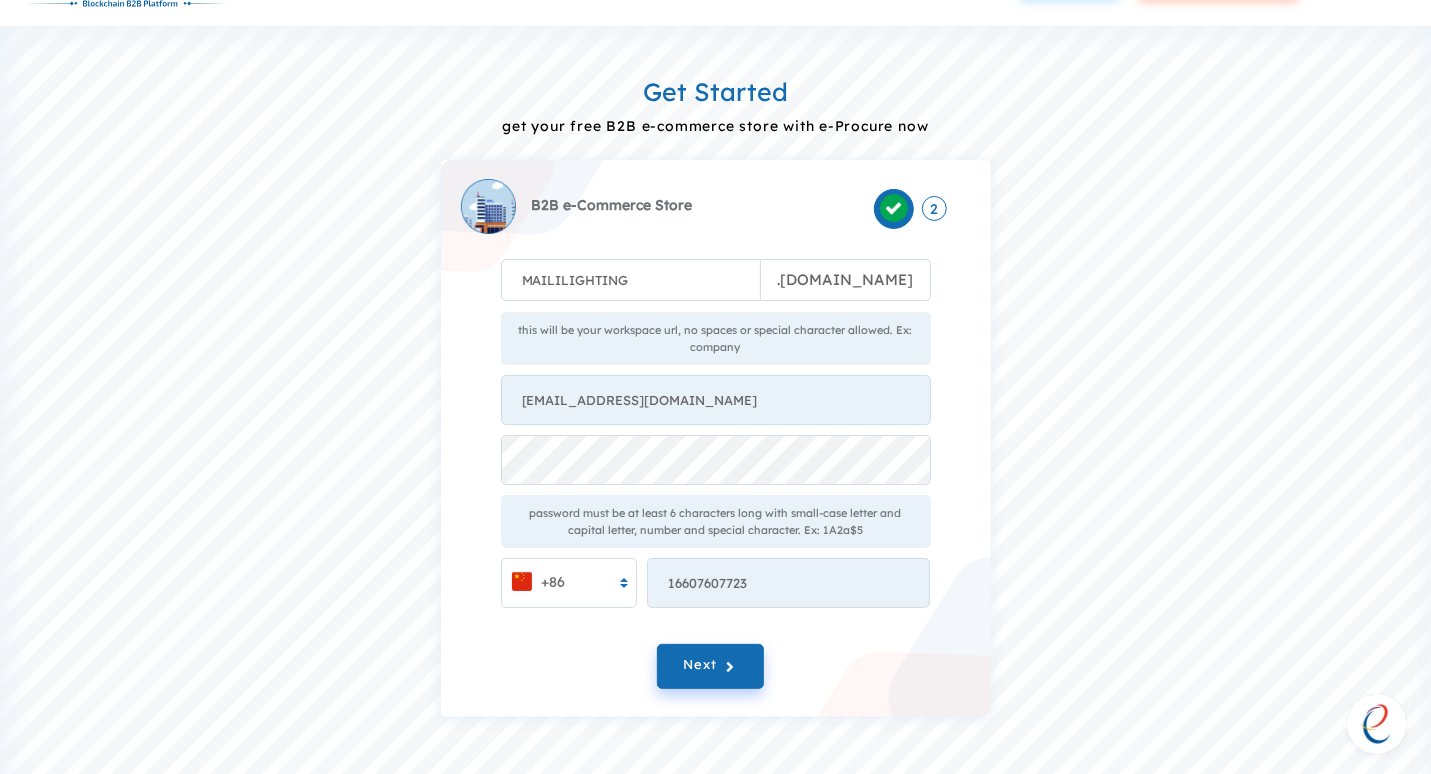 drag, startPoint x: 281, startPoint y: 331, endPoint x: 330, endPoint y: 337, distance: 49.365982 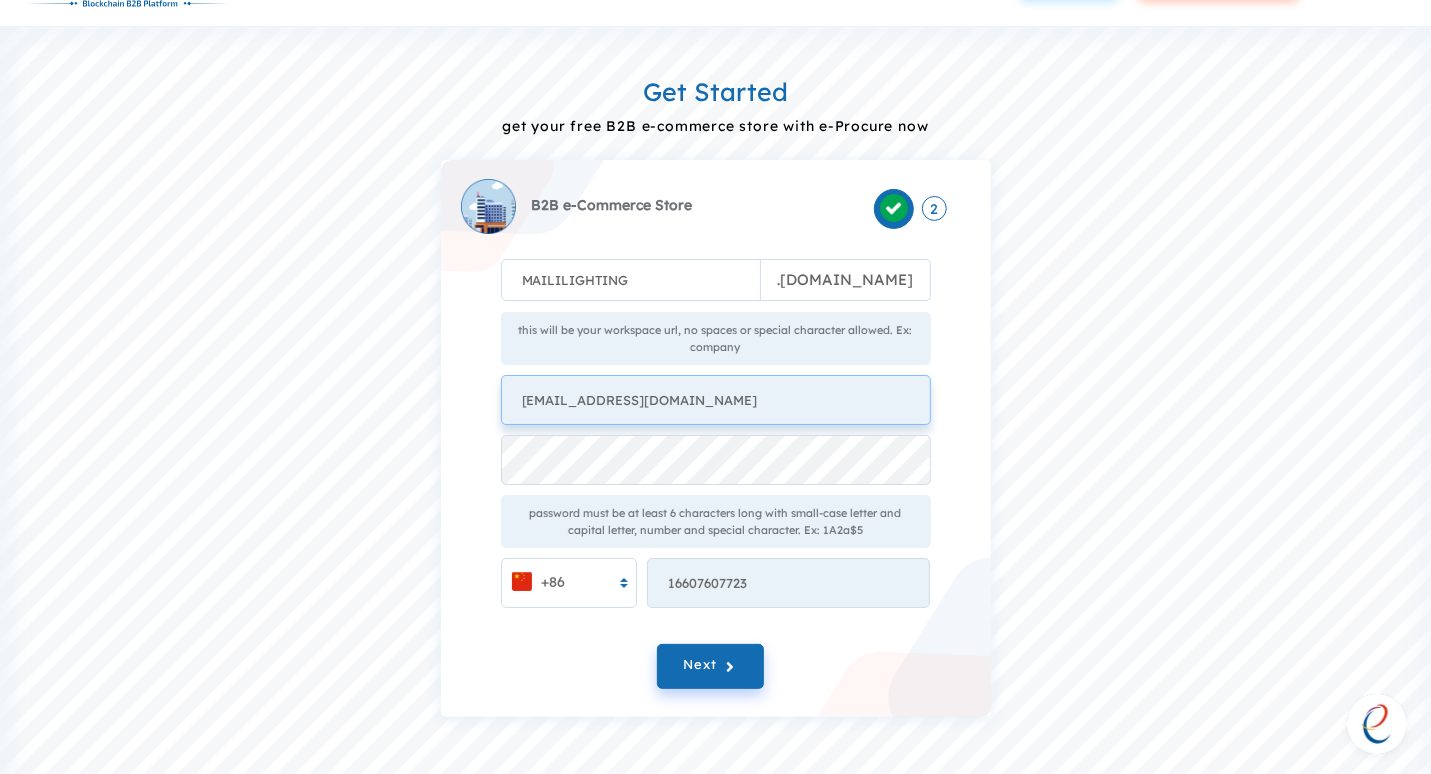 click on "chanqijun0523@gmail.com" at bounding box center (716, 400) 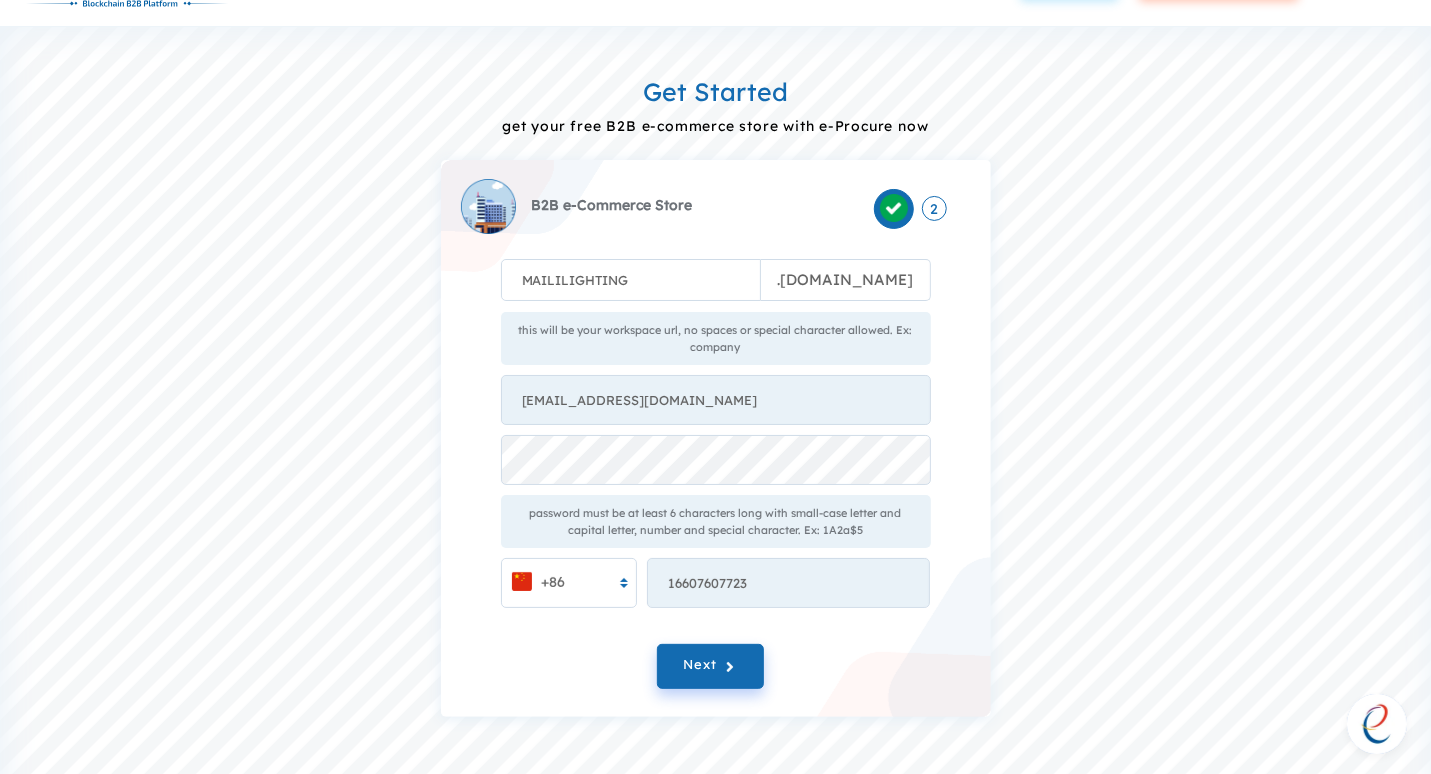 click on "Get Started get your free B2B e-commerce store with e-Procure now B2B e-Commerce Store 2 MAILILIGHTING . e-procure.net this will be your workspace url, no spaces or special character allowed. Ex: company  chanqijun0523@gmail.com password must be at least 6 characters long with small-case letter and capital letter, number and special character. Ex: 1A2a$5 +86 16607607723 Something went wrong from server side! Next" at bounding box center [715, 379] 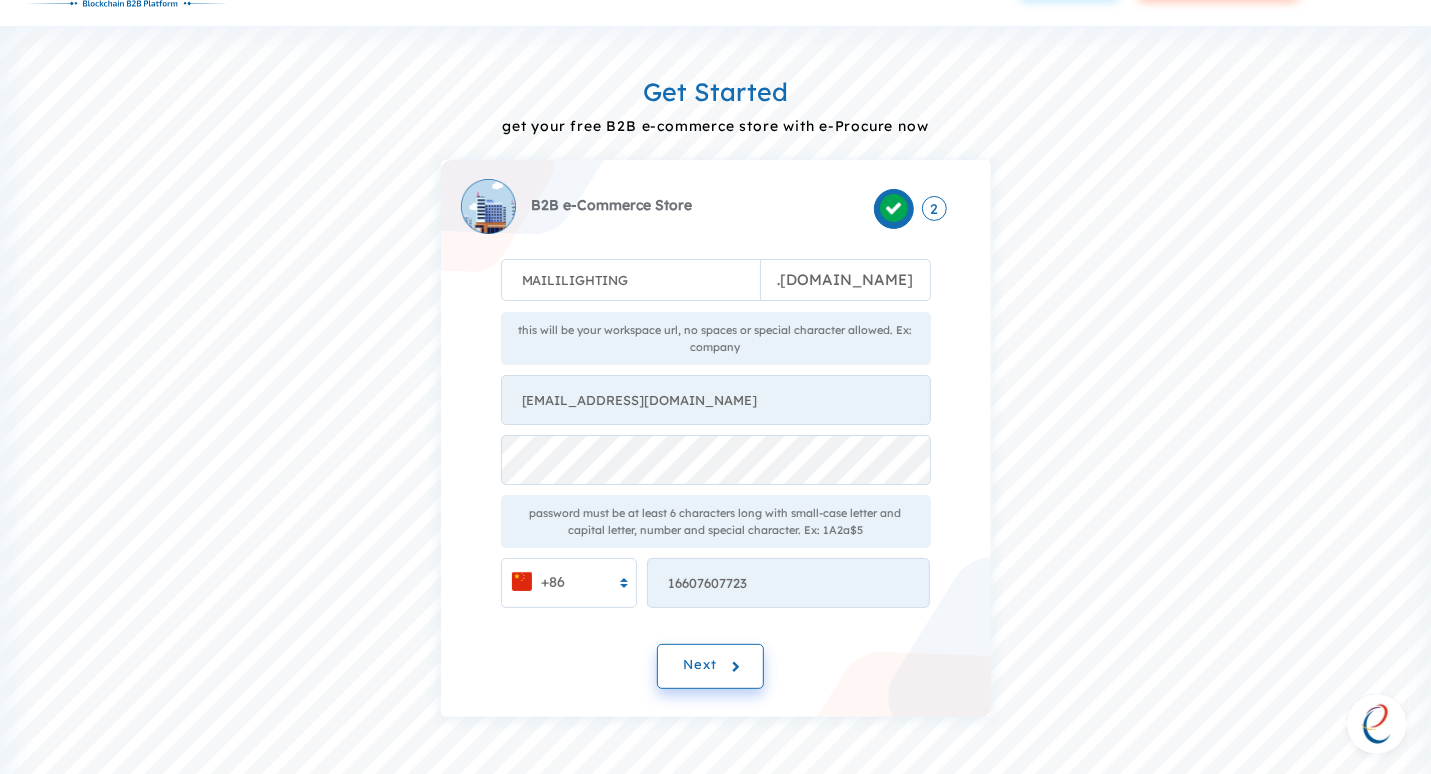 click on "Next" at bounding box center (710, 666) 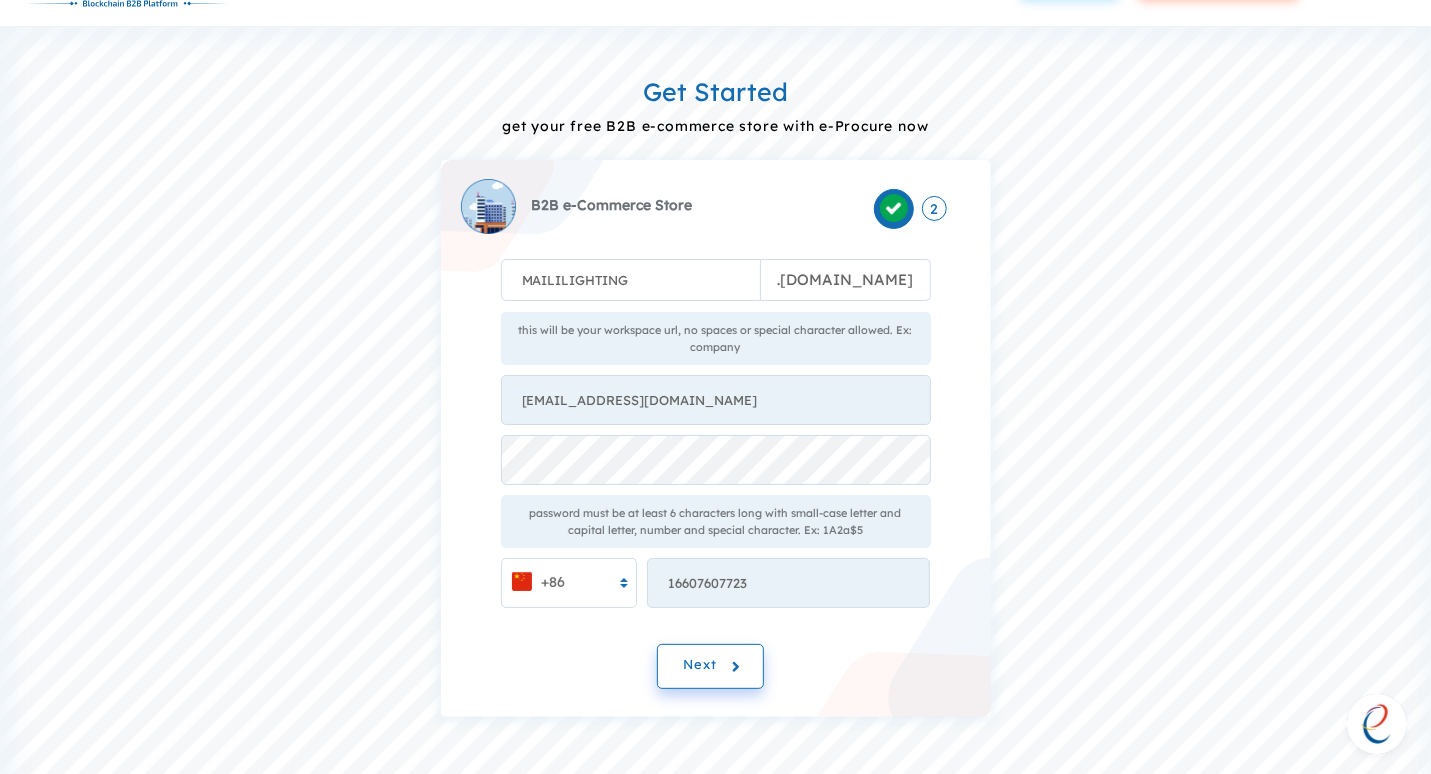 click on "Next" at bounding box center [700, 664] 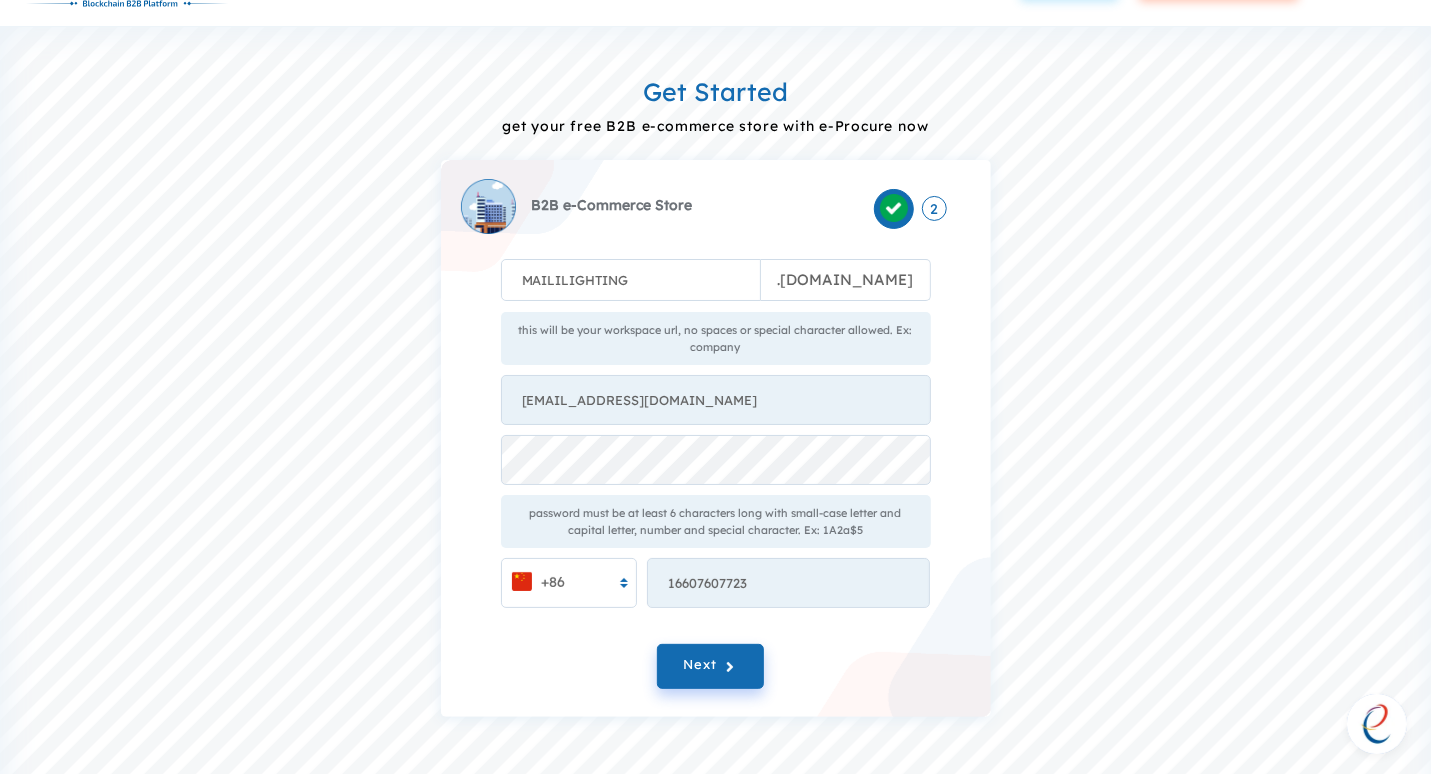 drag, startPoint x: 191, startPoint y: 202, endPoint x: 350, endPoint y: 288, distance: 180.7678 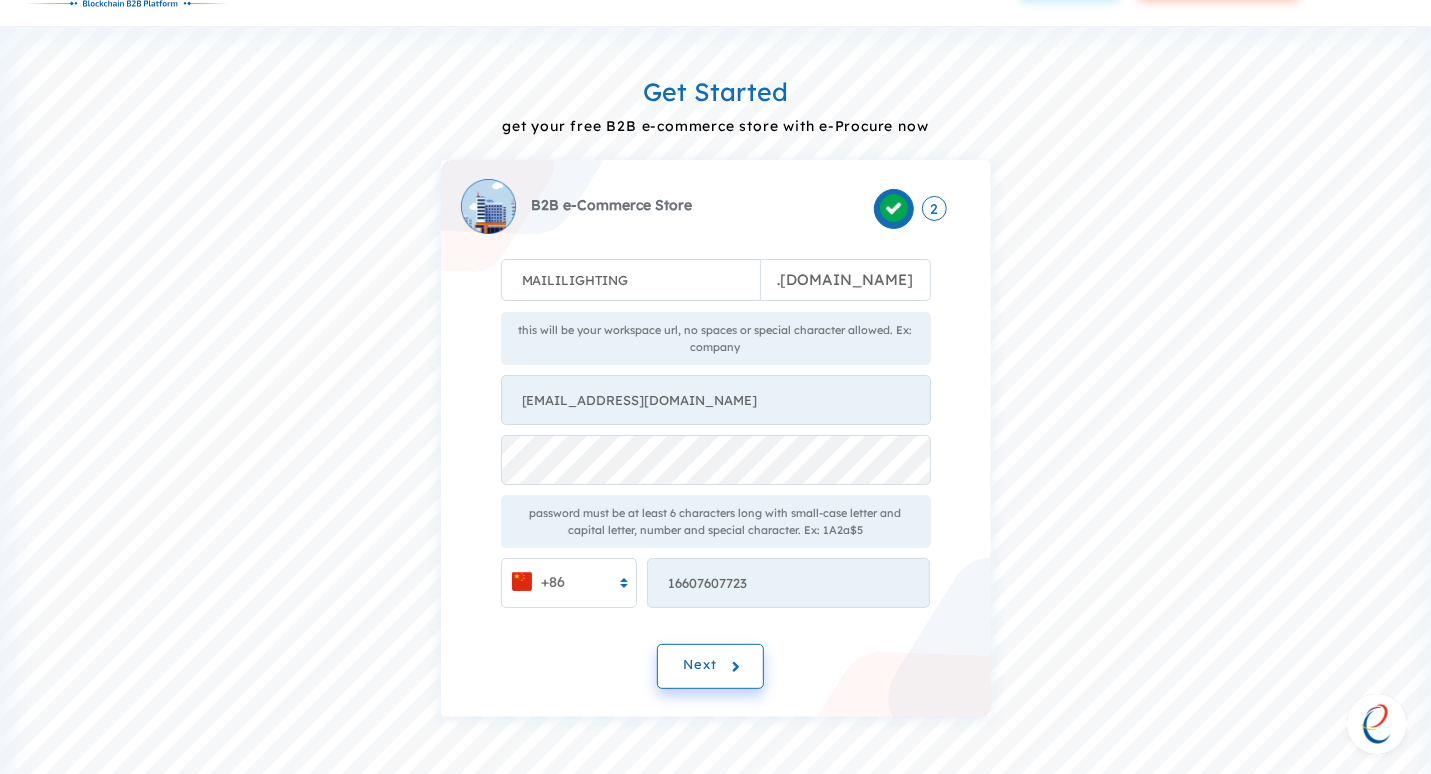 click on "Next" at bounding box center [710, 666] 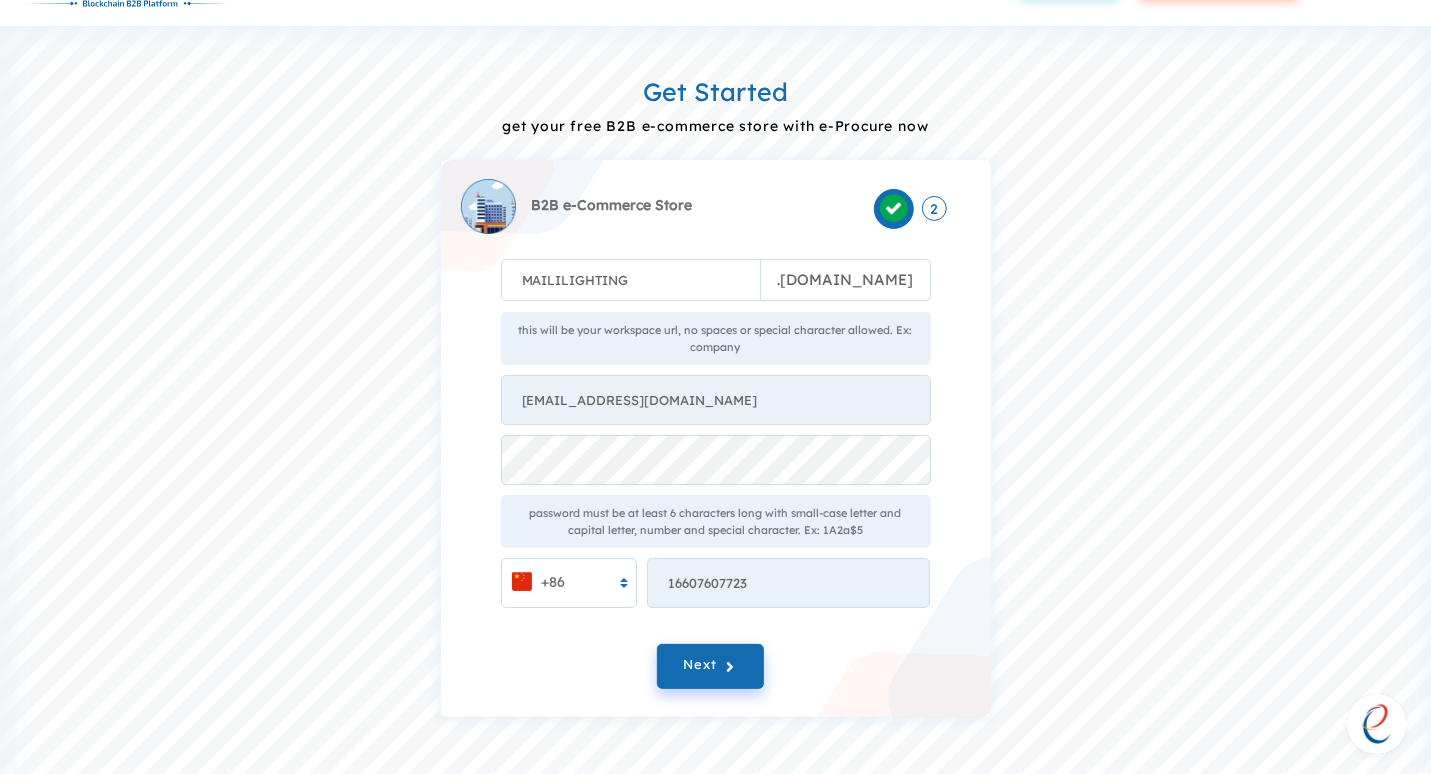 click on "Next" at bounding box center (716, 671) 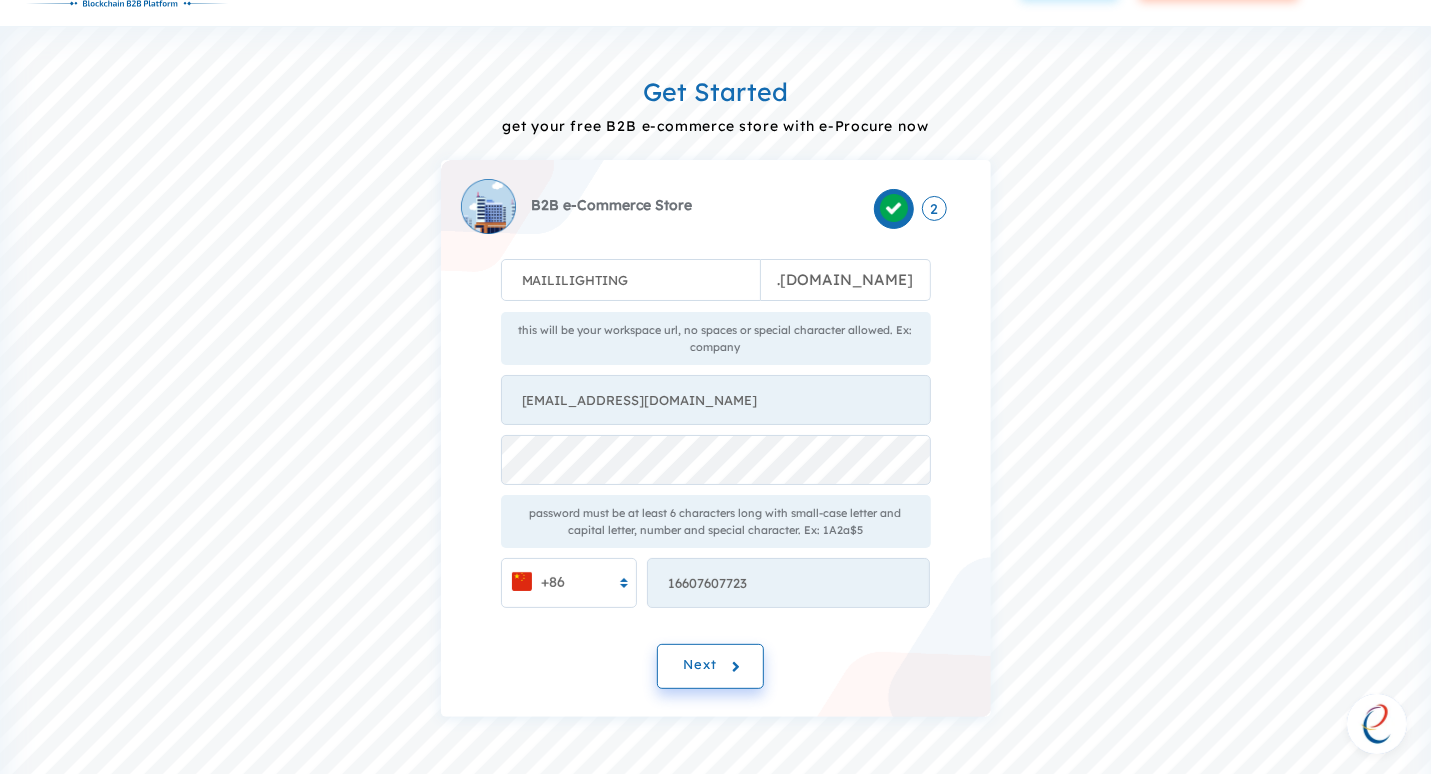 click on "Next" at bounding box center [710, 666] 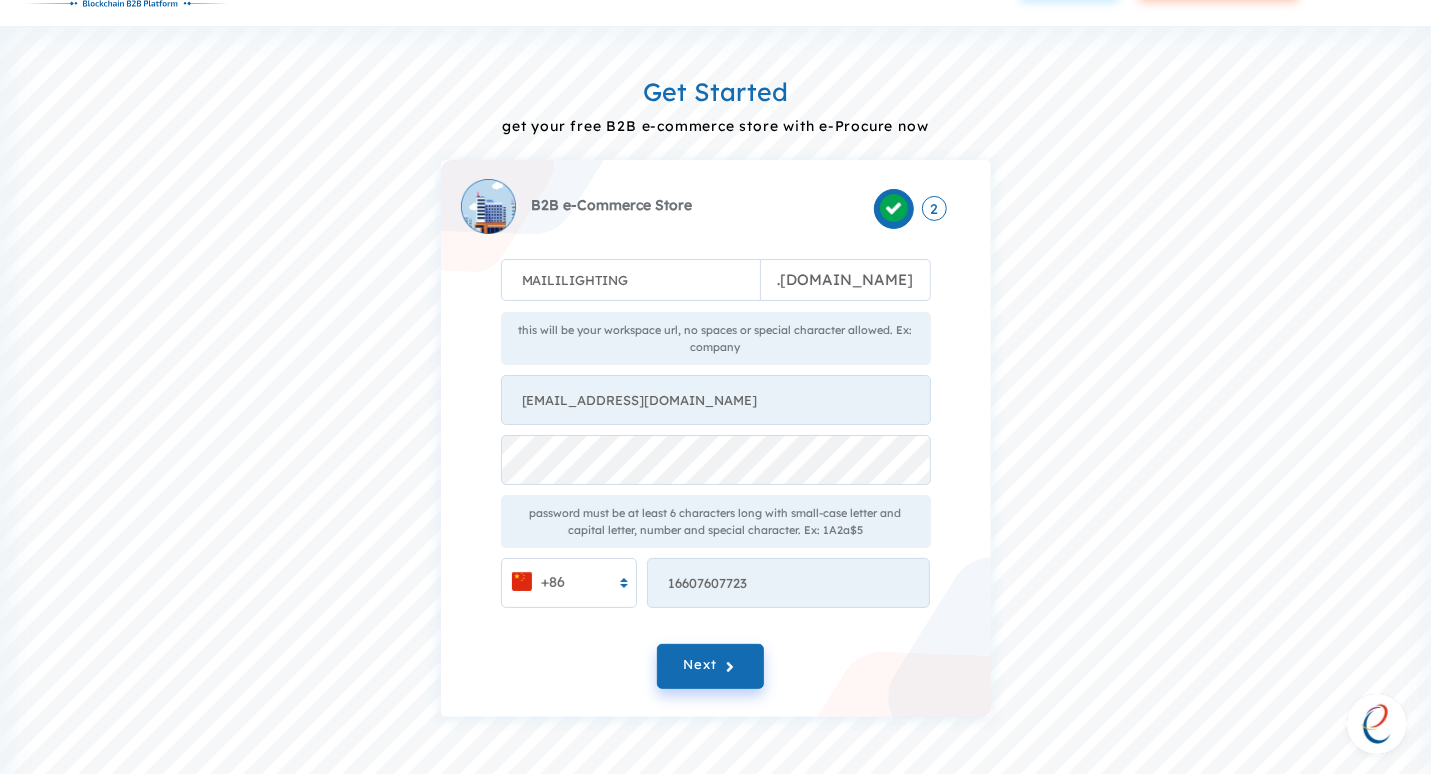 click on "B2B e-Commerce Store 2 MAILILIGHTING . e-procure.net this will be your workspace url, no spaces or special character allowed. Ex: company  chanqijun0523@gmail.com password must be at least 6 characters long with small-case letter and capital letter, number and special character. Ex: 1A2a$5 +86 16607607723 Something went wrong from server side! Next" at bounding box center (716, 438) 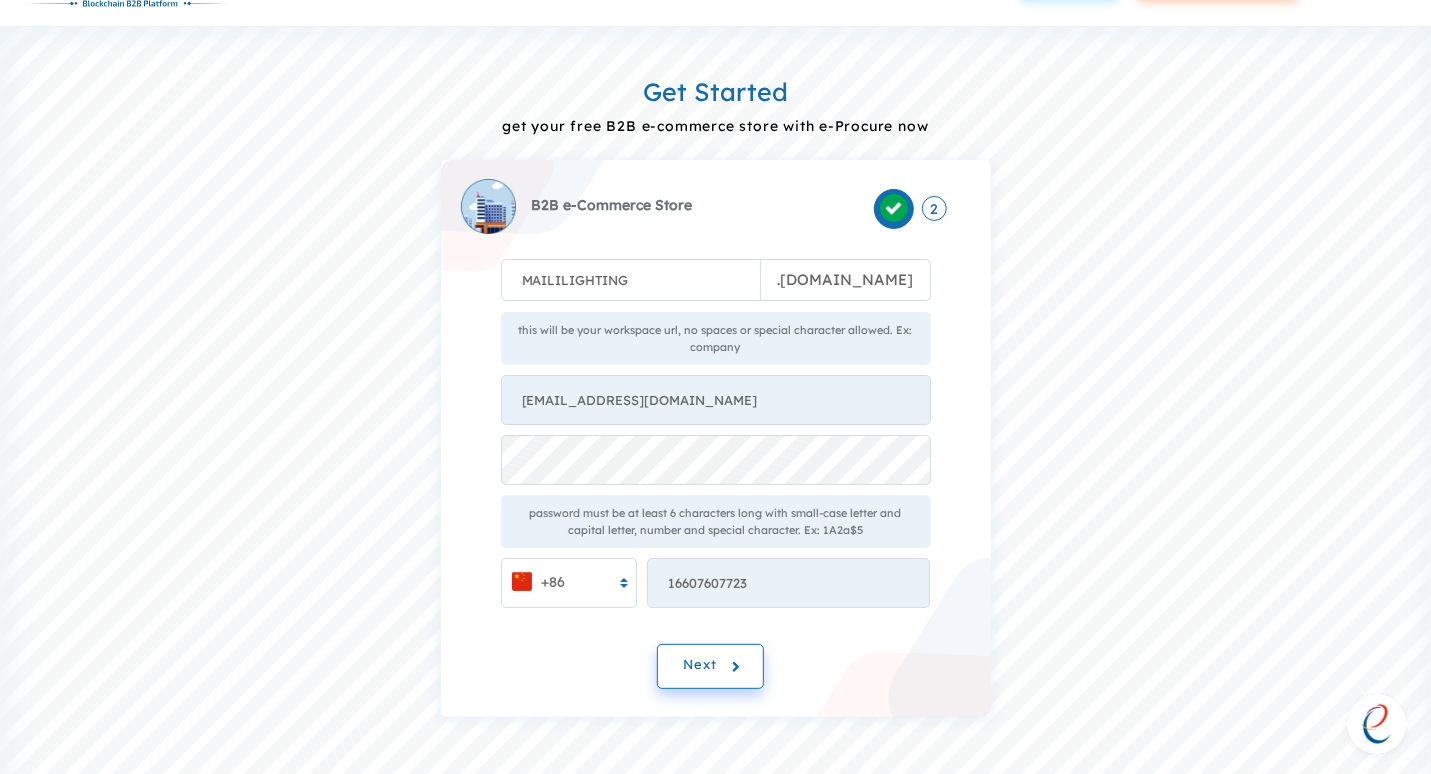 click on "Next" at bounding box center (710, 666) 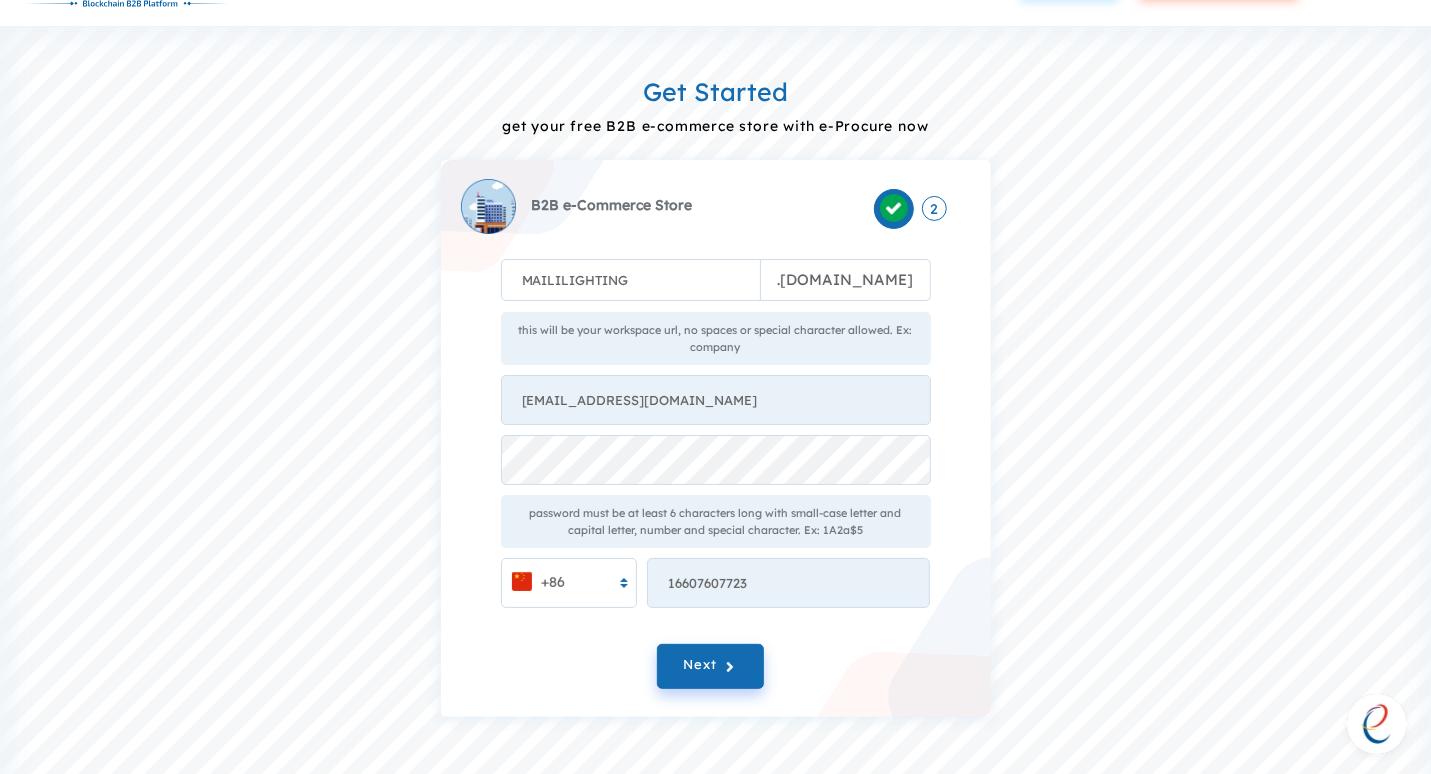 click on "+86 16607607723 Something went wrong from server side!" at bounding box center [716, 593] 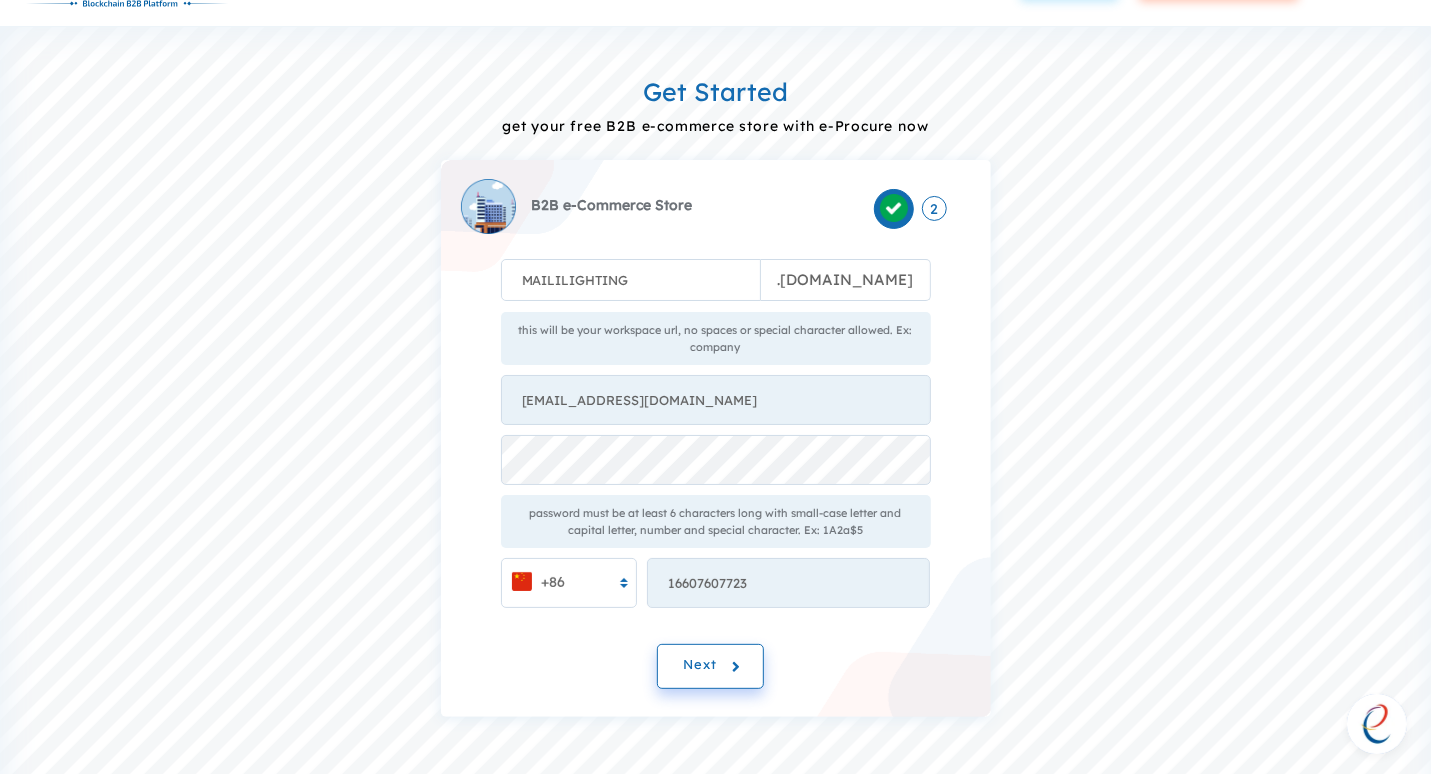 click on "Next" at bounding box center [710, 666] 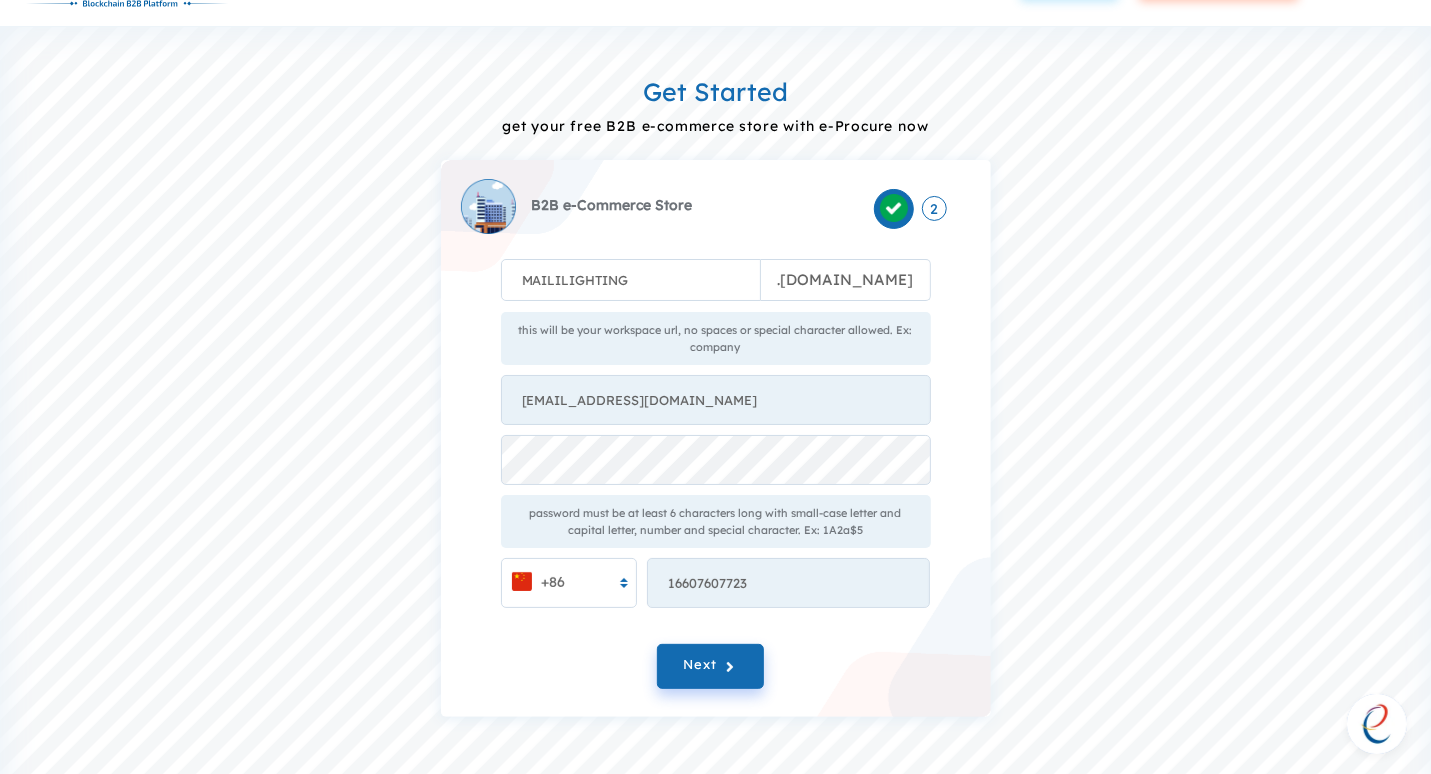 click on "Next" at bounding box center [716, 671] 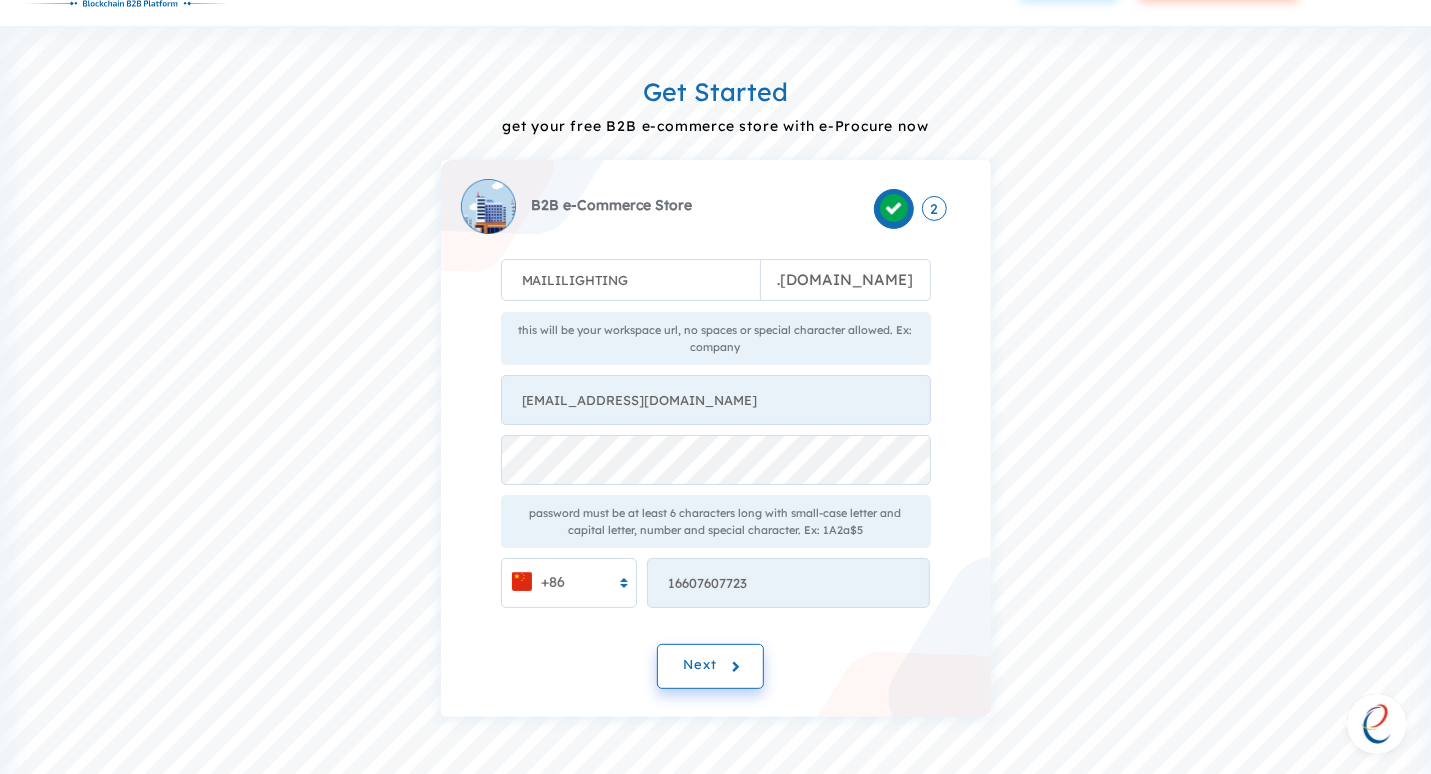 click on "Next" at bounding box center (700, 666) 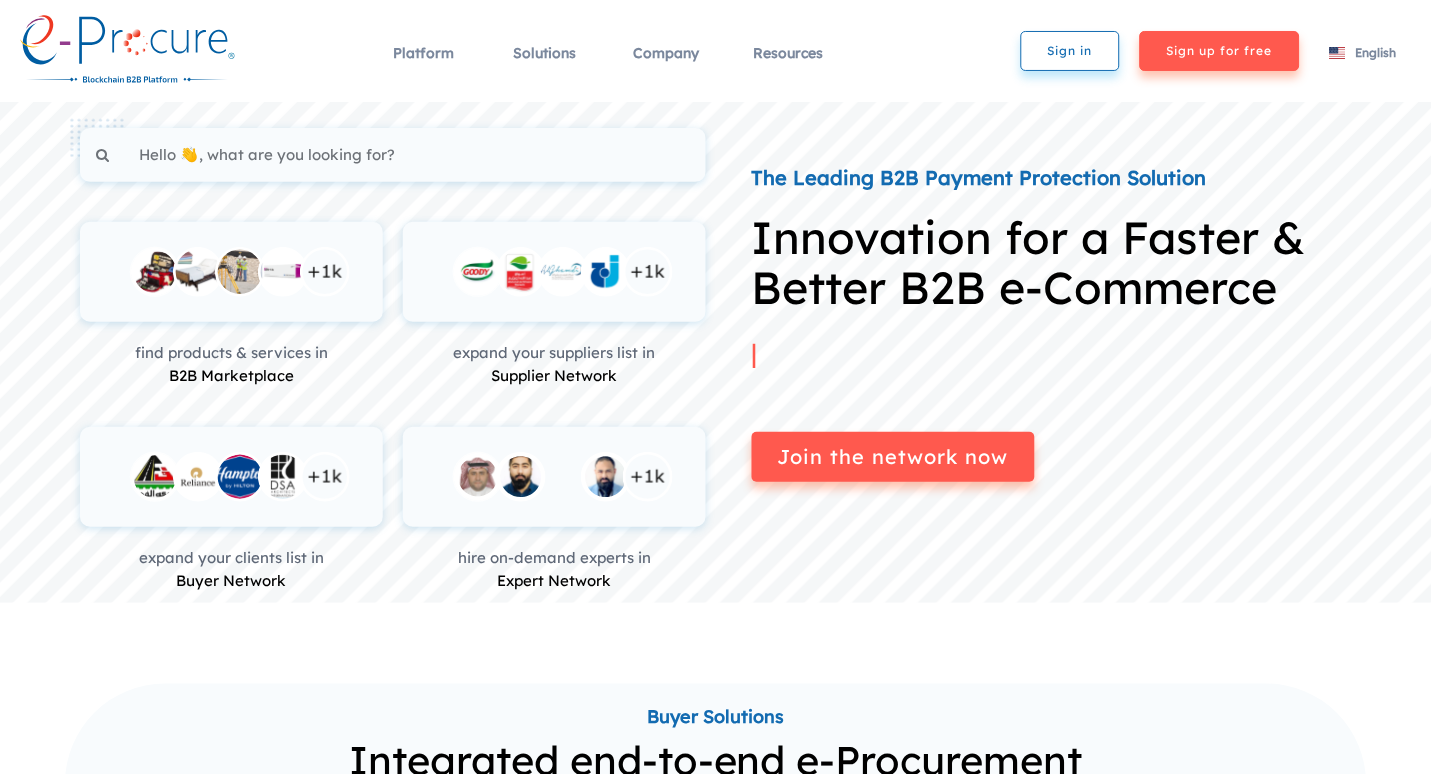 scroll, scrollTop: 0, scrollLeft: 0, axis: both 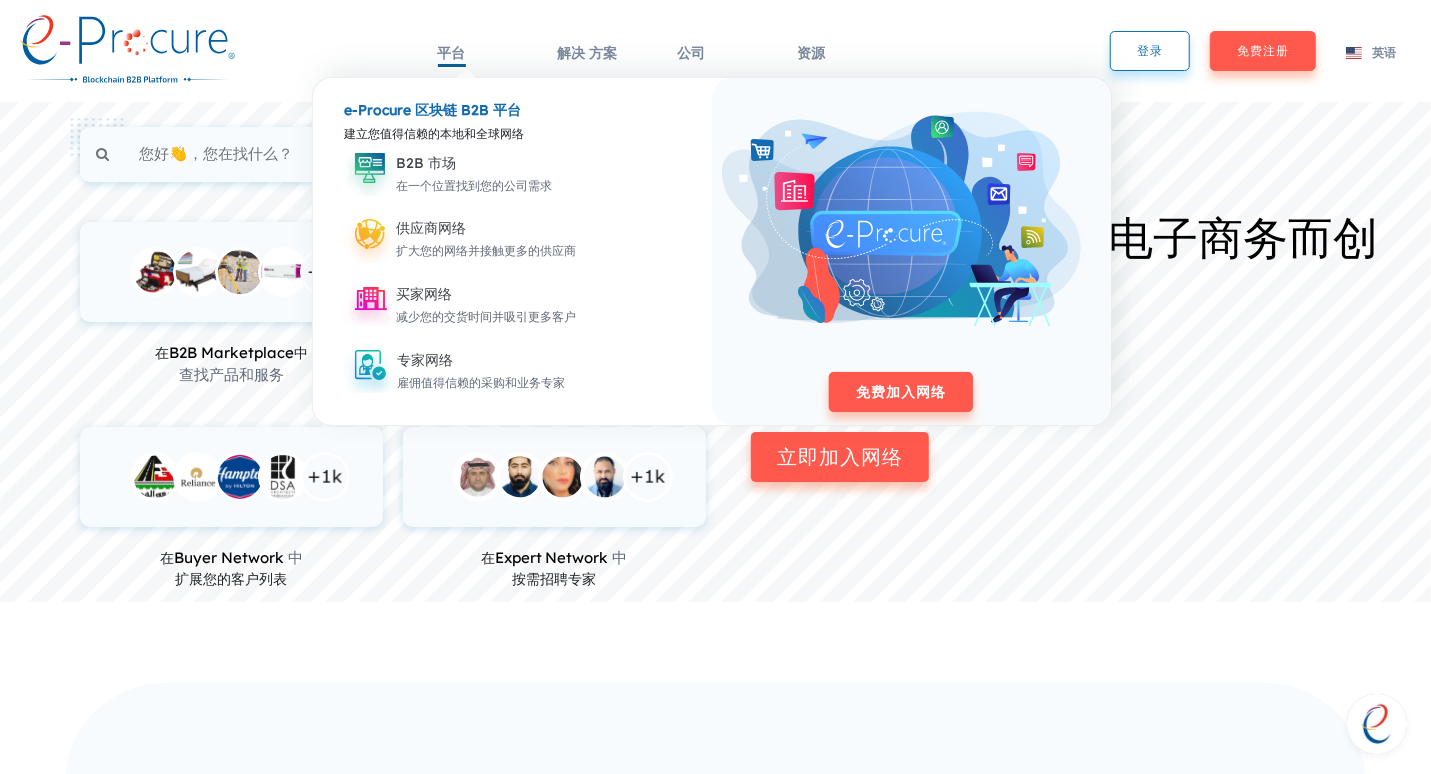 click on "平台" at bounding box center (452, 65) 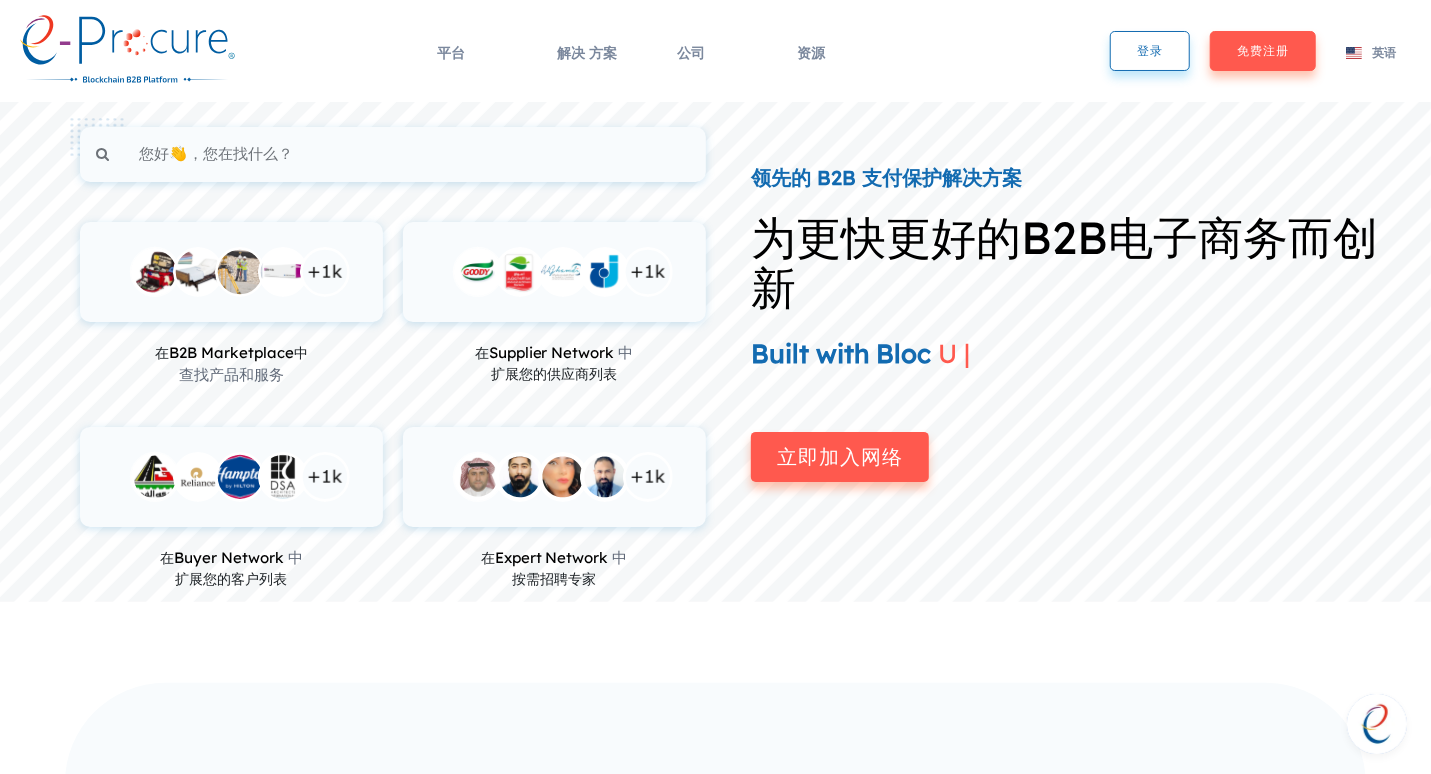 click on "领先的 B2B 支付保护解决方案 为更快更好的B2B电子商务而创新 Built with Bloc   U | 立即加入网络" at bounding box center (1074, 358) 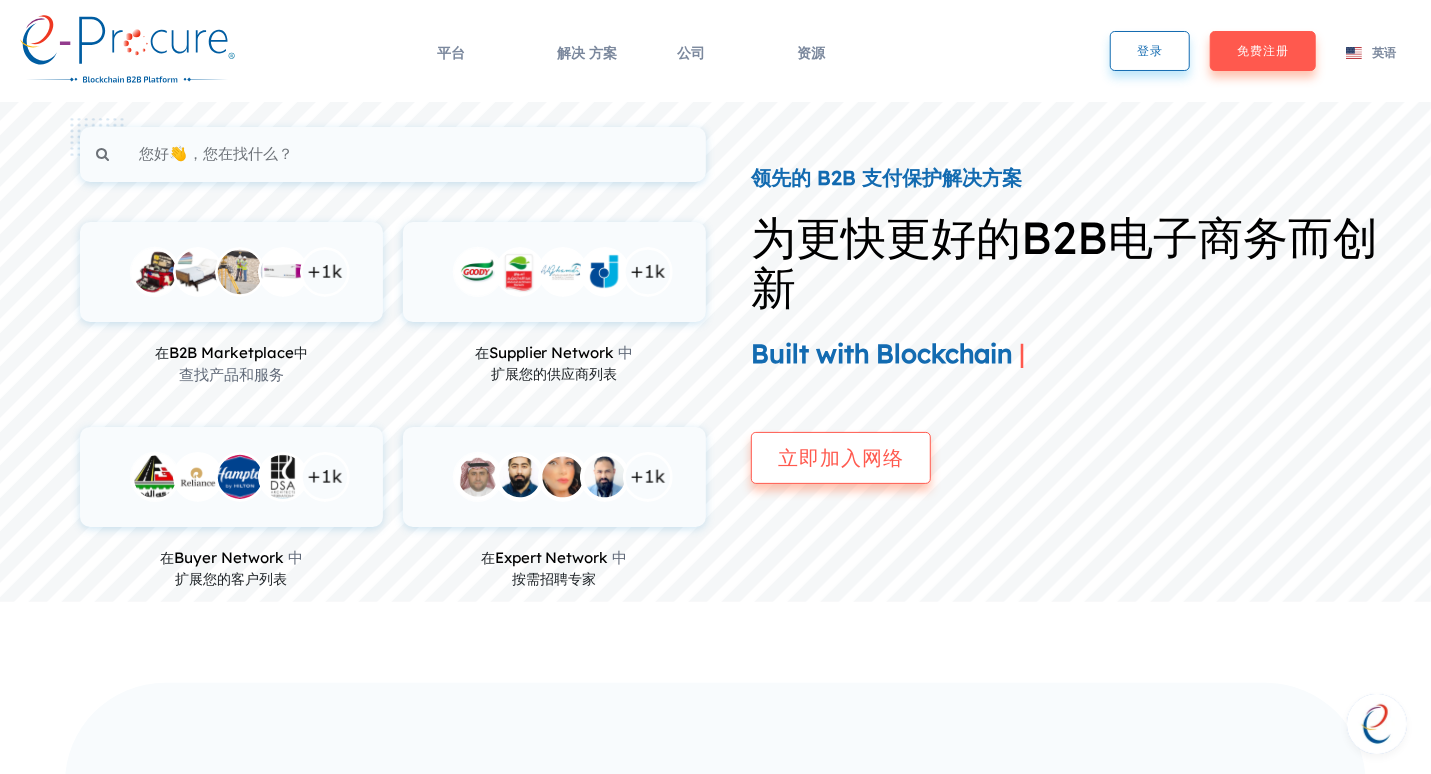 click on "立即加入网络" at bounding box center (841, 458) 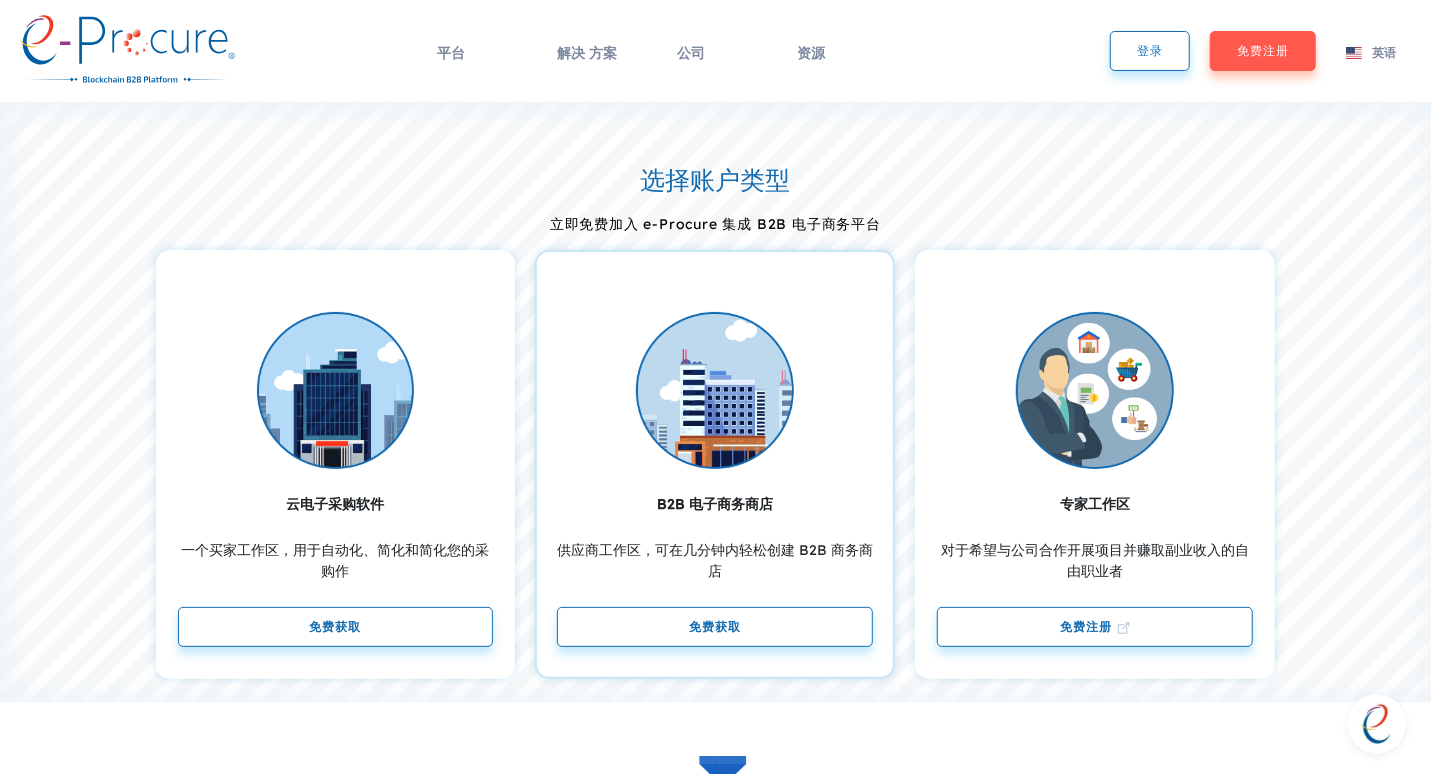 click at bounding box center (715, 391) 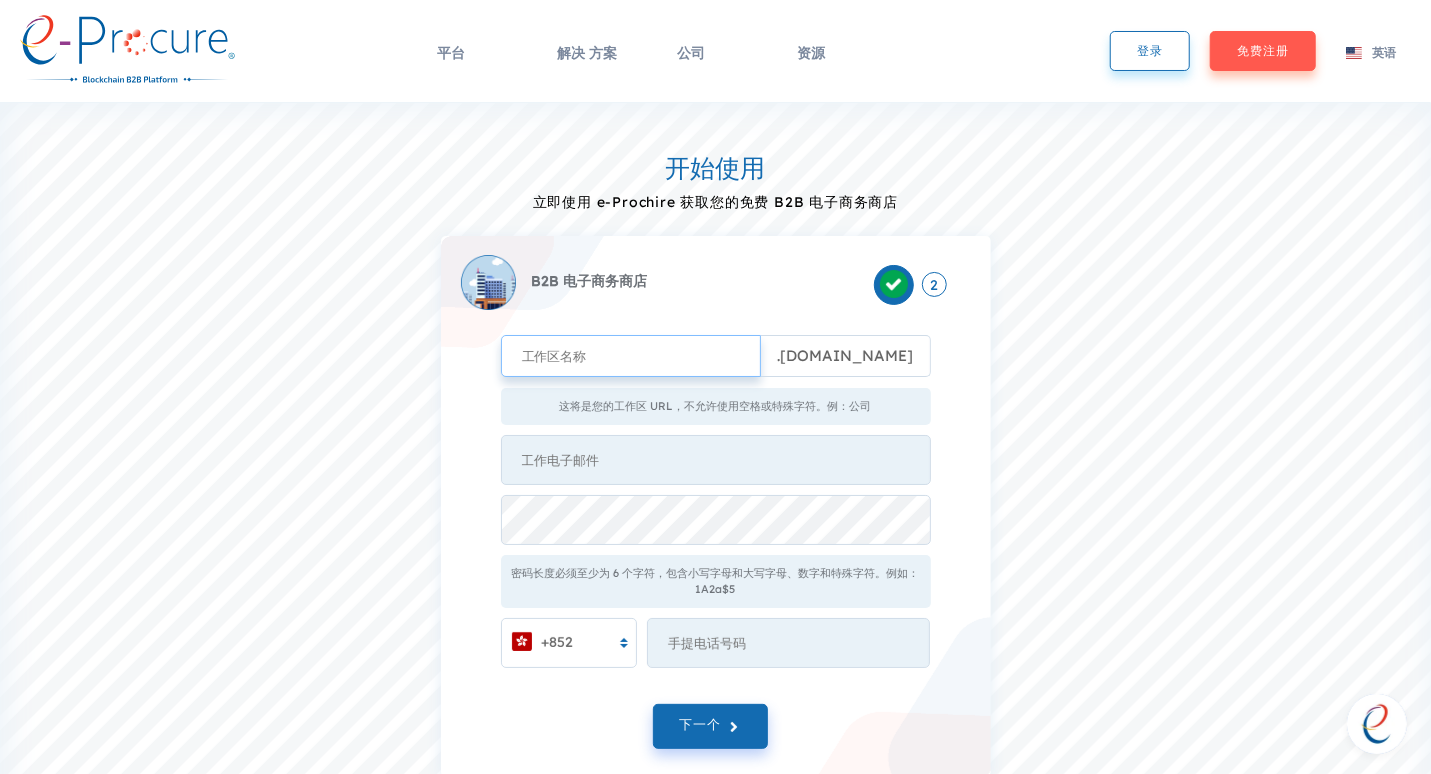 click at bounding box center (631, 356) 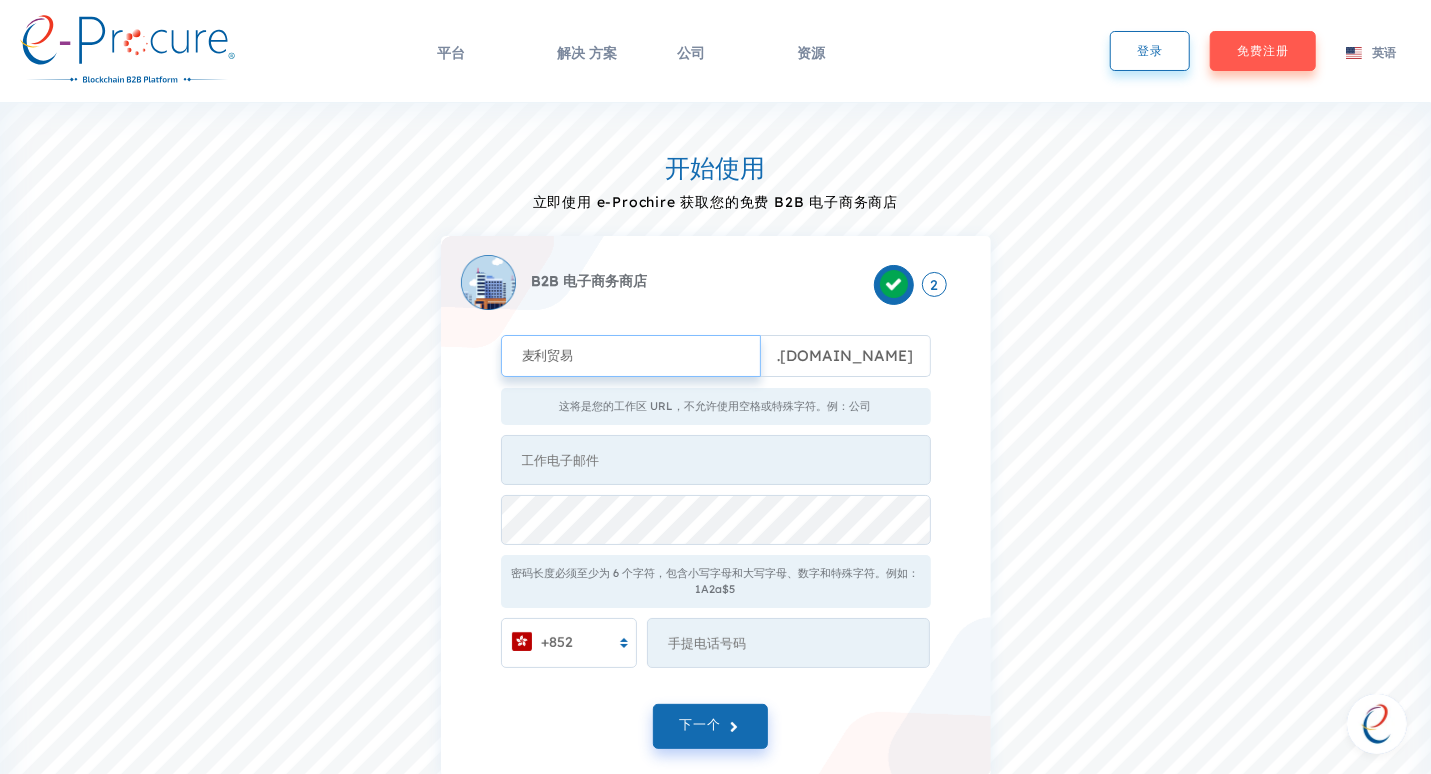type on "麦利贸易" 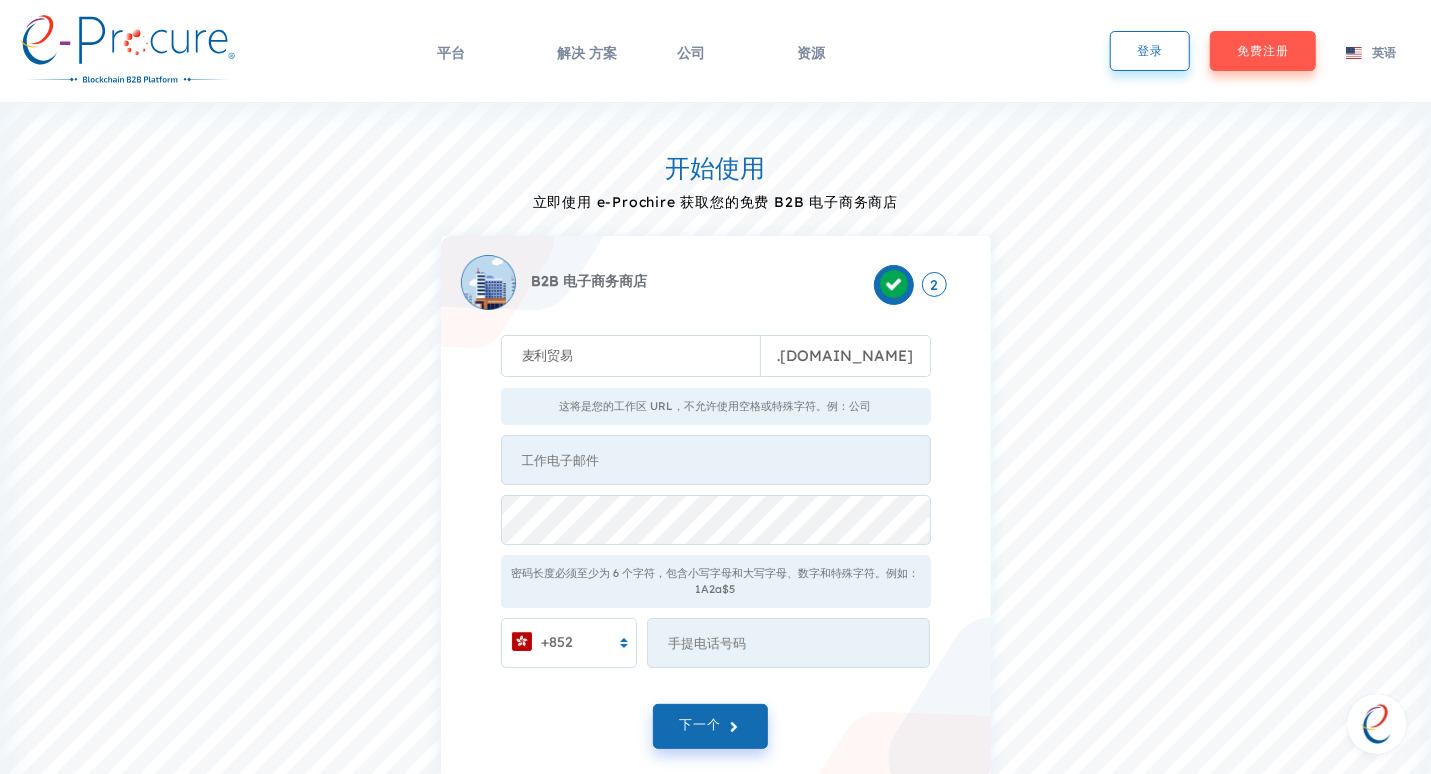 click on "开始使用 立即使用 e-Prochire 获取您的免费 B2B 电子商务商店 B2B 电子商务商店 2 麦利贸易 . e-procure.net 这将是您的工作区 URL，不允许使用空格或特殊字符。例：公司 密码长度必须至少为 6 个字符，包含小写字母和大写字母、数字和特殊字符。例如：1A2a$5 +852 Something went wrong from server side! 下一个" at bounding box center [715, 455] 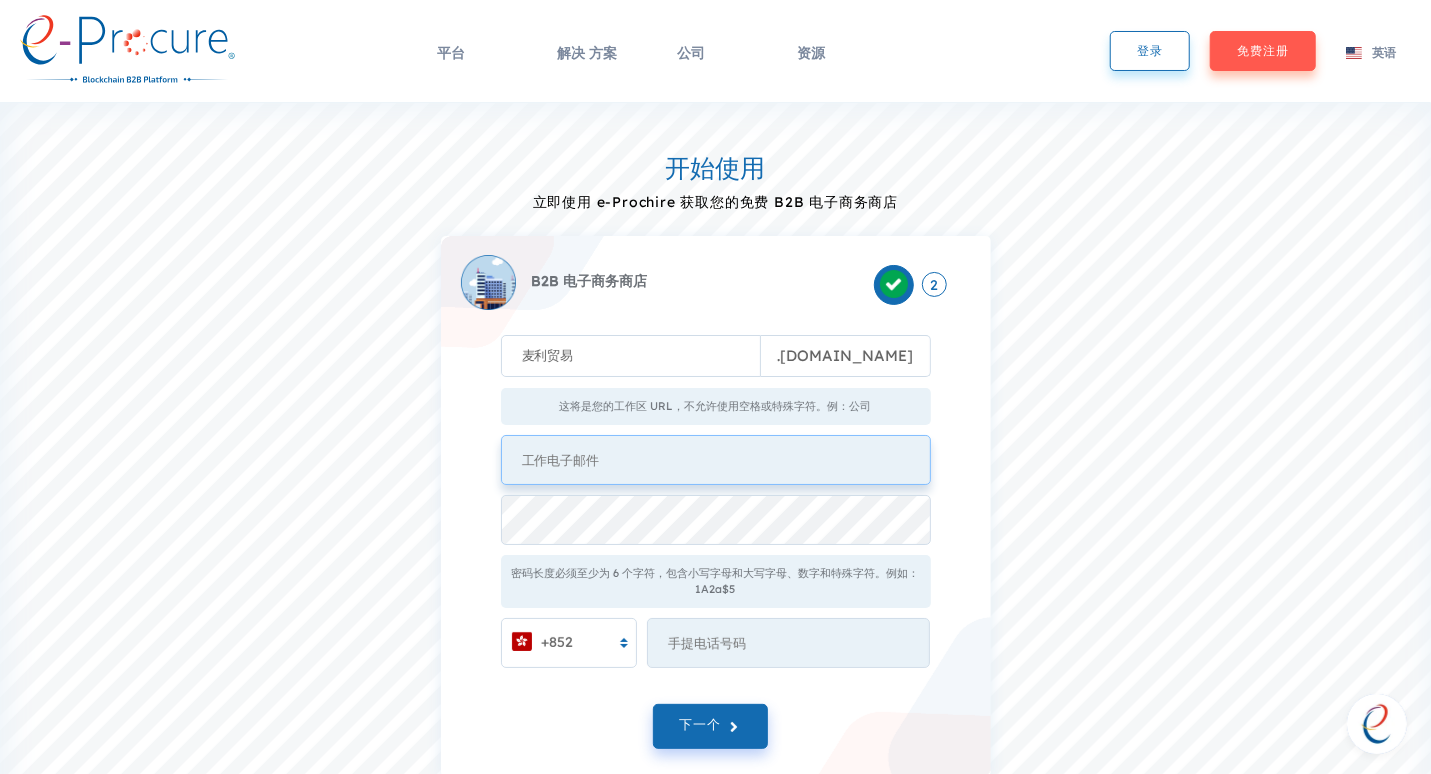 click at bounding box center [716, 460] 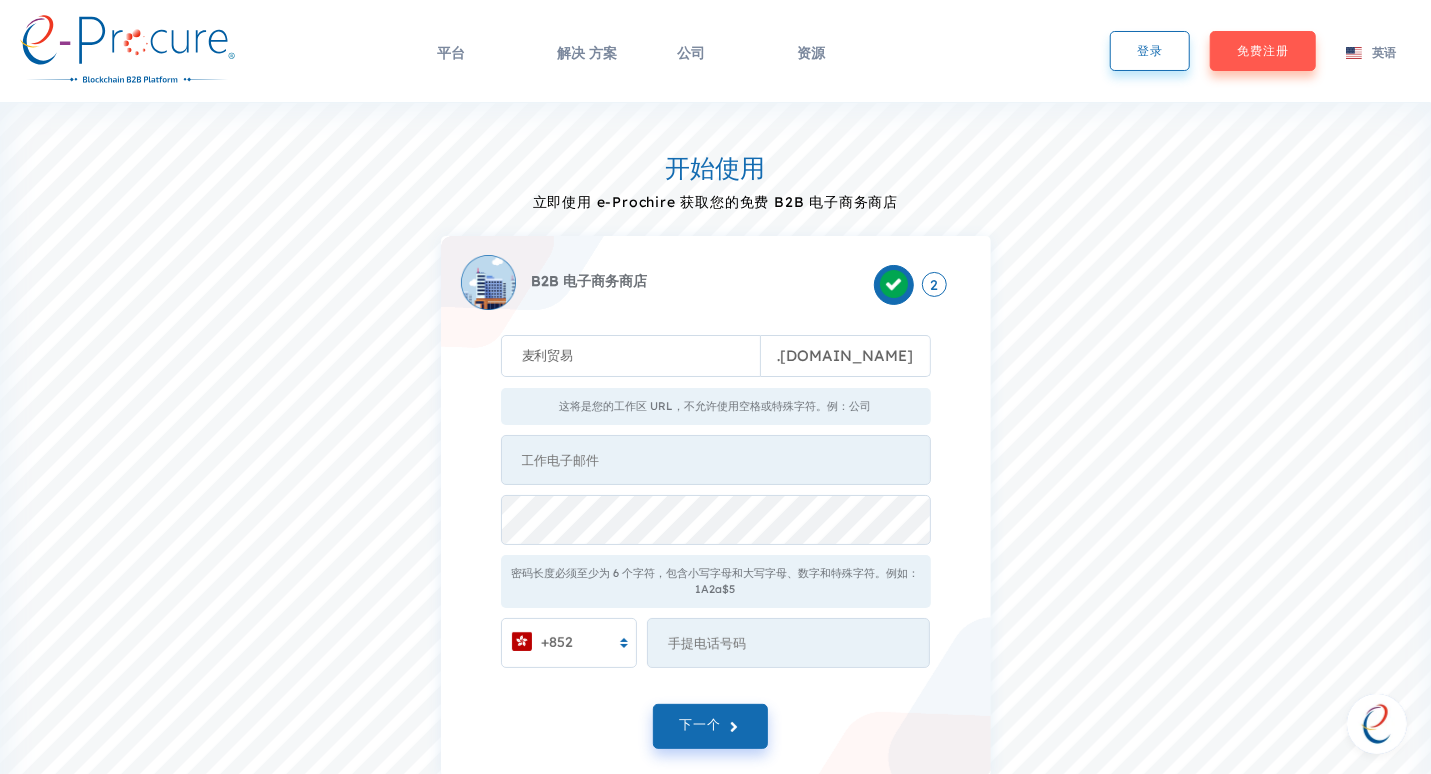 click on "开始使用 立即使用 e-Prochire 获取您的免费 B2B 电子商务商店 B2B 电子商务商店 2 麦利贸易 . e-procure.net 这将是您的工作区 URL，不允许使用空格或特殊字符。例：公司 密码长度必须至少为 6 个字符，包含小写字母和大写字母、数字和特殊字符。例如：1A2a$5 +852 Something went wrong from server side! 下一个" at bounding box center [715, 455] 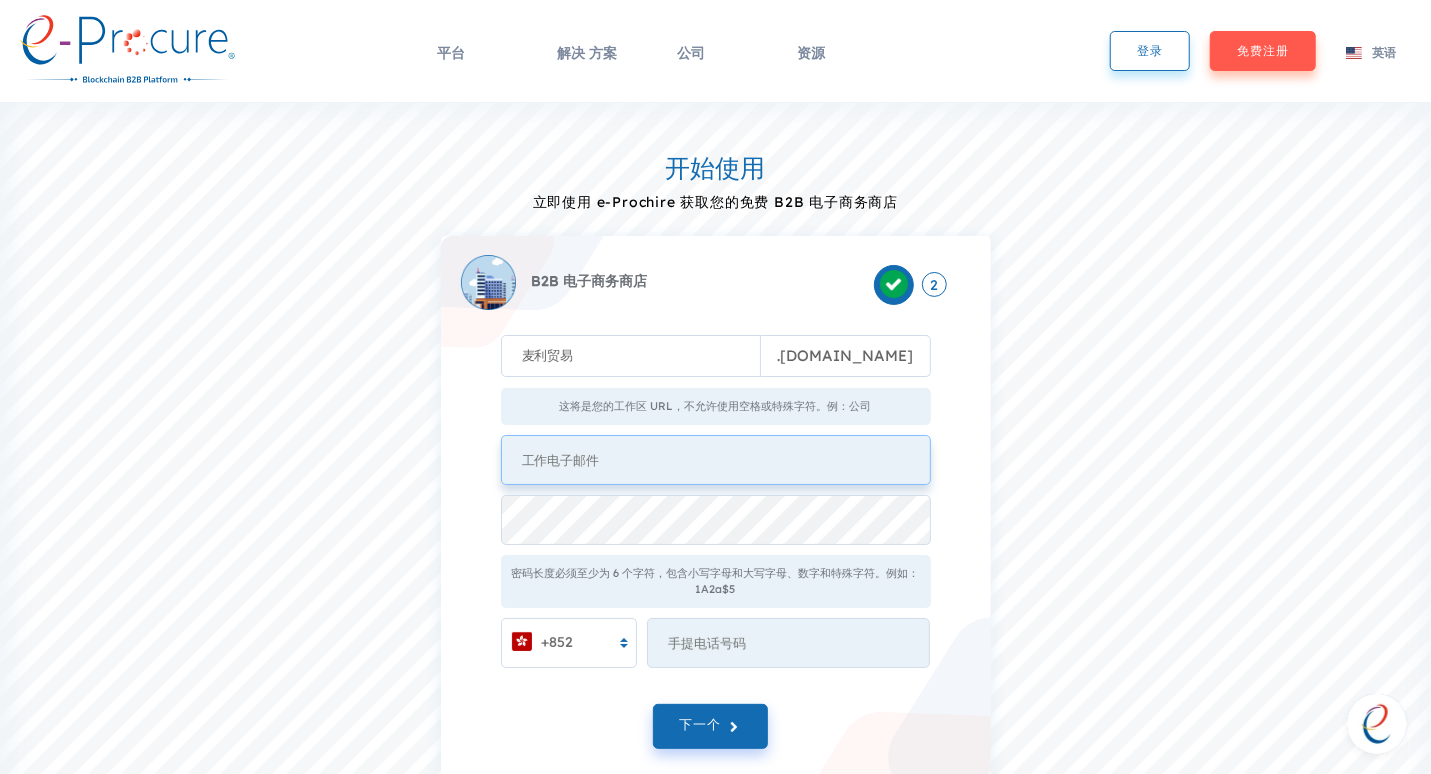 click at bounding box center (716, 460) 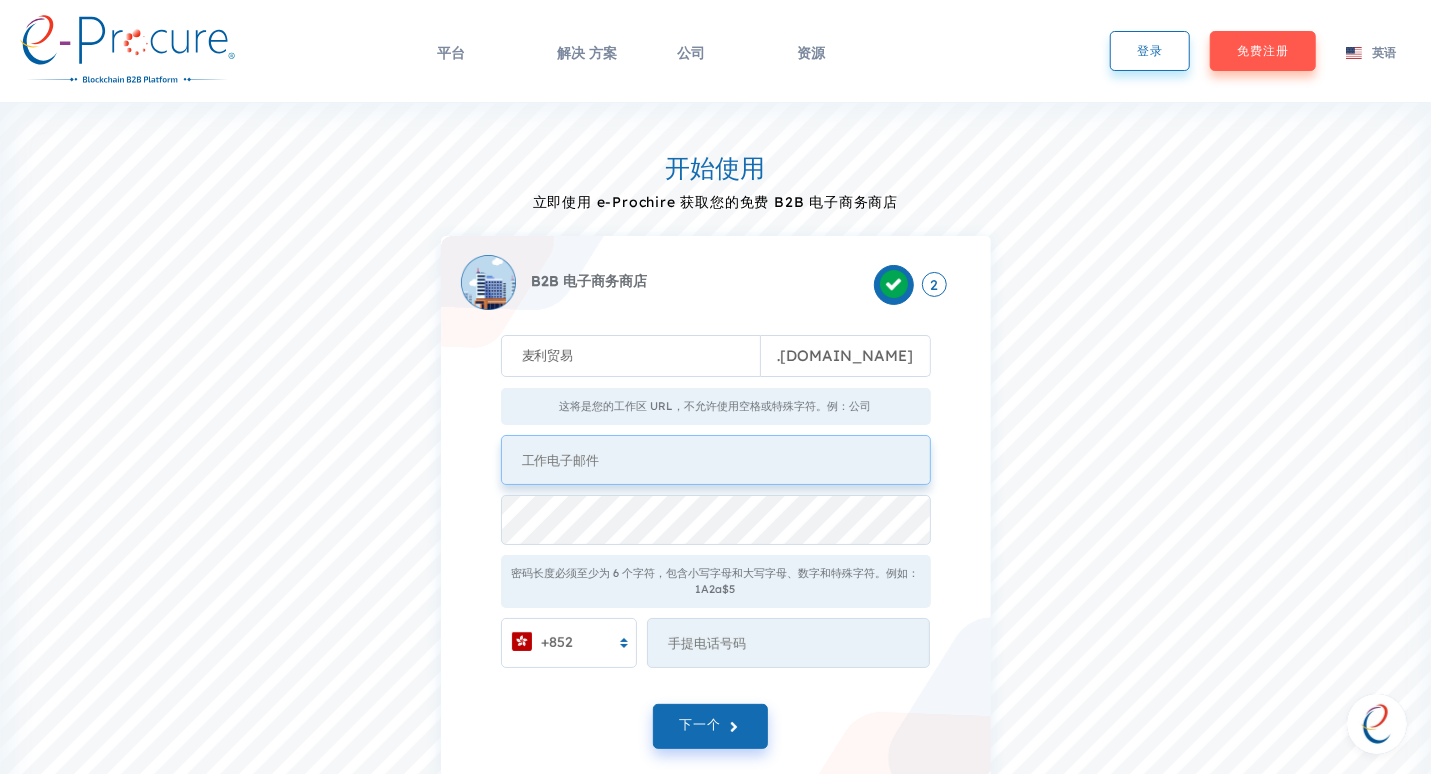 paste on "chanqijun0523@gmail.com" 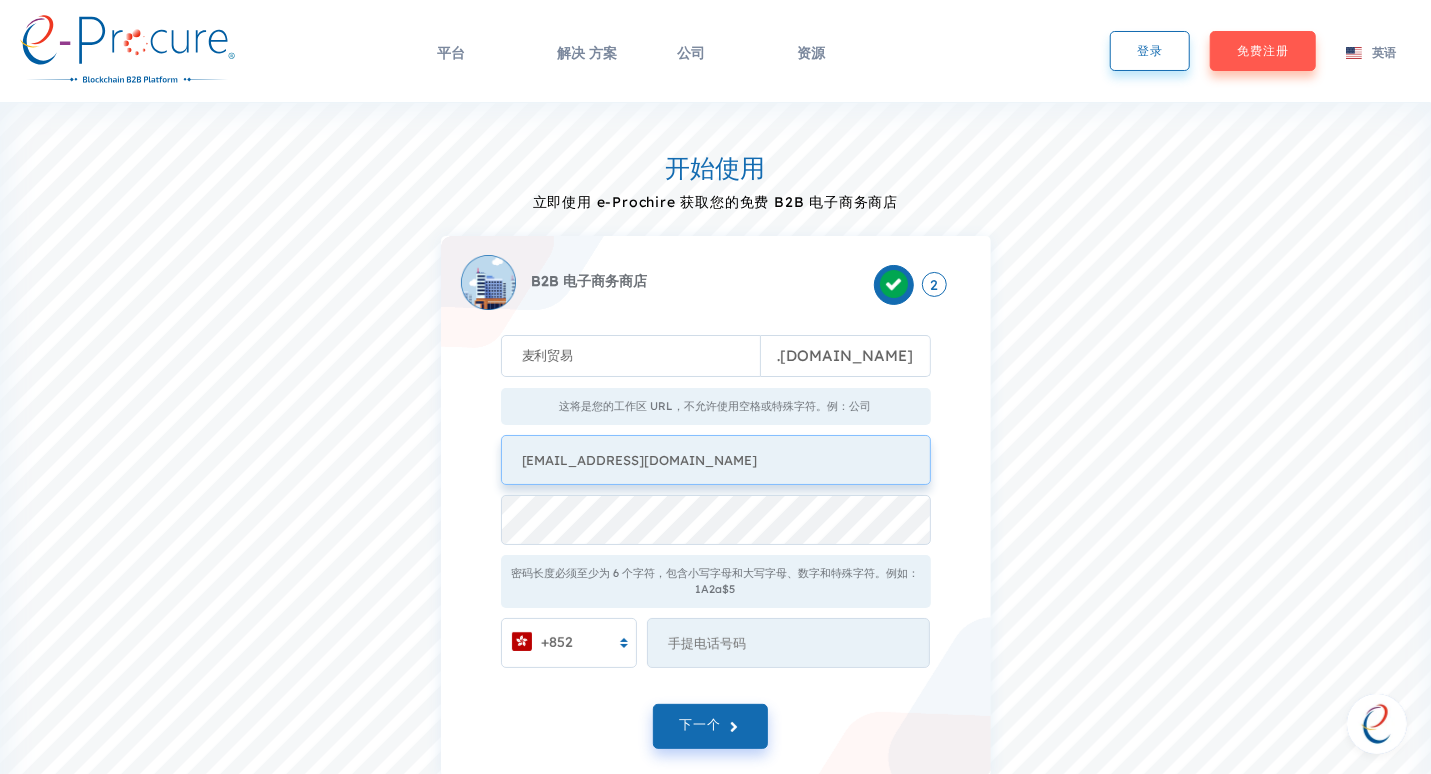type on "chanqijun0523@gmail.com" 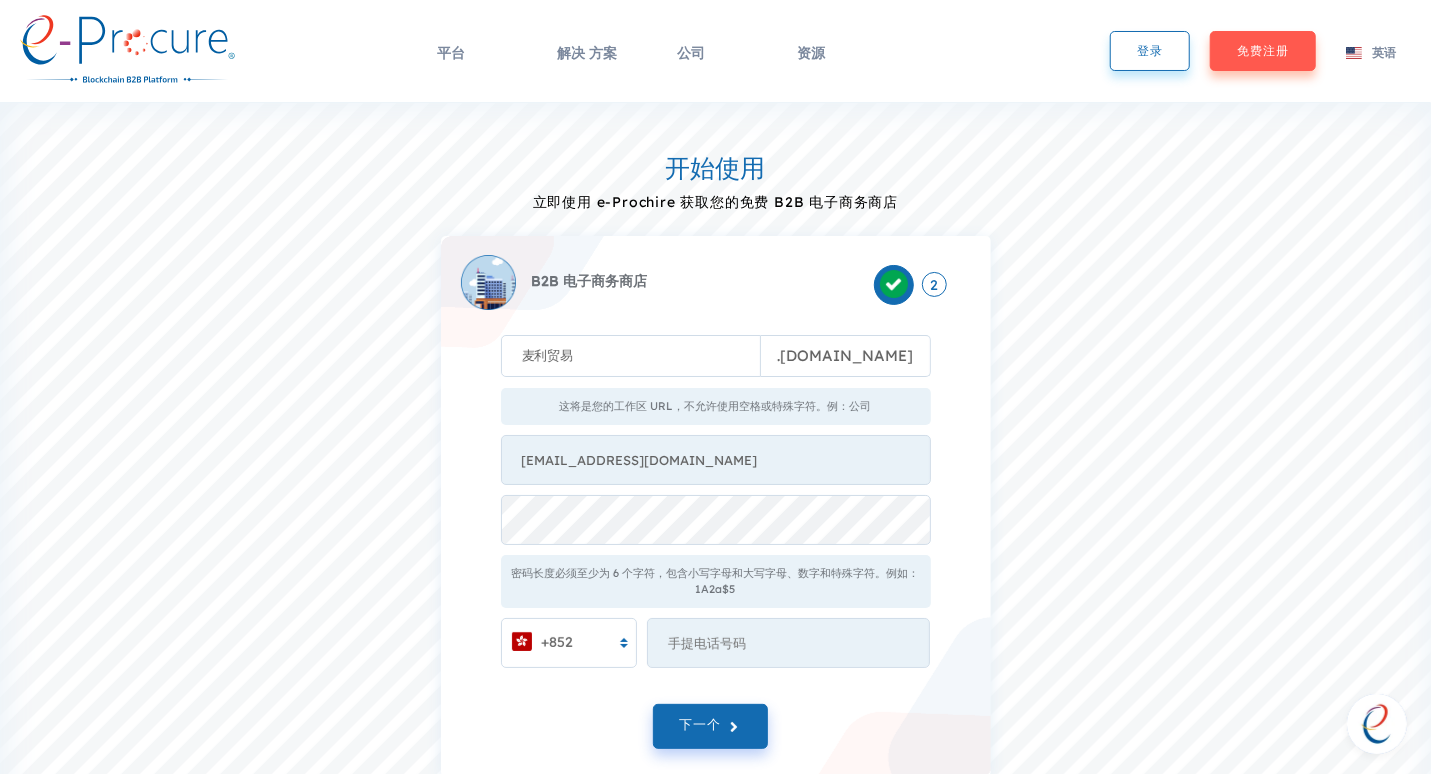 drag, startPoint x: 325, startPoint y: 485, endPoint x: 452, endPoint y: 487, distance: 127.01575 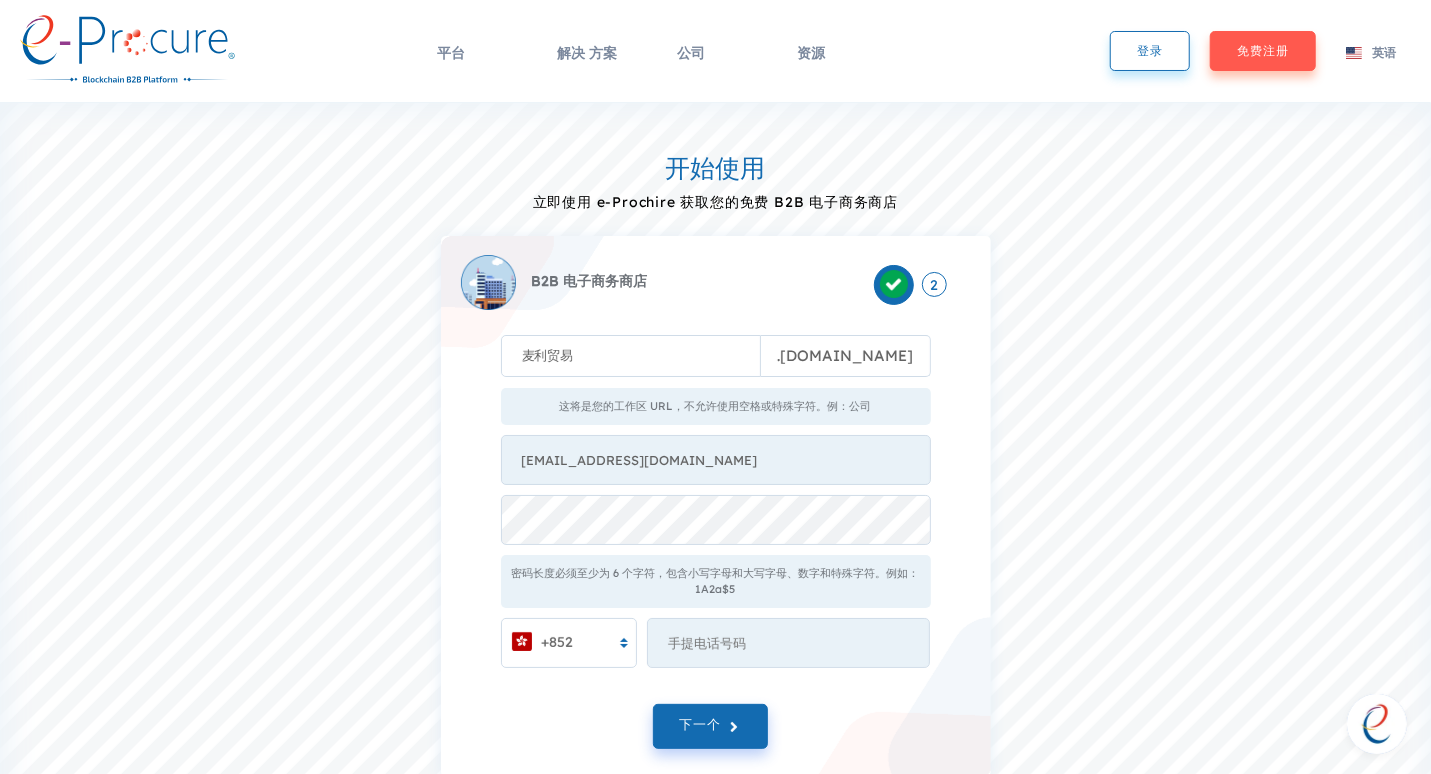 click on "+852" at bounding box center [569, 643] 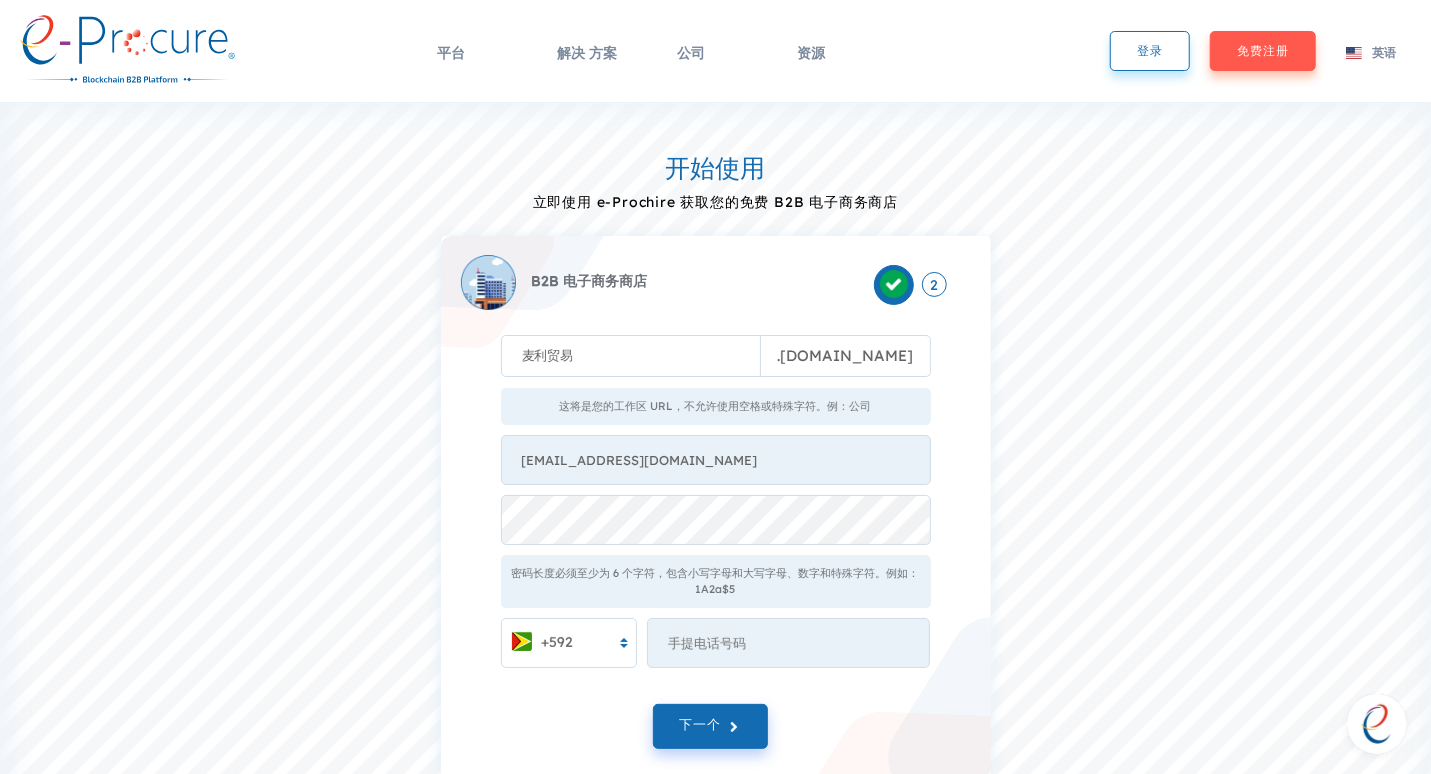 scroll, scrollTop: 0, scrollLeft: 0, axis: both 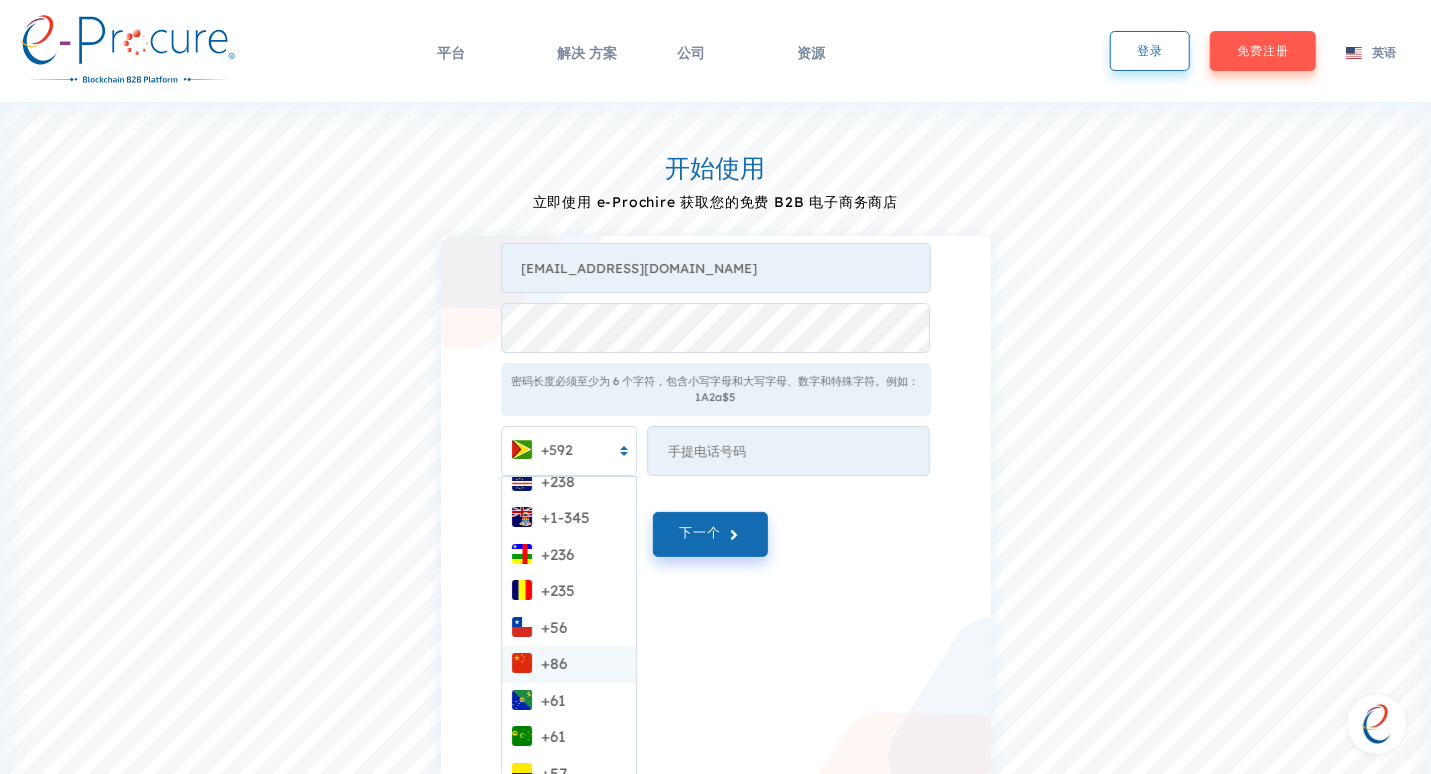 click on "+86" at bounding box center (555, 663) 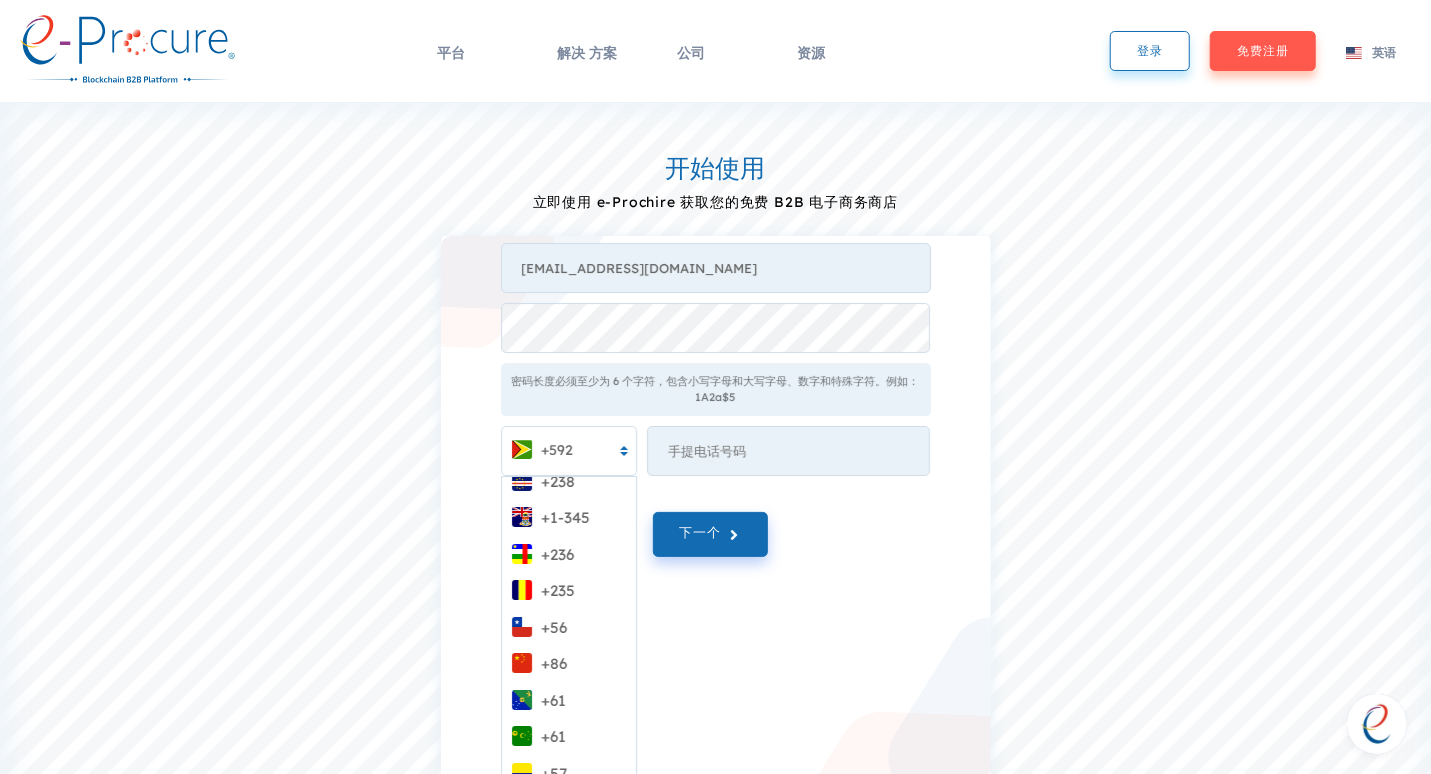 scroll, scrollTop: 0, scrollLeft: 0, axis: both 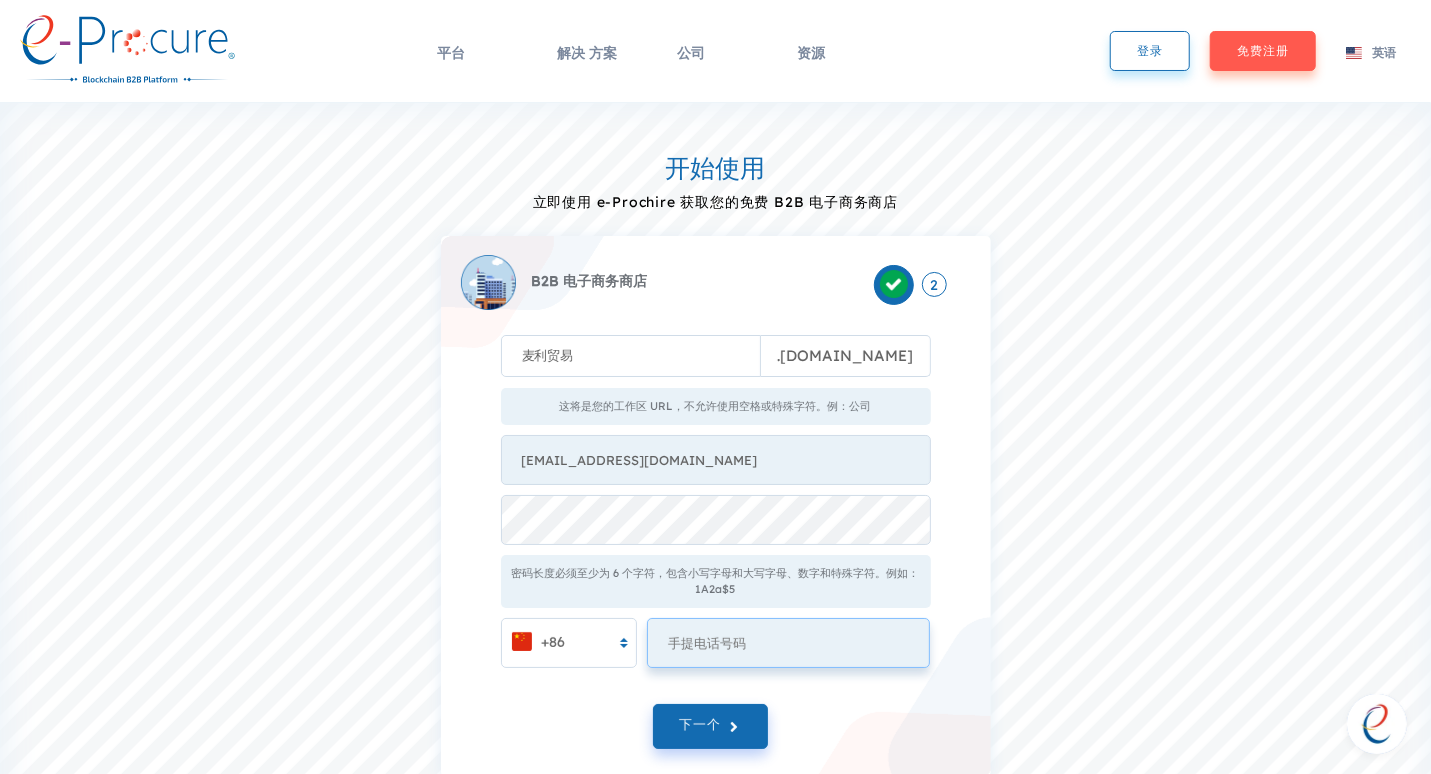 click at bounding box center (788, 643) 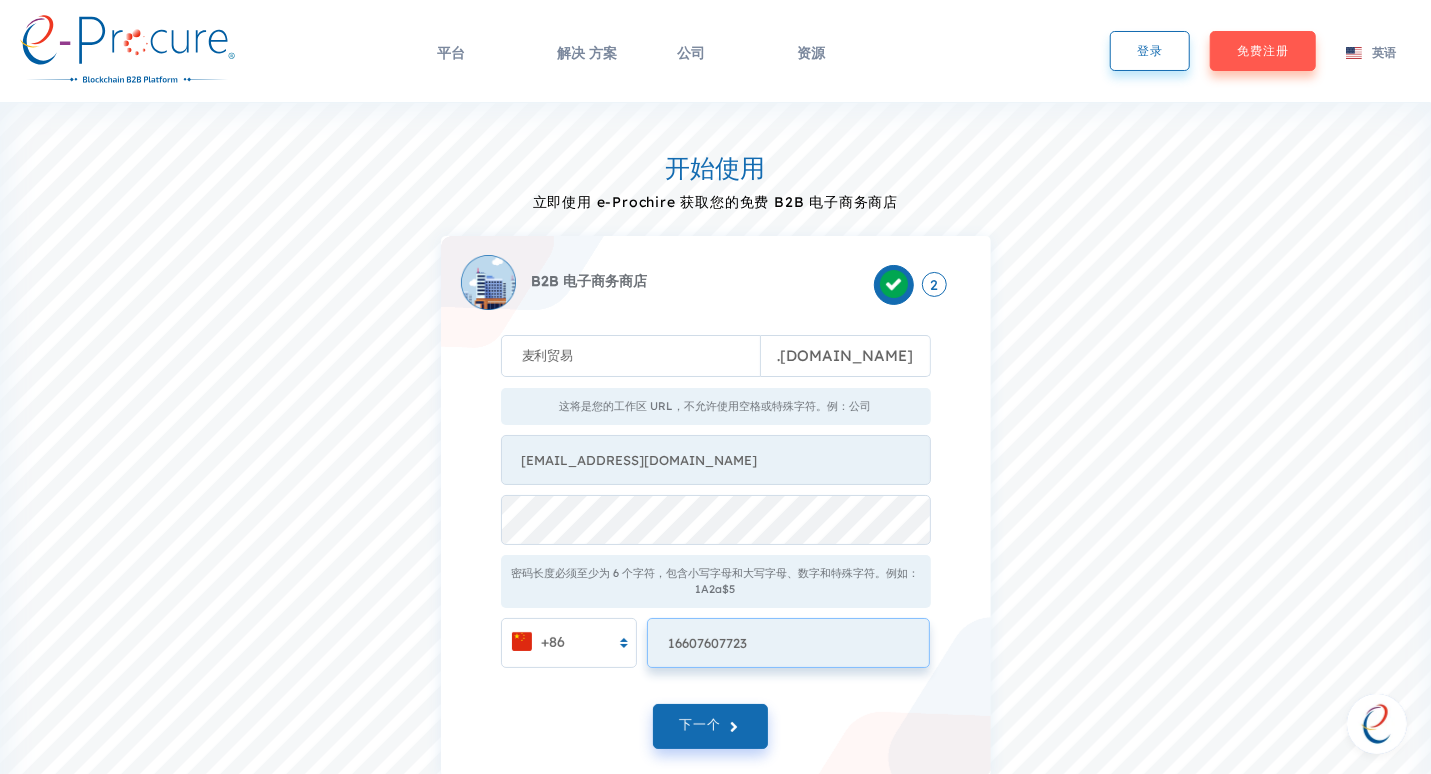 type on "16607607723" 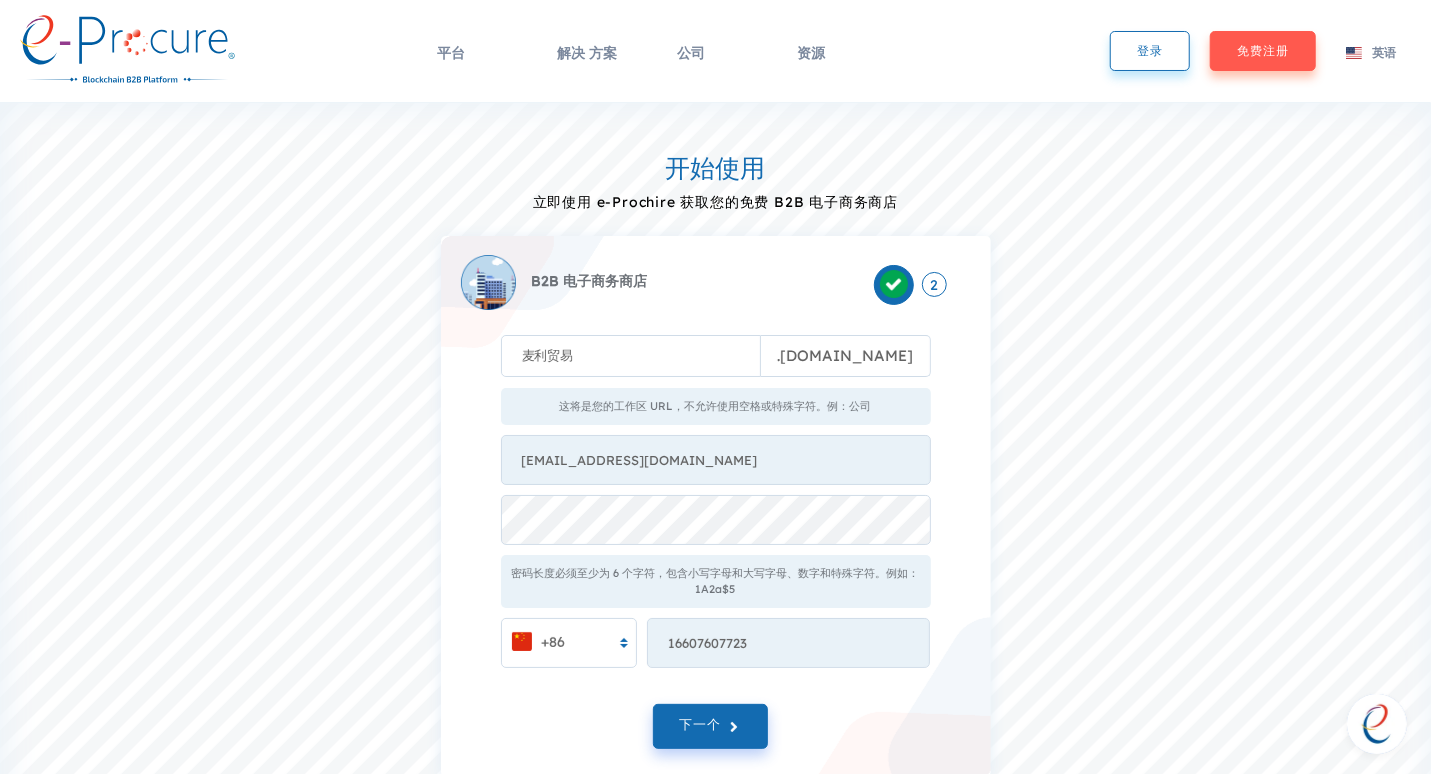 click on "开始使用 立即使用 e-Prochire 获取您的免费 B2B 电子商务商店 B2B 电子商务商店 2 麦利贸易 . e-procure.net 这将是您的工作区 URL，不允许使用空格或特殊字符。例：公司 chanqijun0523@gmail.com 密码长度必须至少为 6 个字符，包含小写字母和大写字母、数字和特殊字符。例如：1A2a$5 +86 16607607723 Something went wrong from server side! 下一个" at bounding box center [715, 455] 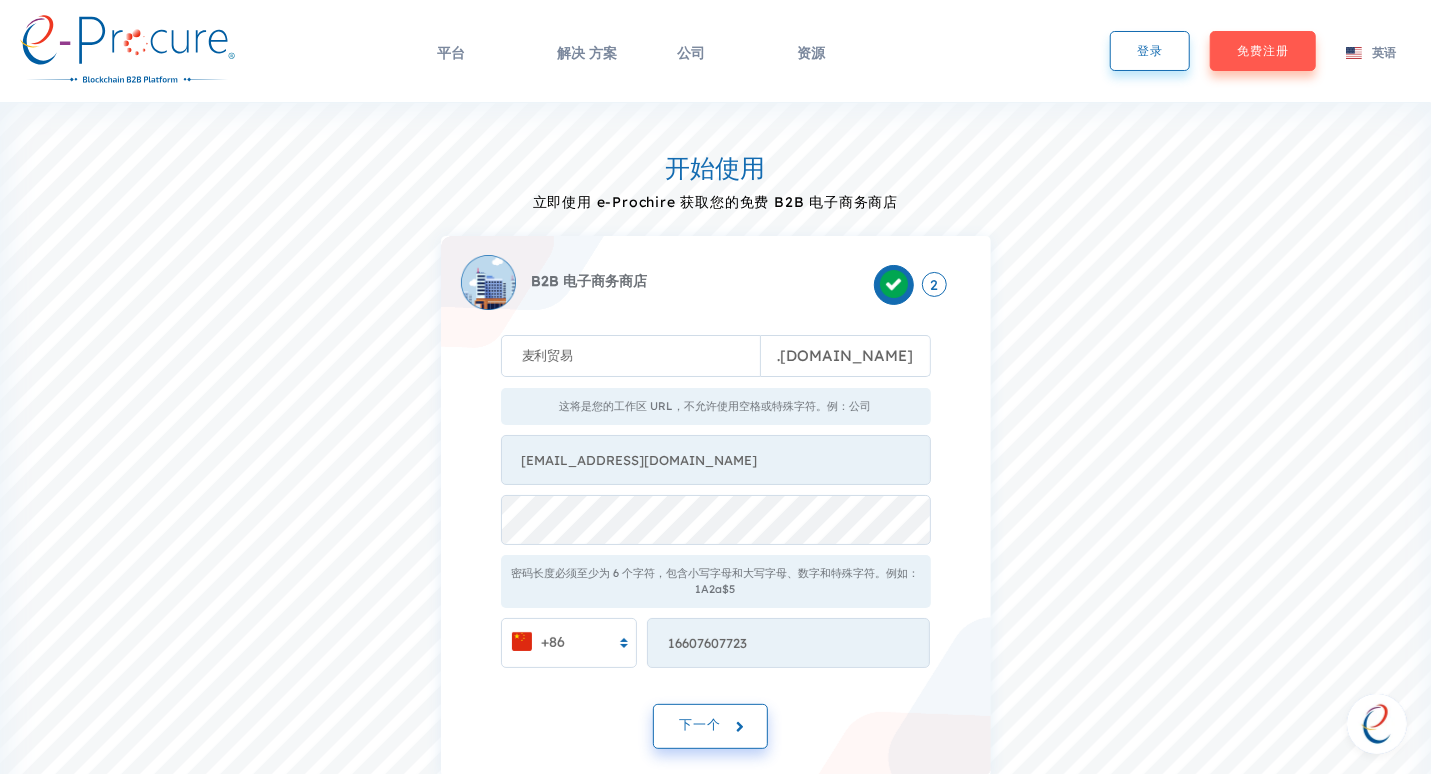 click 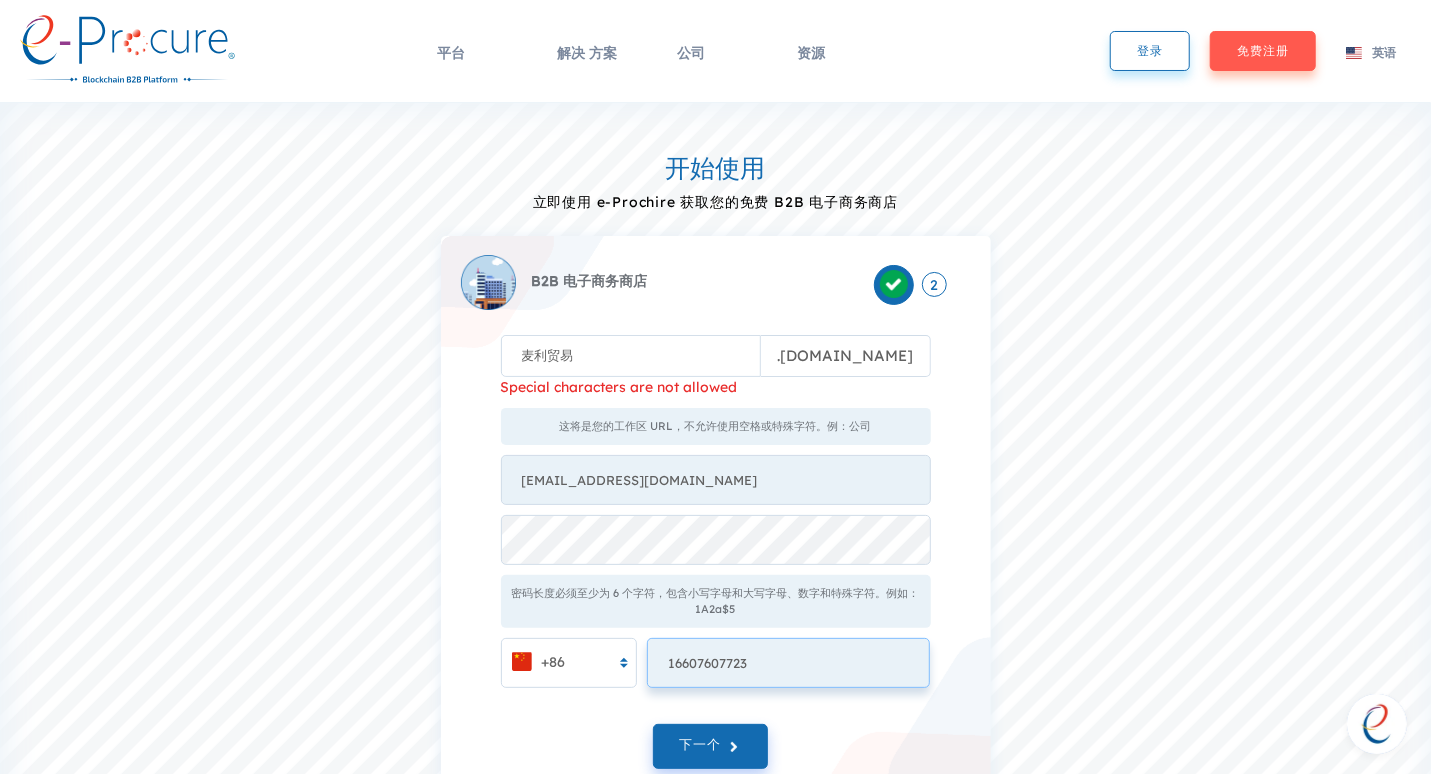 click on "16607607723" at bounding box center [788, 663] 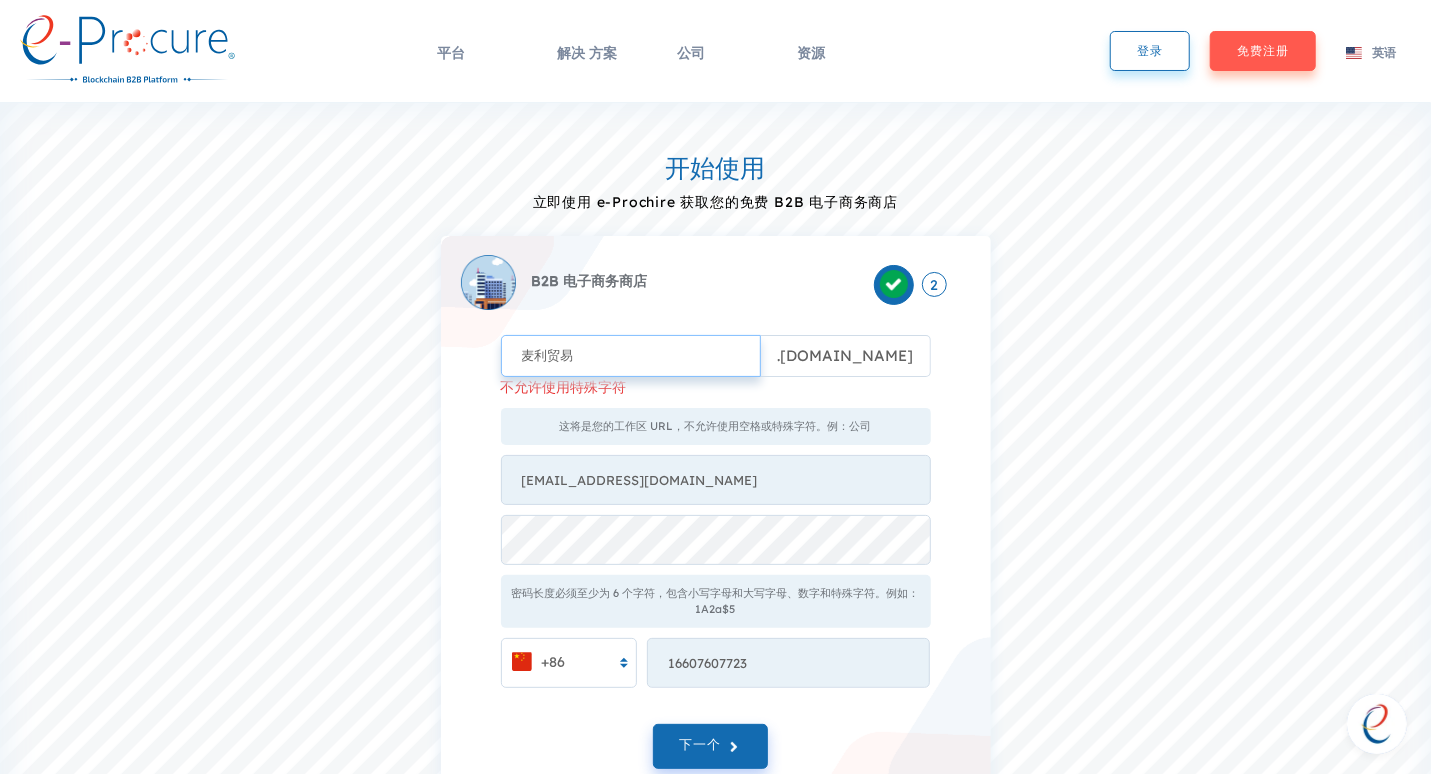 click on "麦利贸易" at bounding box center (631, 356) 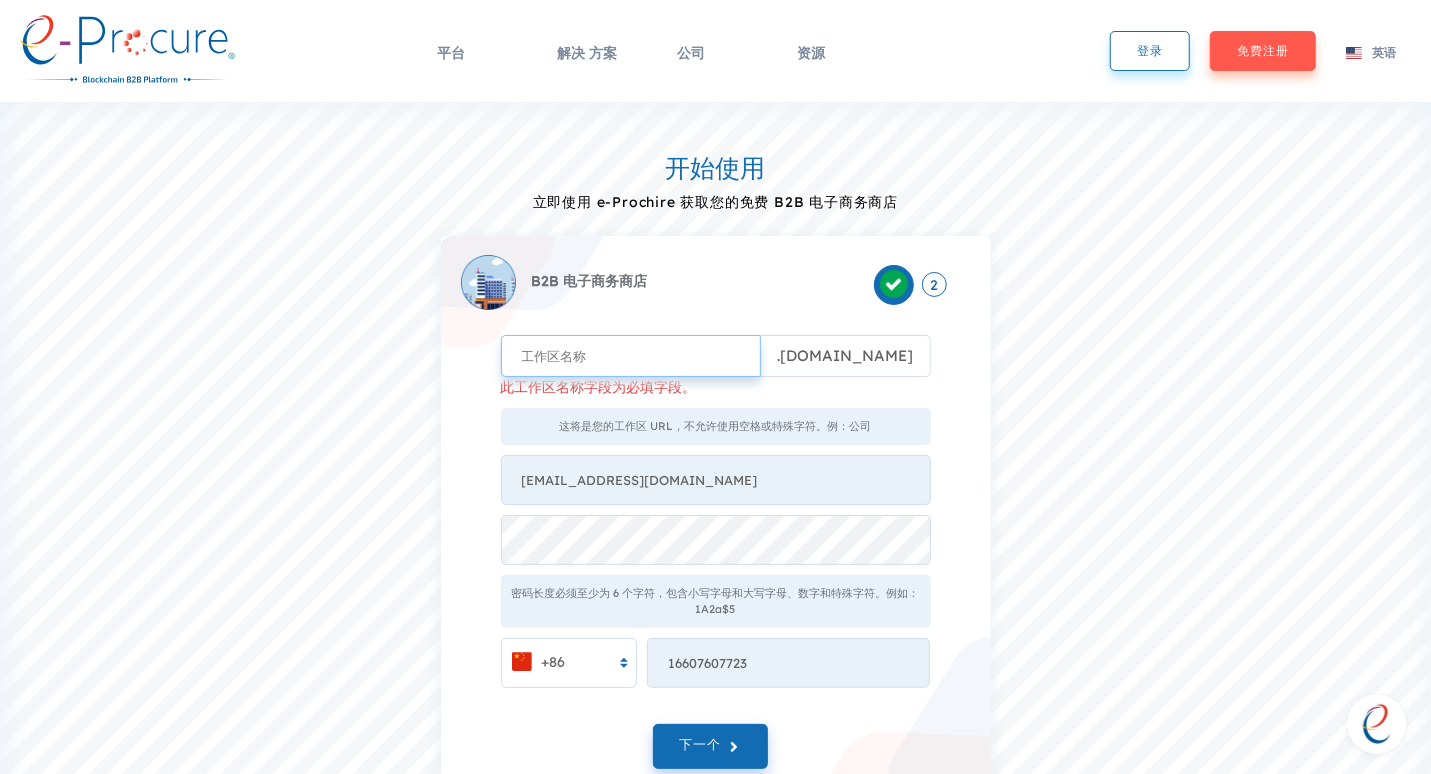 type on "M" 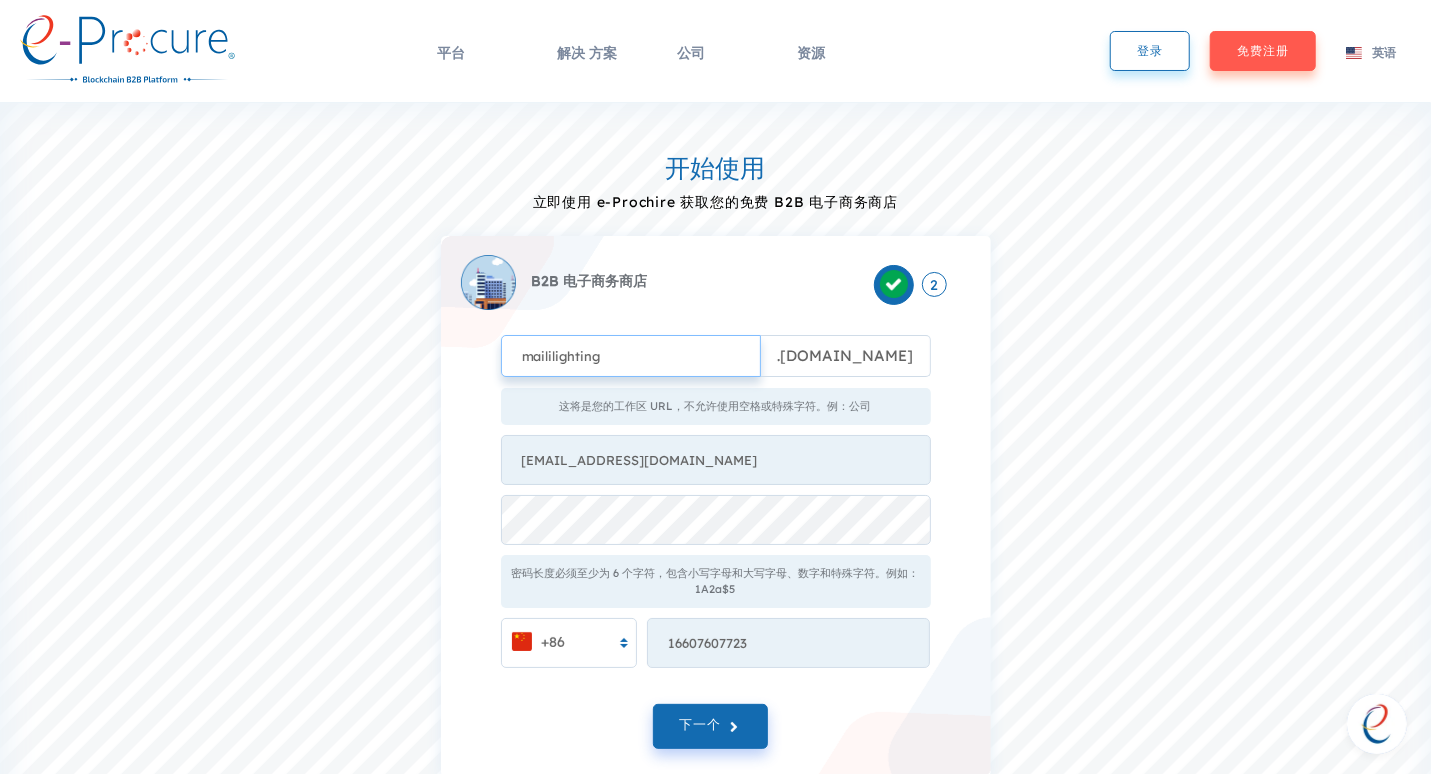 type on "maililighting" 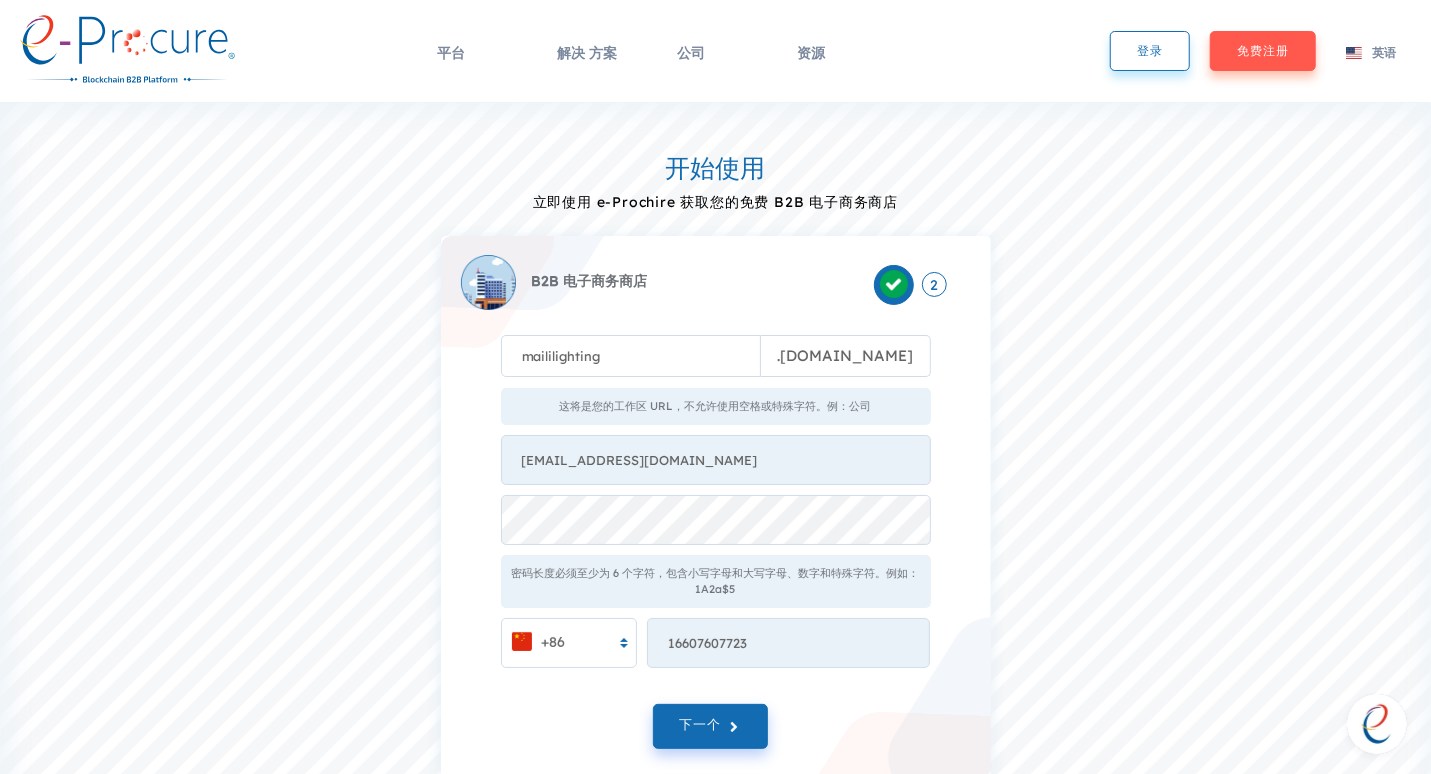 click on "开始使用 立即使用 e-Prochire 获取您的免费 B2B 电子商务商店 B2B 电子商务商店 2 maililighting . e-procure.net 这将是您的工作区 URL，不允许使用空格或特殊字符。例：公司 chanqijun0523@gmail.com 密码长度必须至少为 6 个字符，包含小写字母和大写字母、数字和特殊字符。例如：1A2a$5 +86 16607607723 Something went wrong from server side! 下一个" at bounding box center (715, 455) 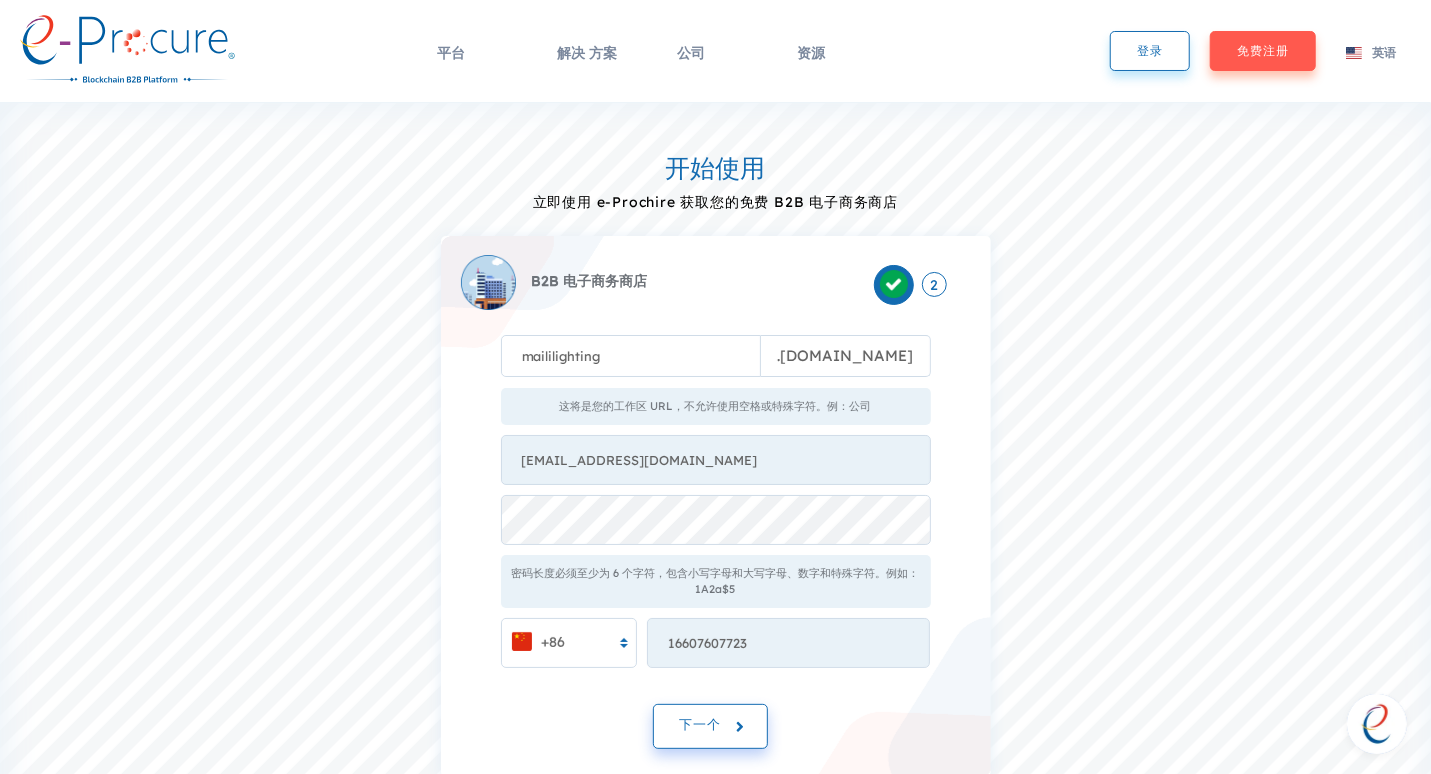 click on "下一个" at bounding box center [700, 724] 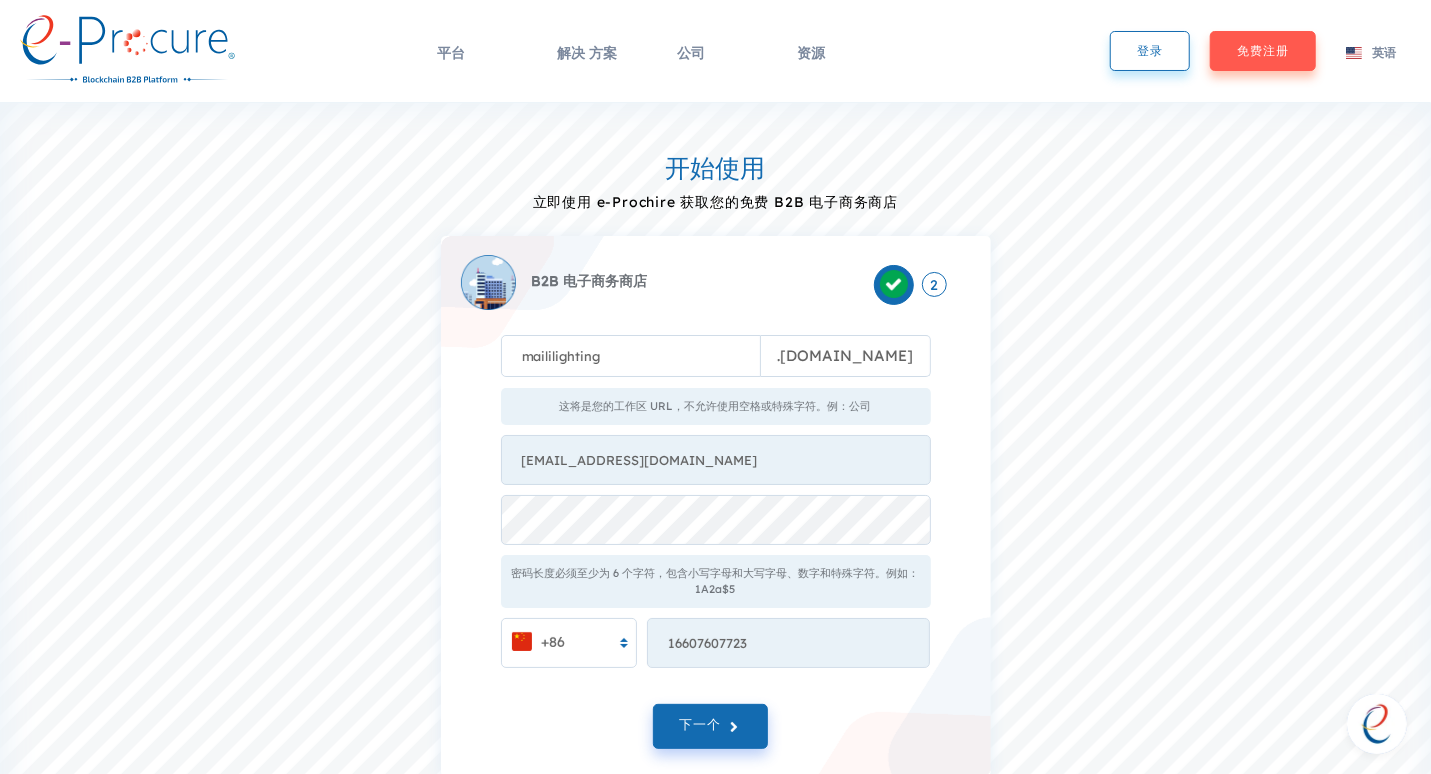 click on "开始使用 立即使用 e-Prochire 获取您的免费 B2B 电子商务商店 B2B 电子商务商店 2 maililighting . e-procure.net 这将是您的工作区 URL，不允许使用空格或特殊字符。例：公司 chanqijun0523@gmail.com 密码长度必须至少为 6 个字符，包含小写字母和大写字母、数字和特殊字符。例如：1A2a$5 +86 16607607723 Something went wrong from server side! 下一个" at bounding box center [715, 455] 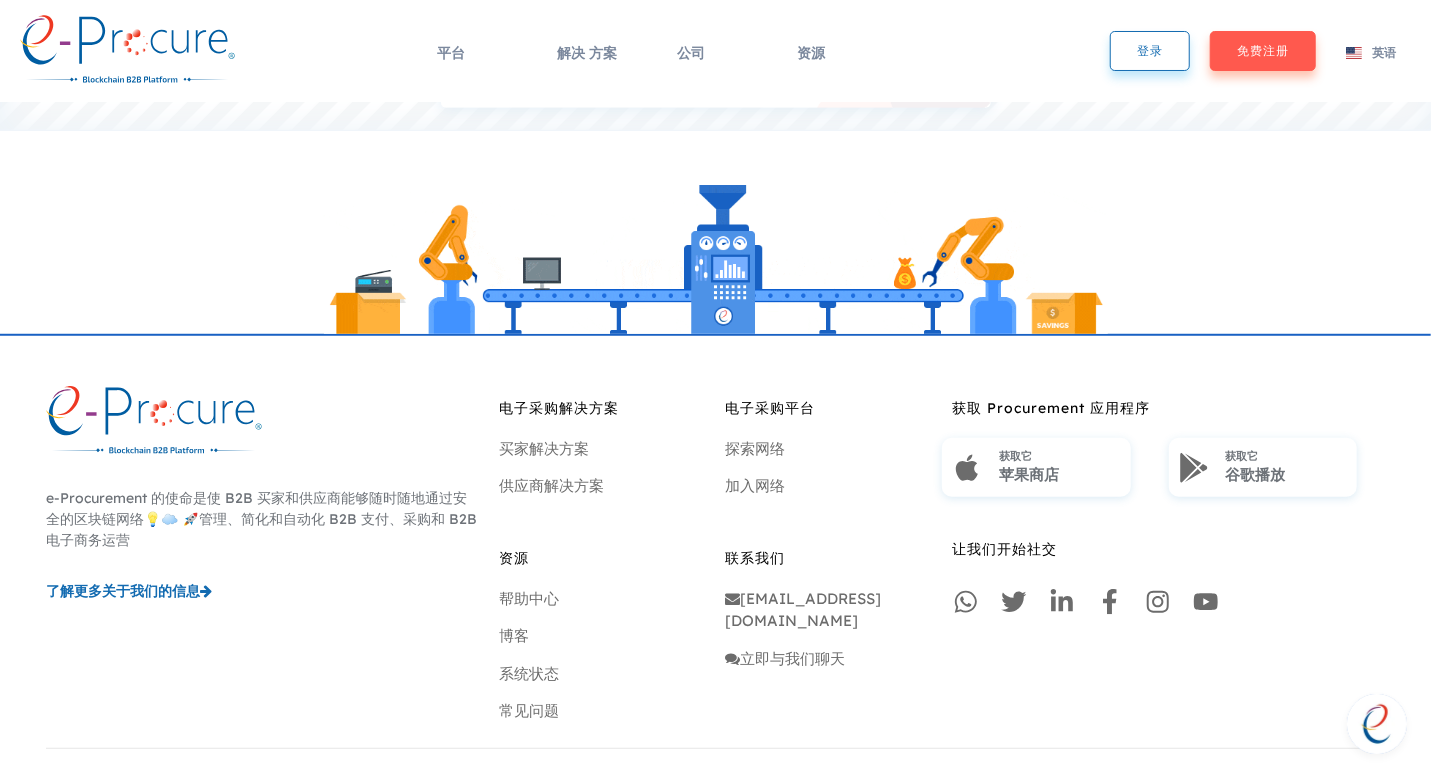 scroll, scrollTop: 169, scrollLeft: 0, axis: vertical 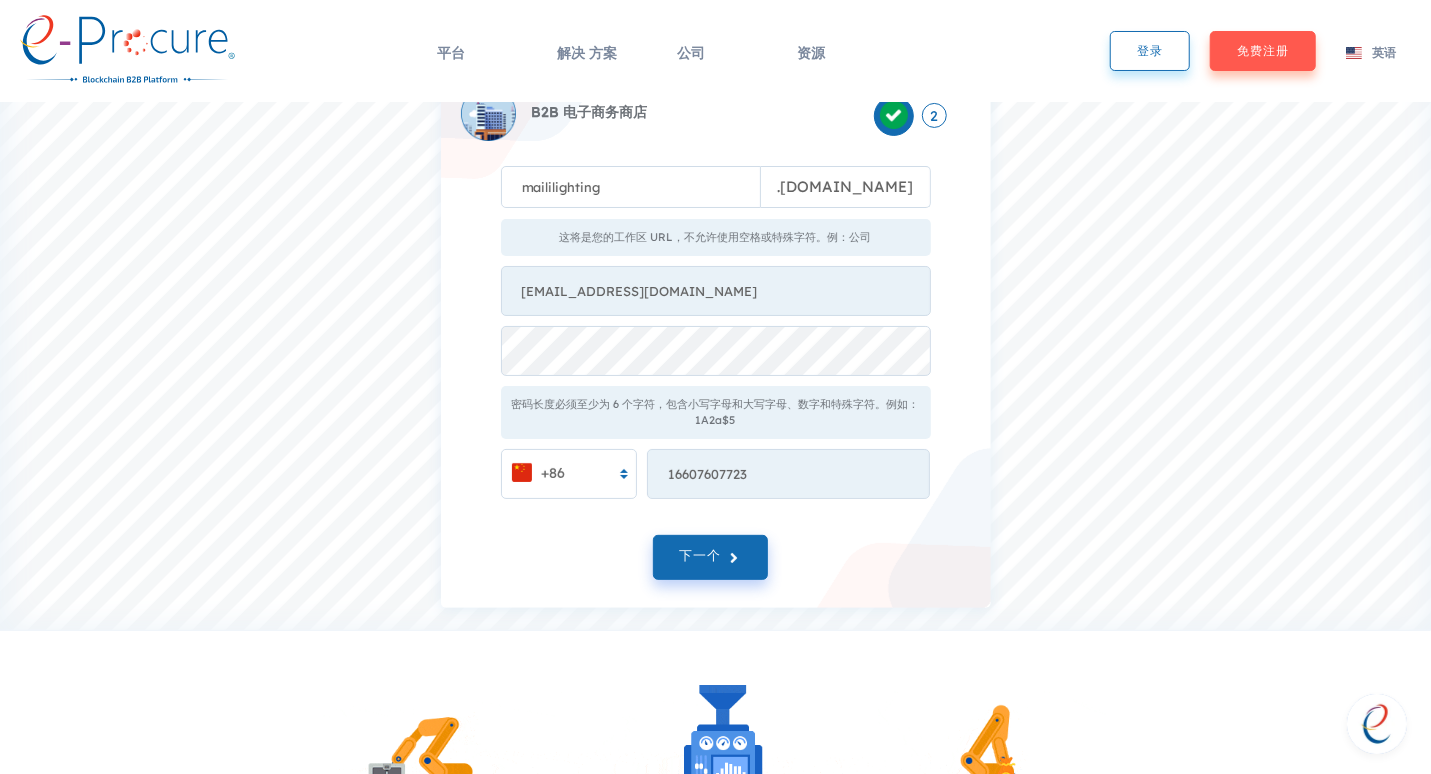 click on "下一个" at bounding box center [716, 562] 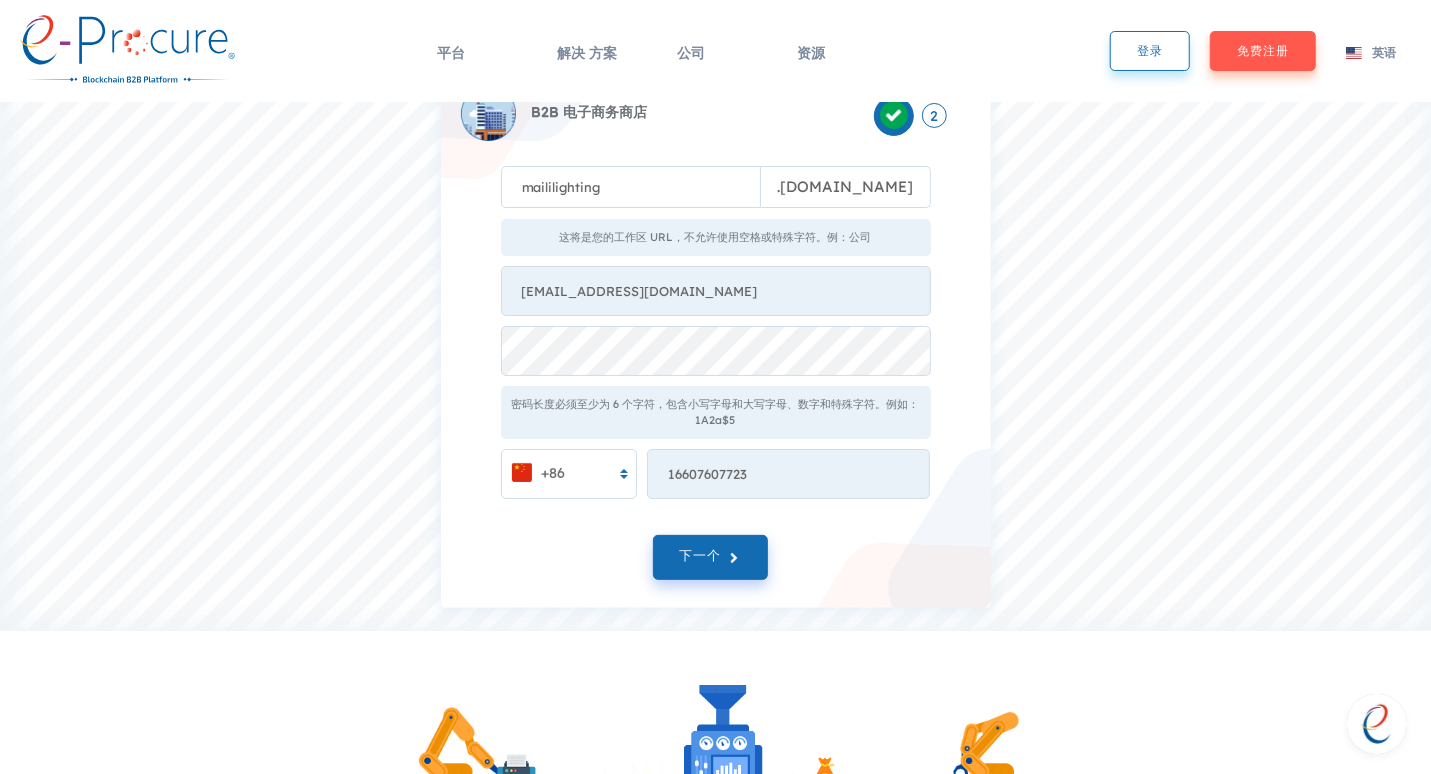 drag, startPoint x: 840, startPoint y: 530, endPoint x: 838, endPoint y: 553, distance: 23.086792 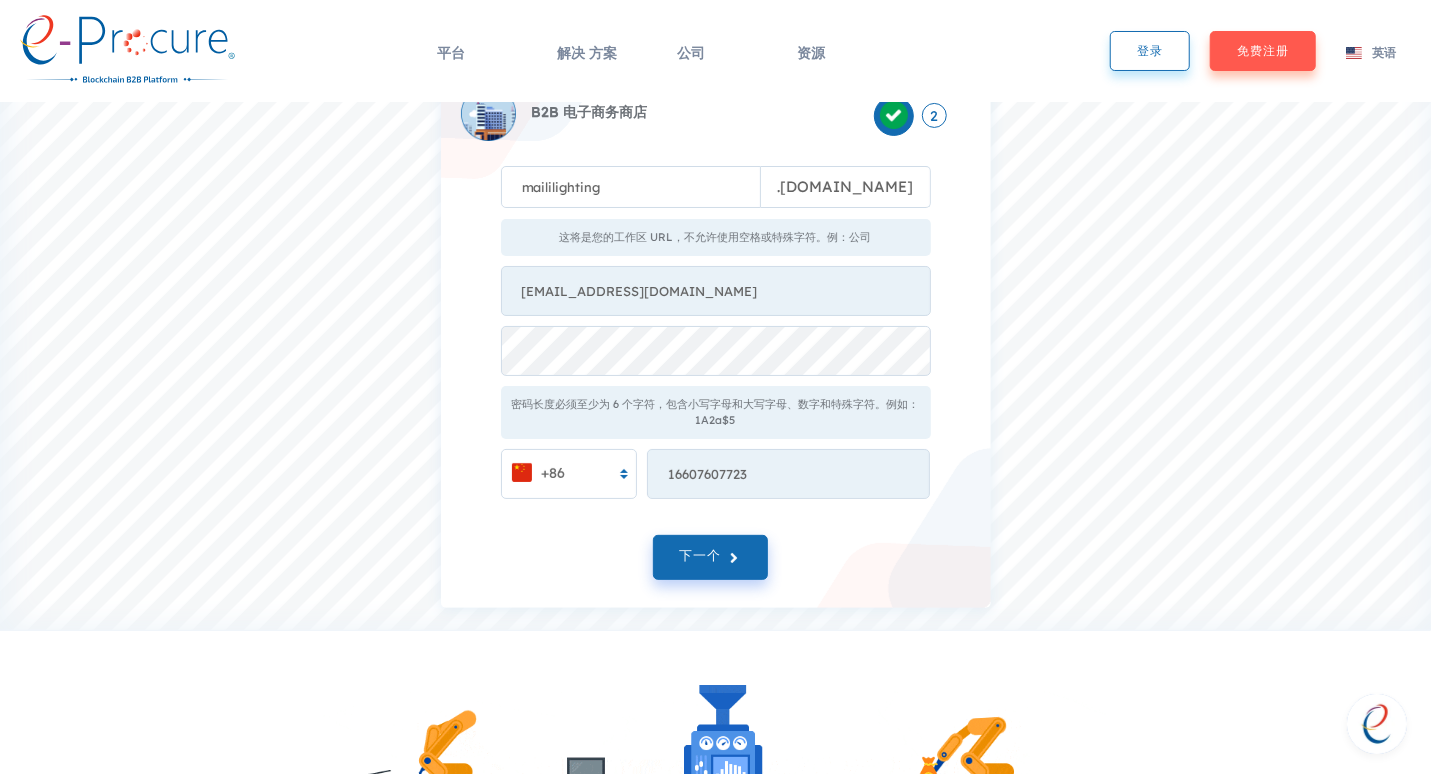 click on "B2B 电子商务商店 2 maililighting . e-procure.net 这将是您的工作区 URL，不允许使用空格或特殊字符。例：公司 chanqijun0523@gmail.com 密码长度必须至少为 6 个字符，包含小写字母和大写字母、数字和特殊字符。例如：1A2a$5 +86 16607607723 Something went wrong from server side! 下一个" at bounding box center [716, 337] 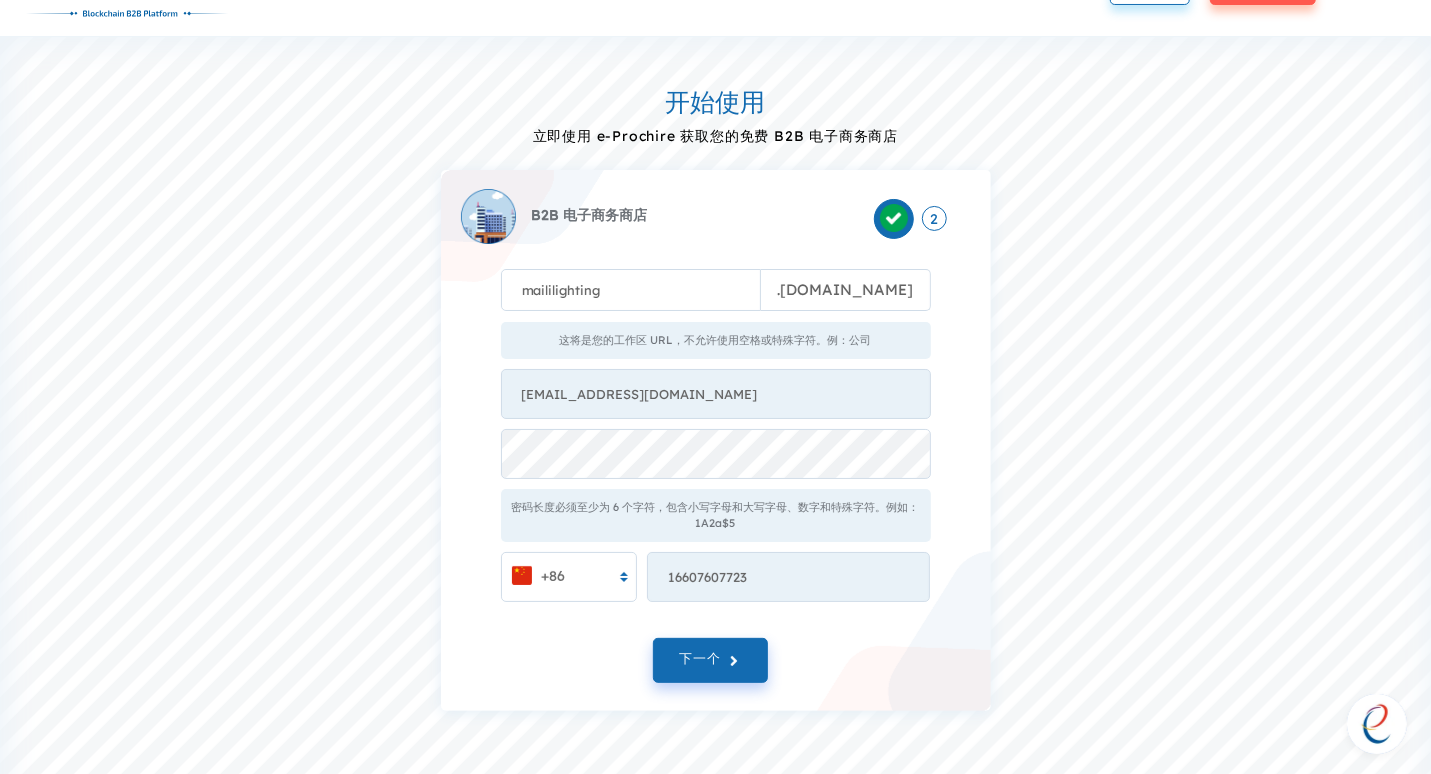 scroll, scrollTop: 0, scrollLeft: 0, axis: both 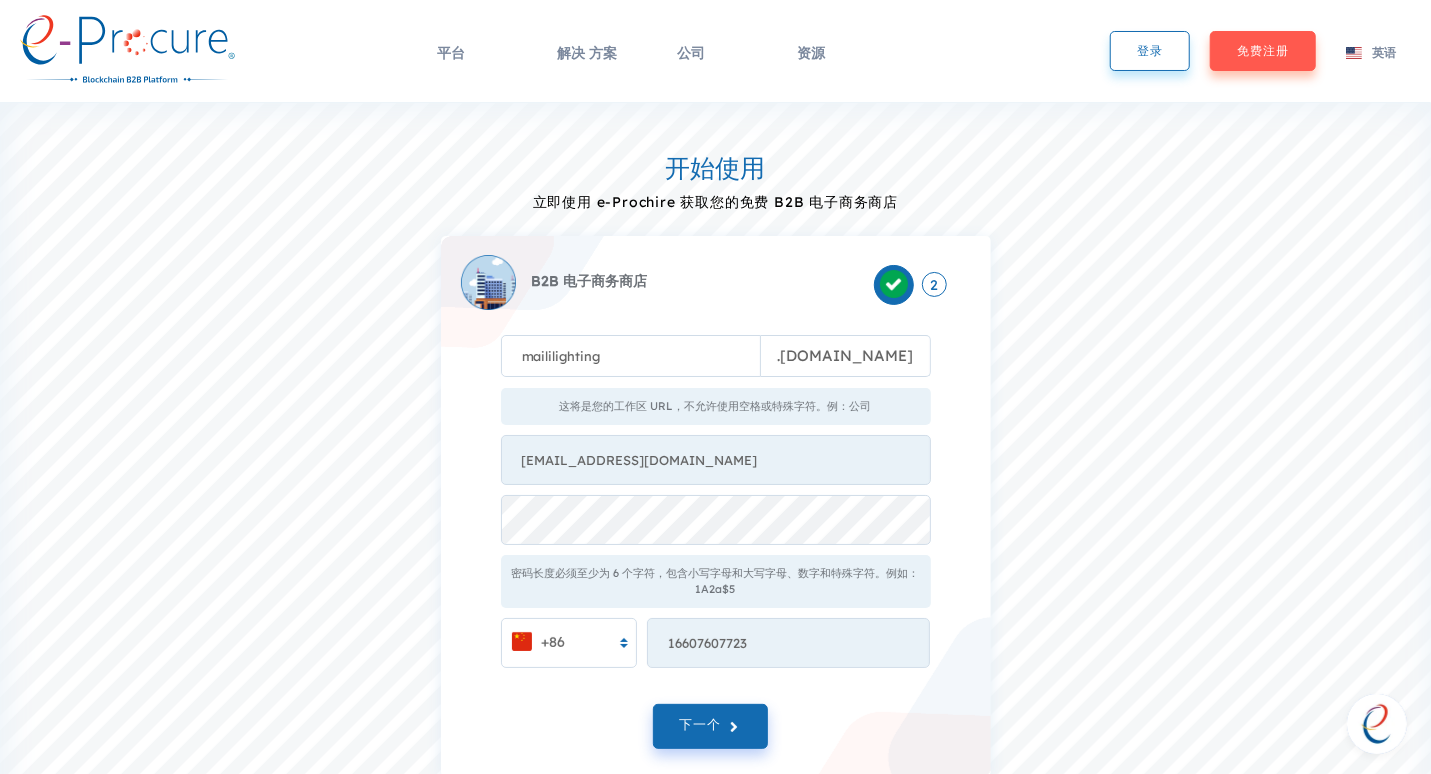 click on "maililighting . e-procure.net 这将是您的工作区 URL，不允许使用空格或特殊字符。例：公司 chanqijun0523@gmail.com 密码长度必须至少为 6 个字符，包含小写字母和大写字母、数字和特殊字符。例如：1A2a$5 +86 16607607723 Something went wrong from server side!" at bounding box center [716, 481] 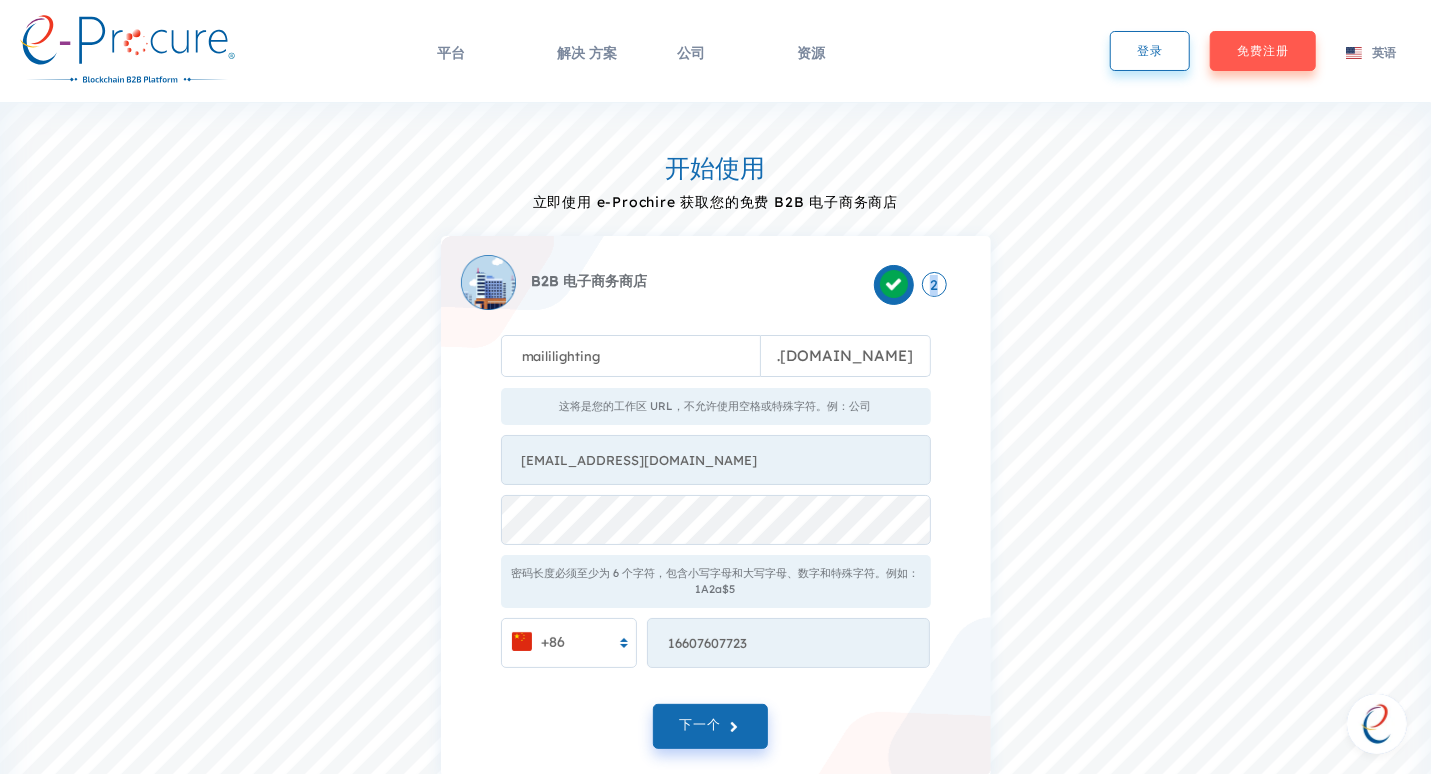 click on "maililighting . e-procure.net 这将是您的工作区 URL，不允许使用空格或特殊字符。例：公司 chanqijun0523@gmail.com 密码长度必须至少为 6 个字符，包含小写字母和大写字母、数字和特殊字符。例如：1A2a$5 +86 16607607723 Something went wrong from server side!" at bounding box center [716, 481] 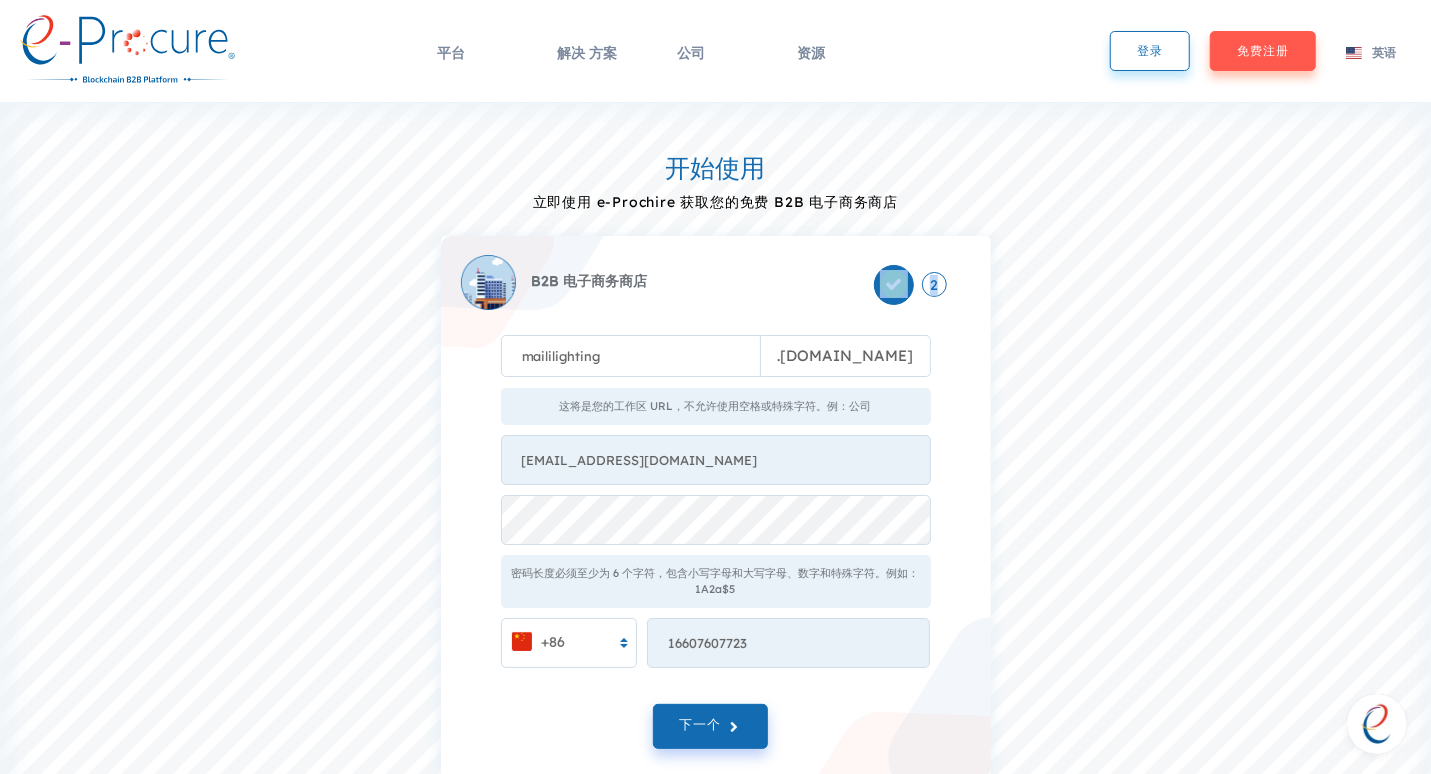click on "maililighting . e-procure.net 这将是您的工作区 URL，不允许使用空格或特殊字符。例：公司 chanqijun0523@gmail.com 密码长度必须至少为 6 个字符，包含小写字母和大写字母、数字和特殊字符。例如：1A2a$5 +86 16607607723 Something went wrong from server side!" at bounding box center [716, 481] 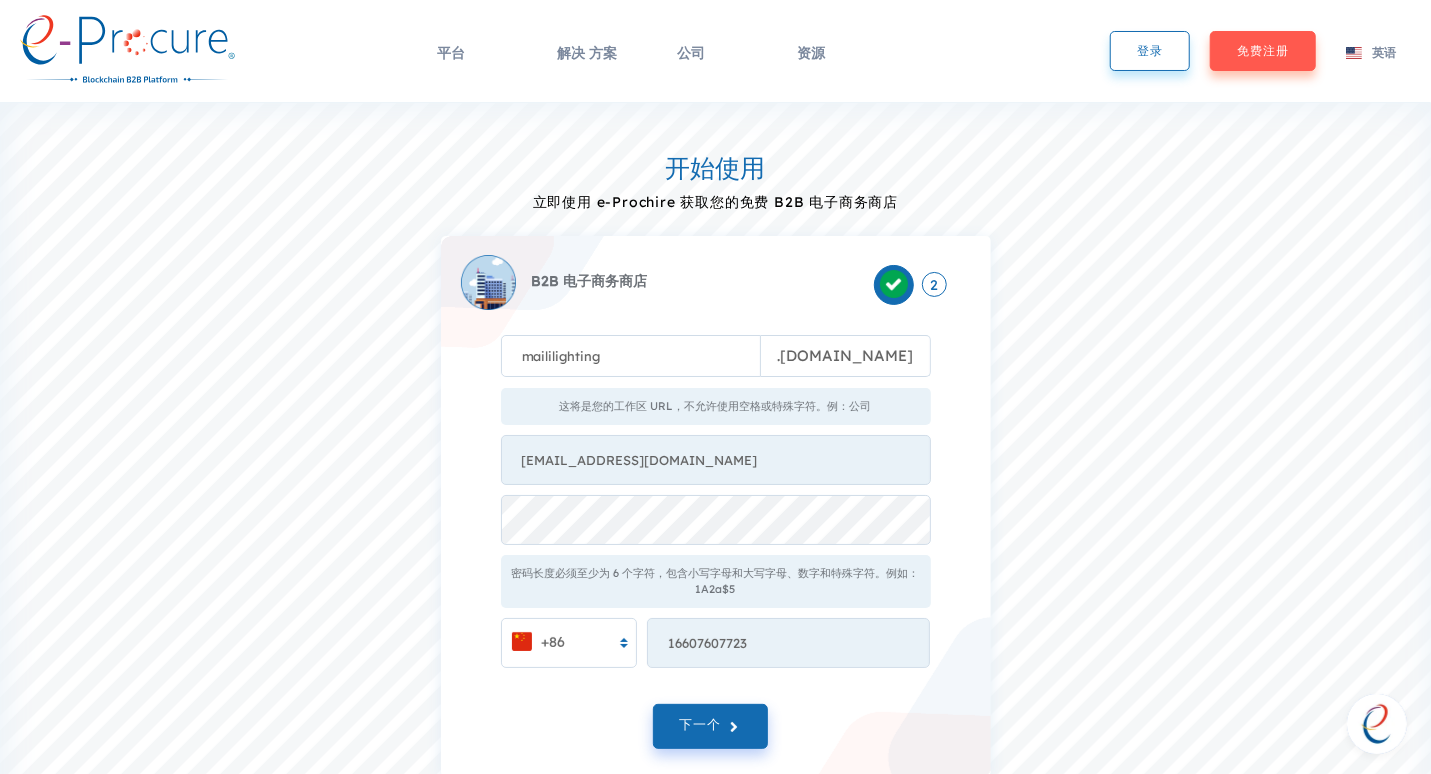 click on "maililighting . e-procure.net 这将是您的工作区 URL，不允许使用空格或特殊字符。例：公司 chanqijun0523@gmail.com 密码长度必须至少为 6 个字符，包含小写字母和大写字母、数字和特殊字符。例如：1A2a$5 +86 16607607723 Something went wrong from server side!" at bounding box center [716, 481] 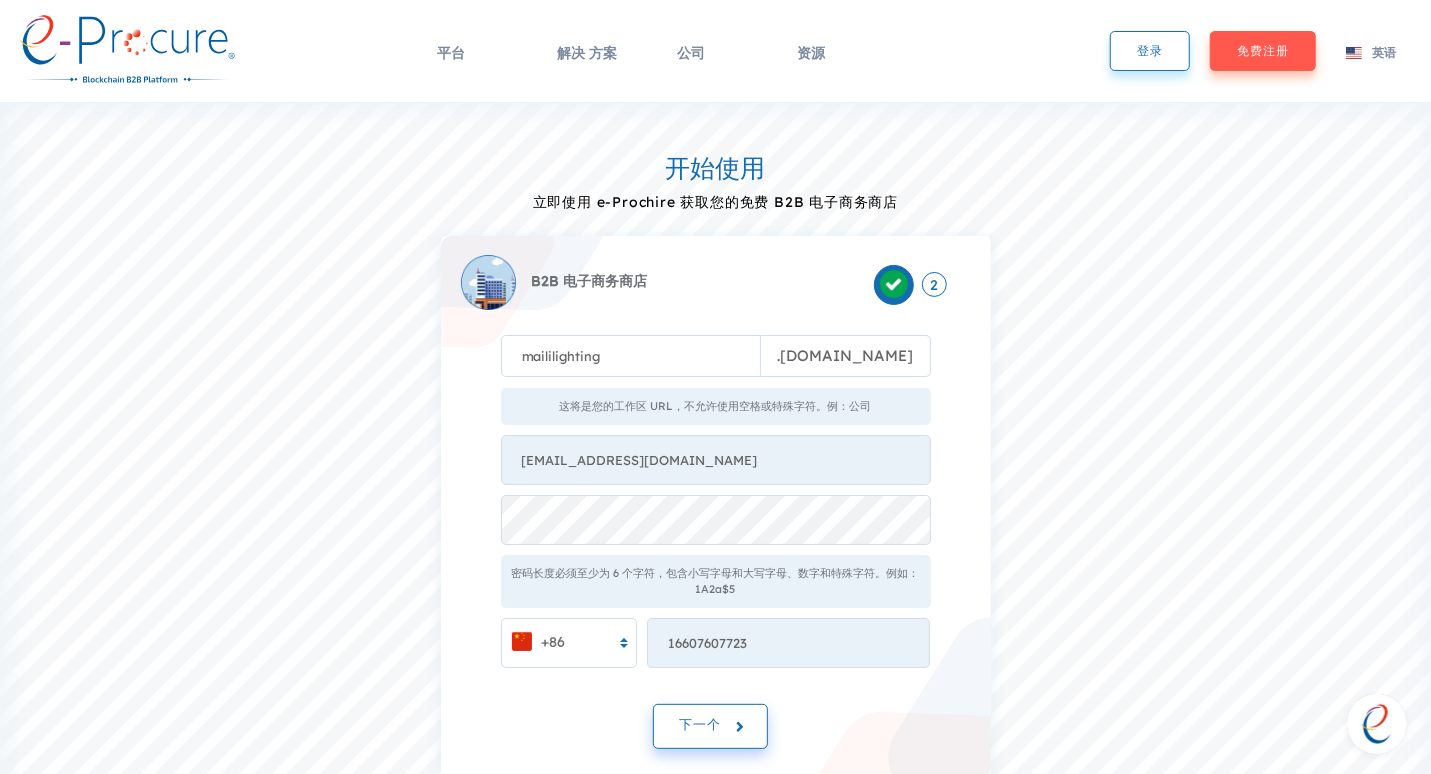 click on "下一个" at bounding box center [710, 726] 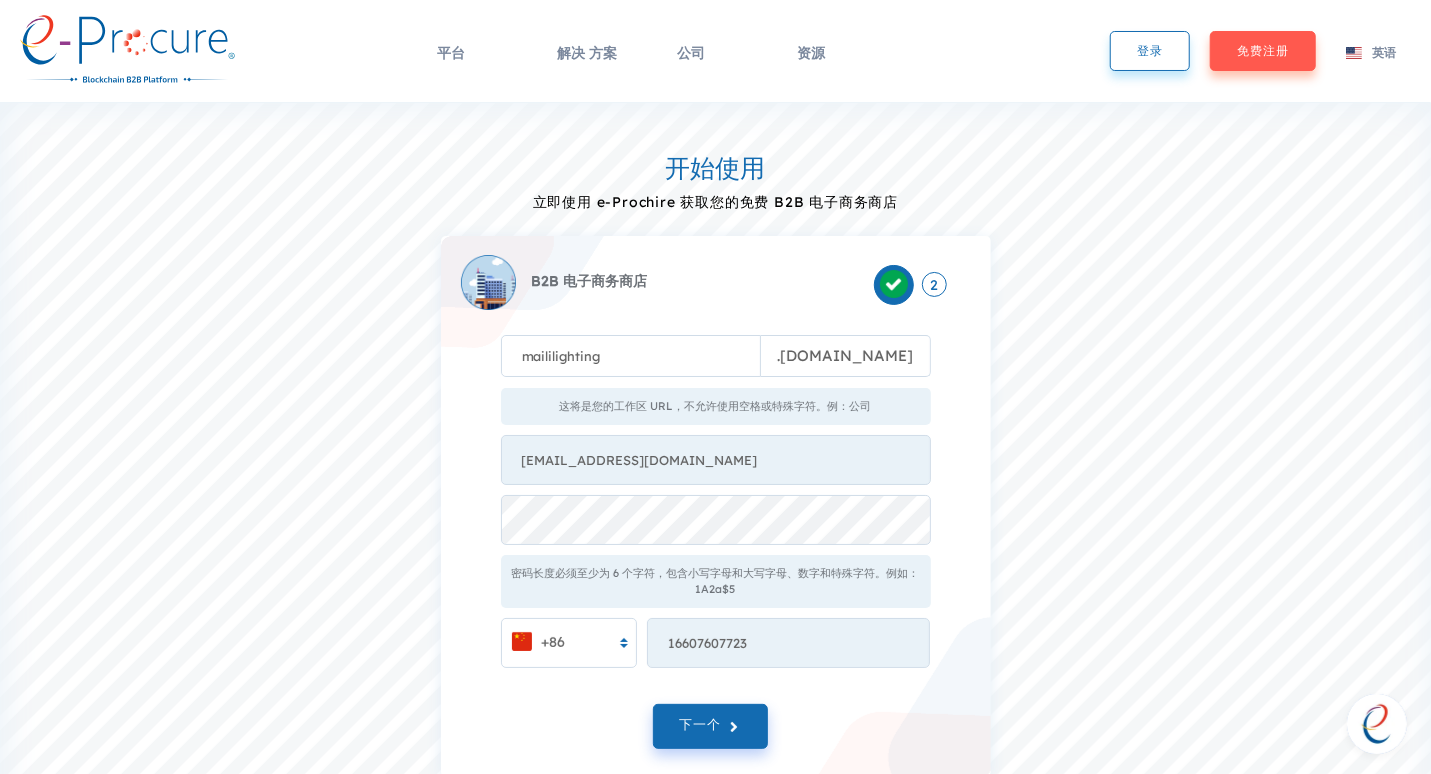 drag, startPoint x: 204, startPoint y: 354, endPoint x: 215, endPoint y: 353, distance: 11.045361 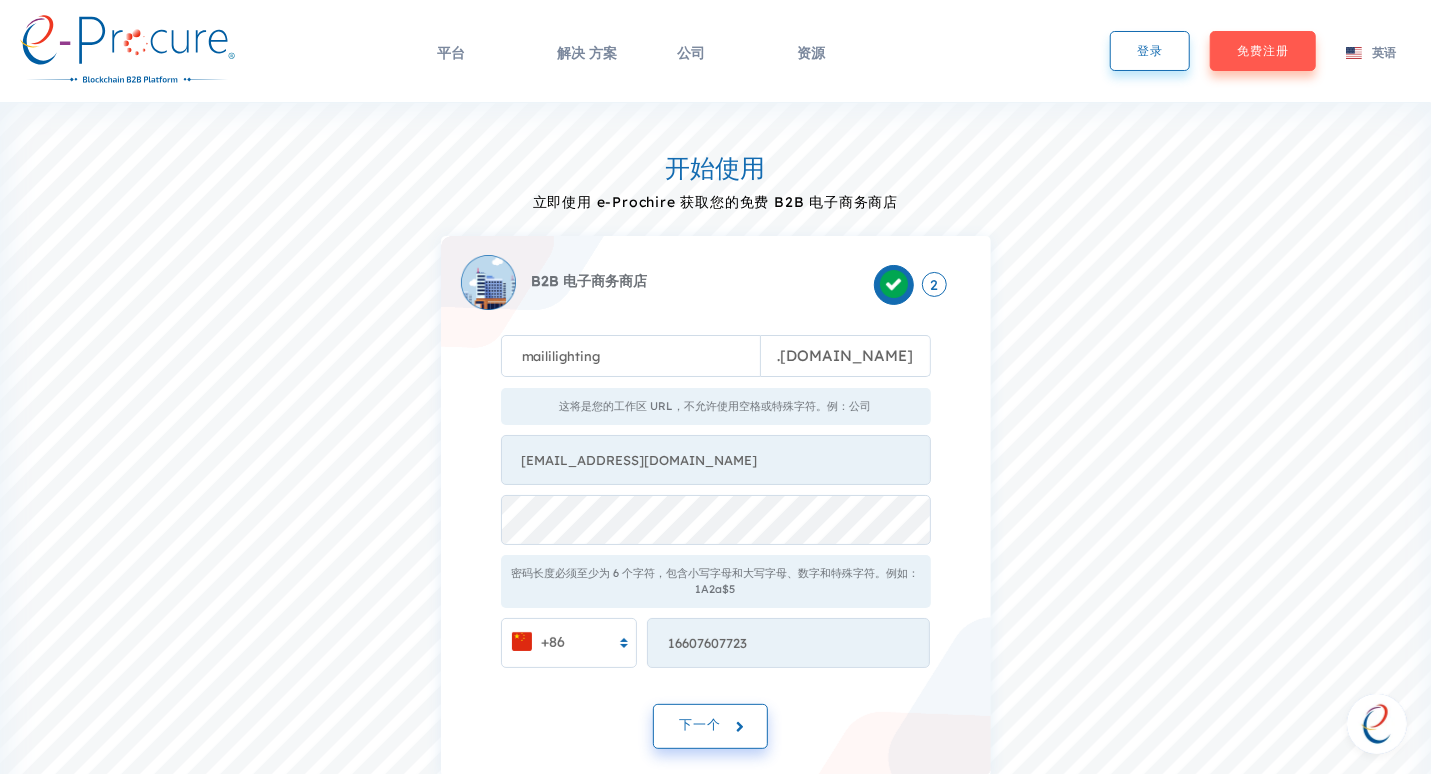 click on "下一个" at bounding box center [700, 726] 